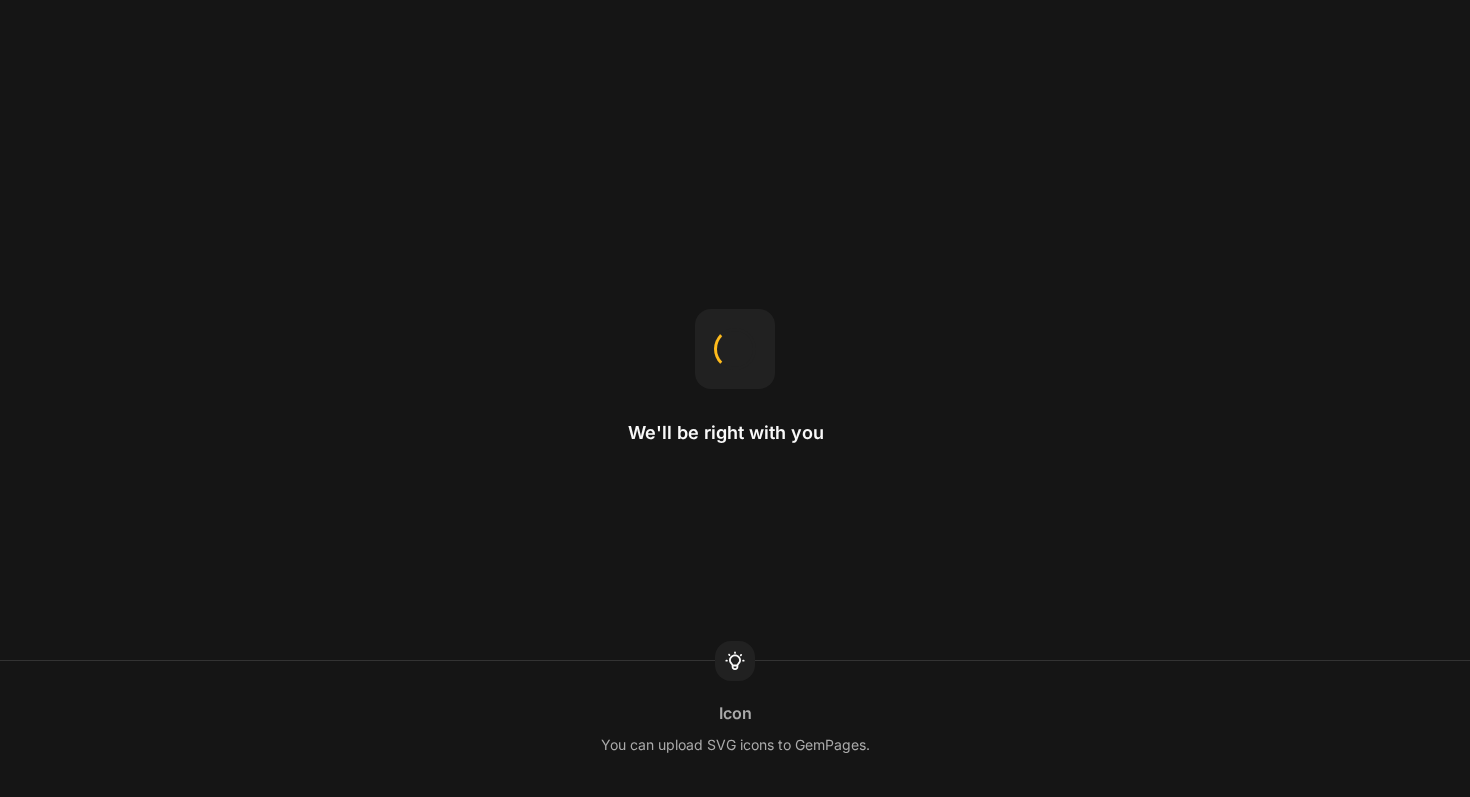 scroll, scrollTop: 0, scrollLeft: 0, axis: both 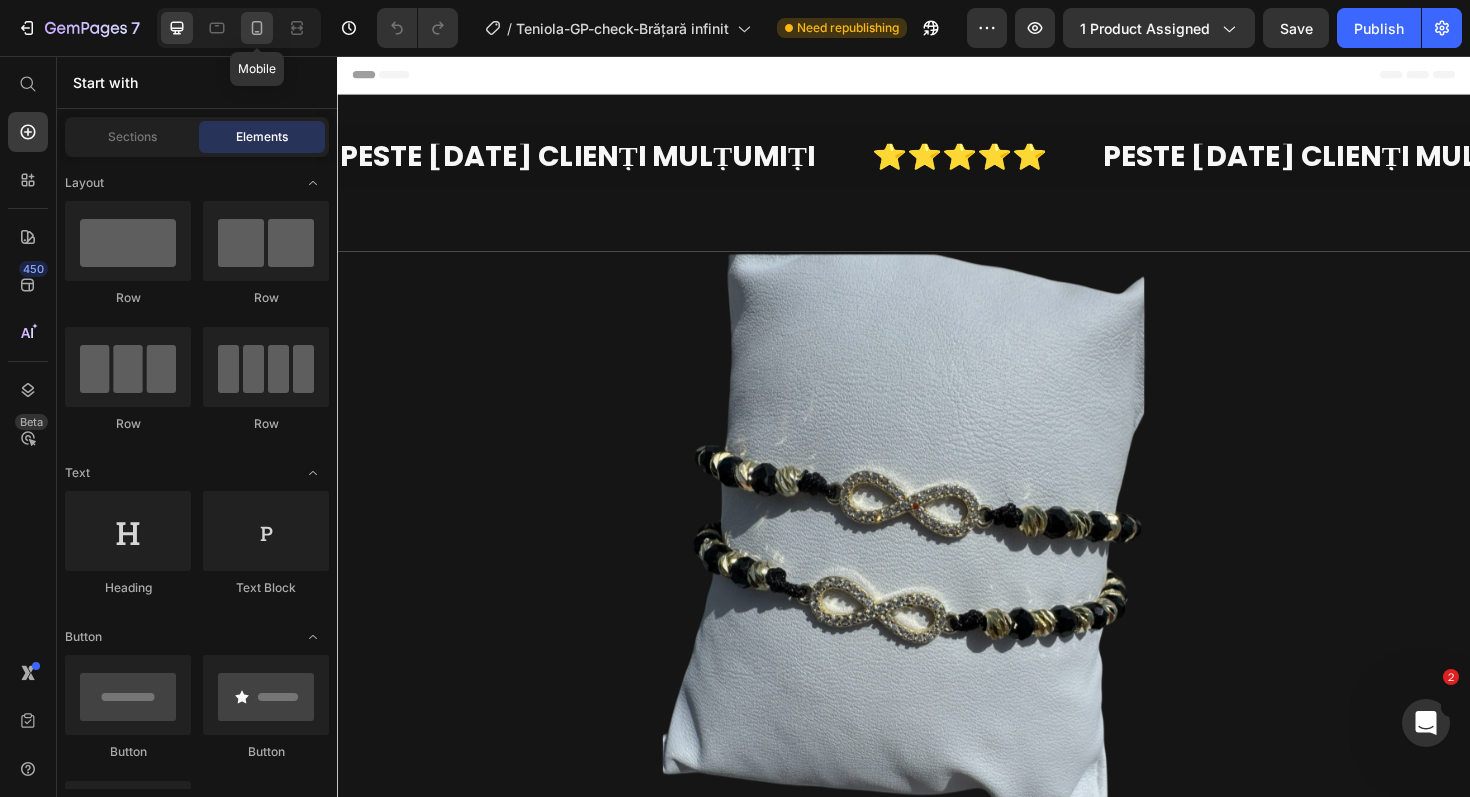 click 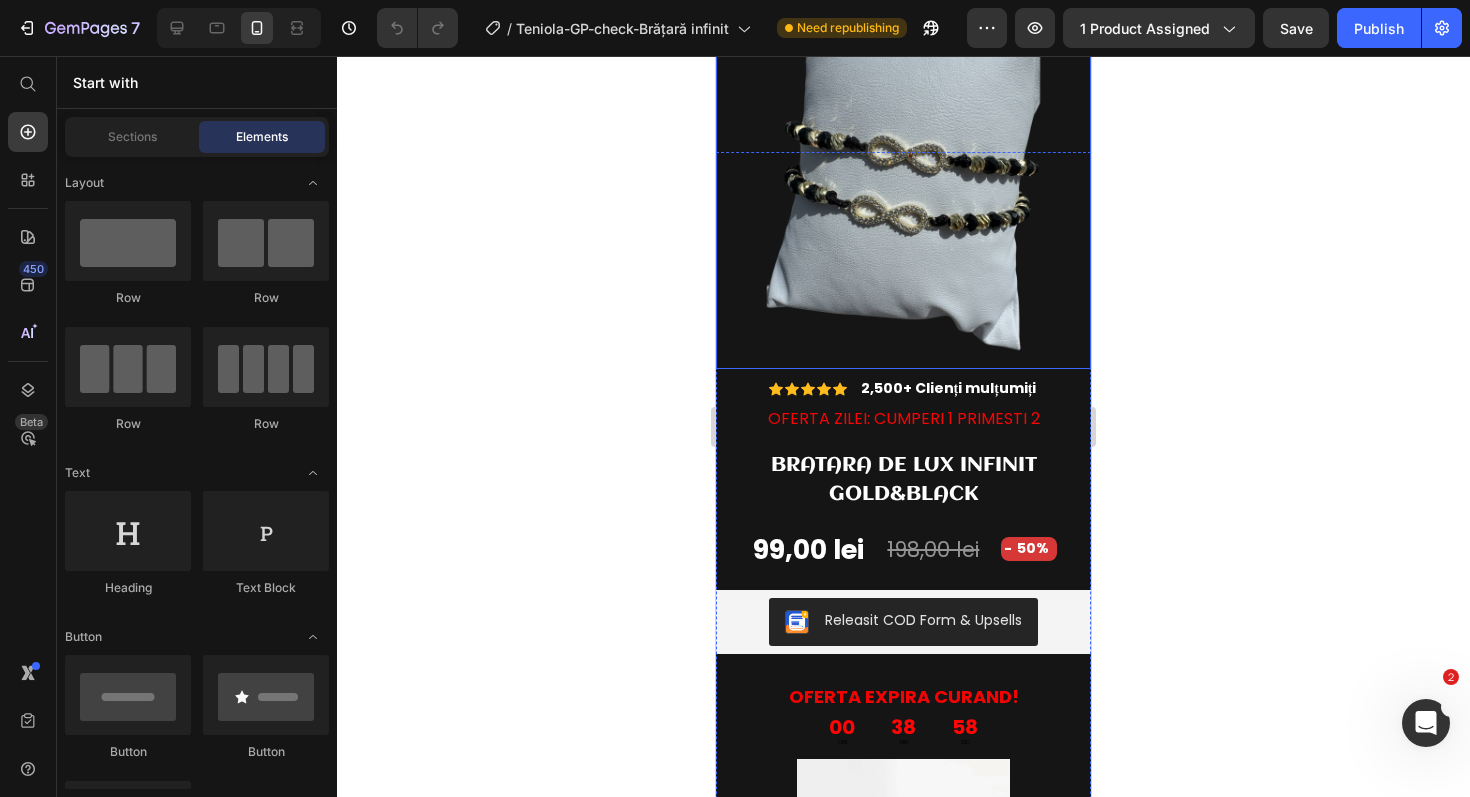 scroll, scrollTop: 174, scrollLeft: 0, axis: vertical 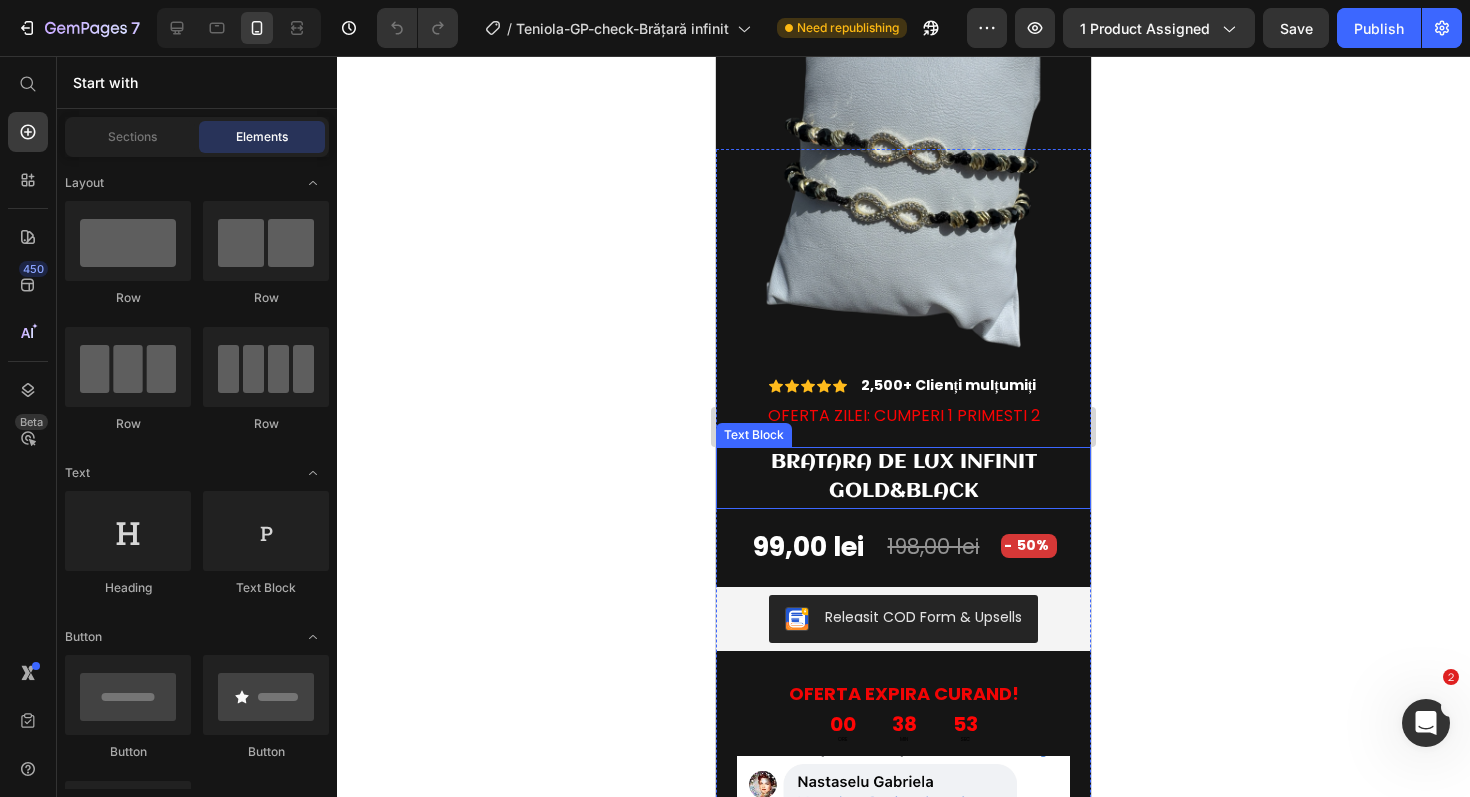 click on "BRATARA DE LUX INFINIT GOLD&BLACK" at bounding box center [904, 477] 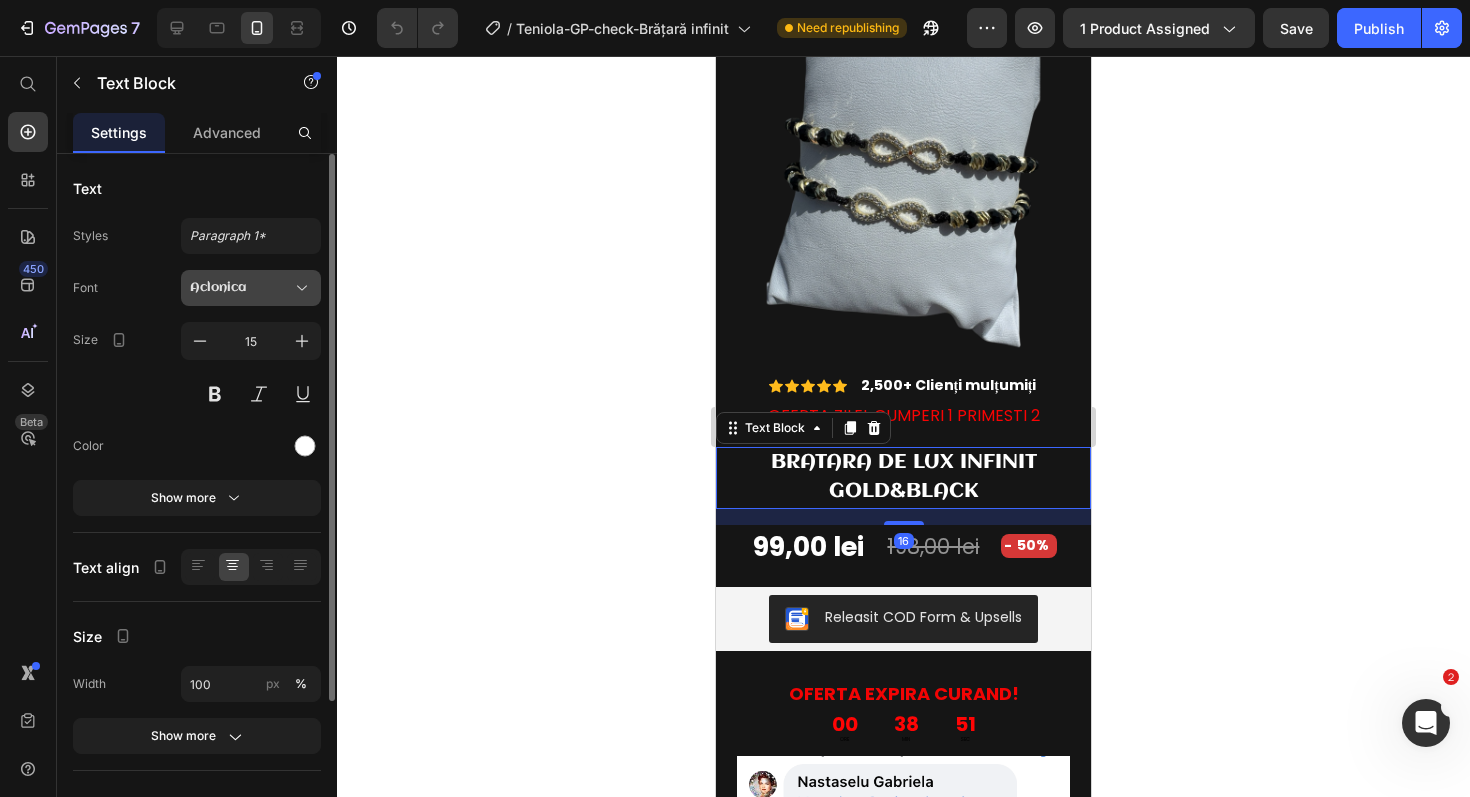 click on "Aclonica" at bounding box center (241, 288) 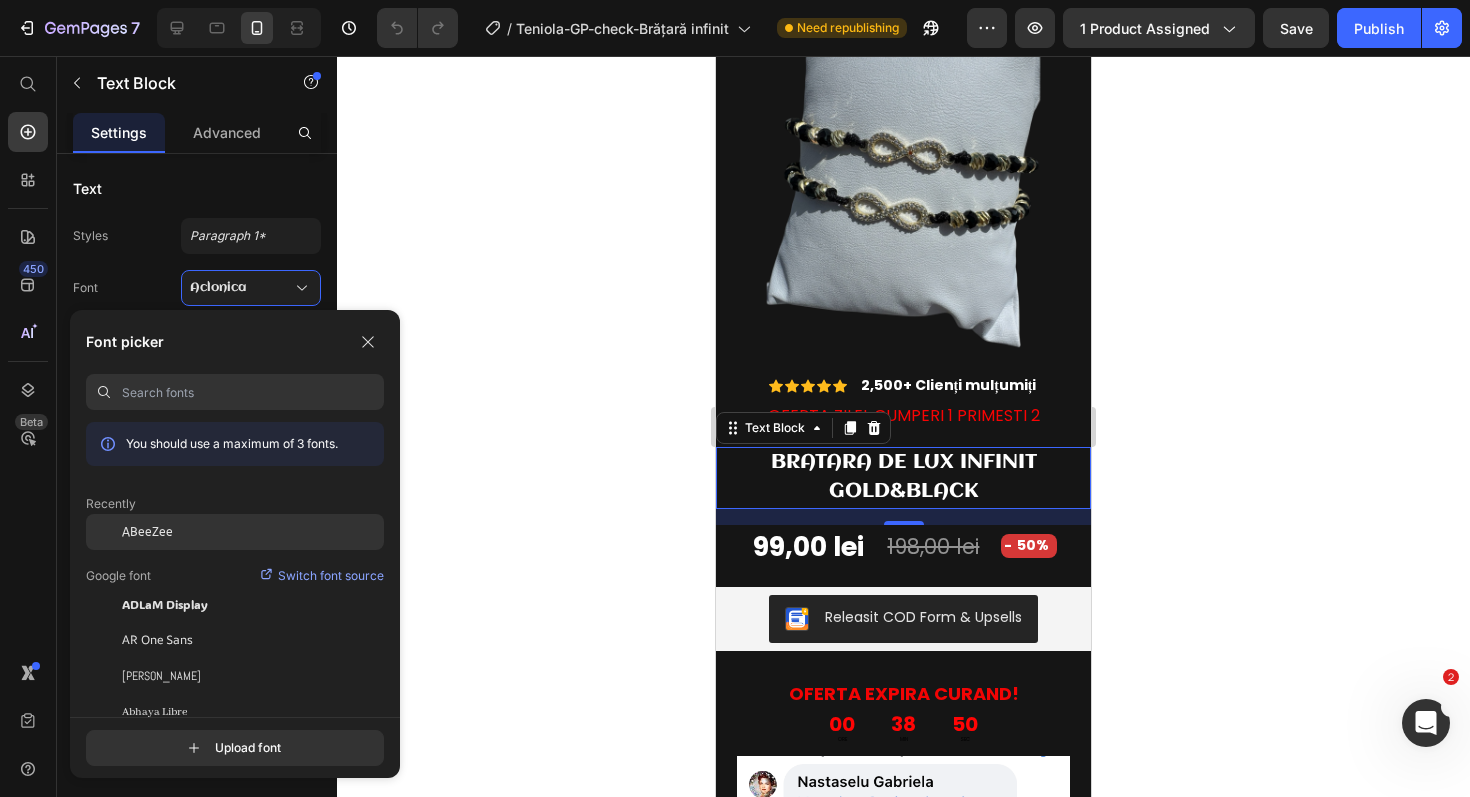 click on "ABeeZee" 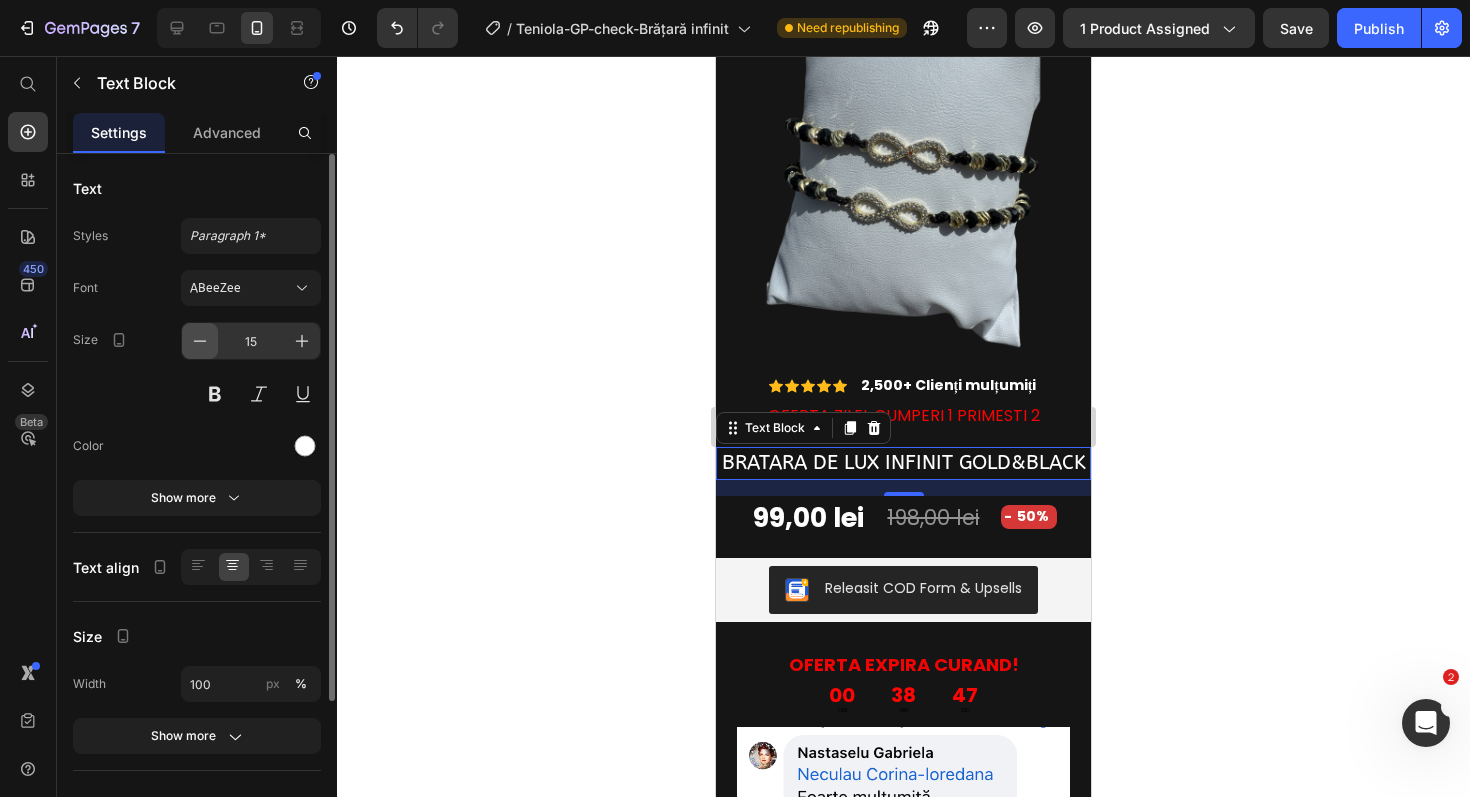 click at bounding box center [200, 341] 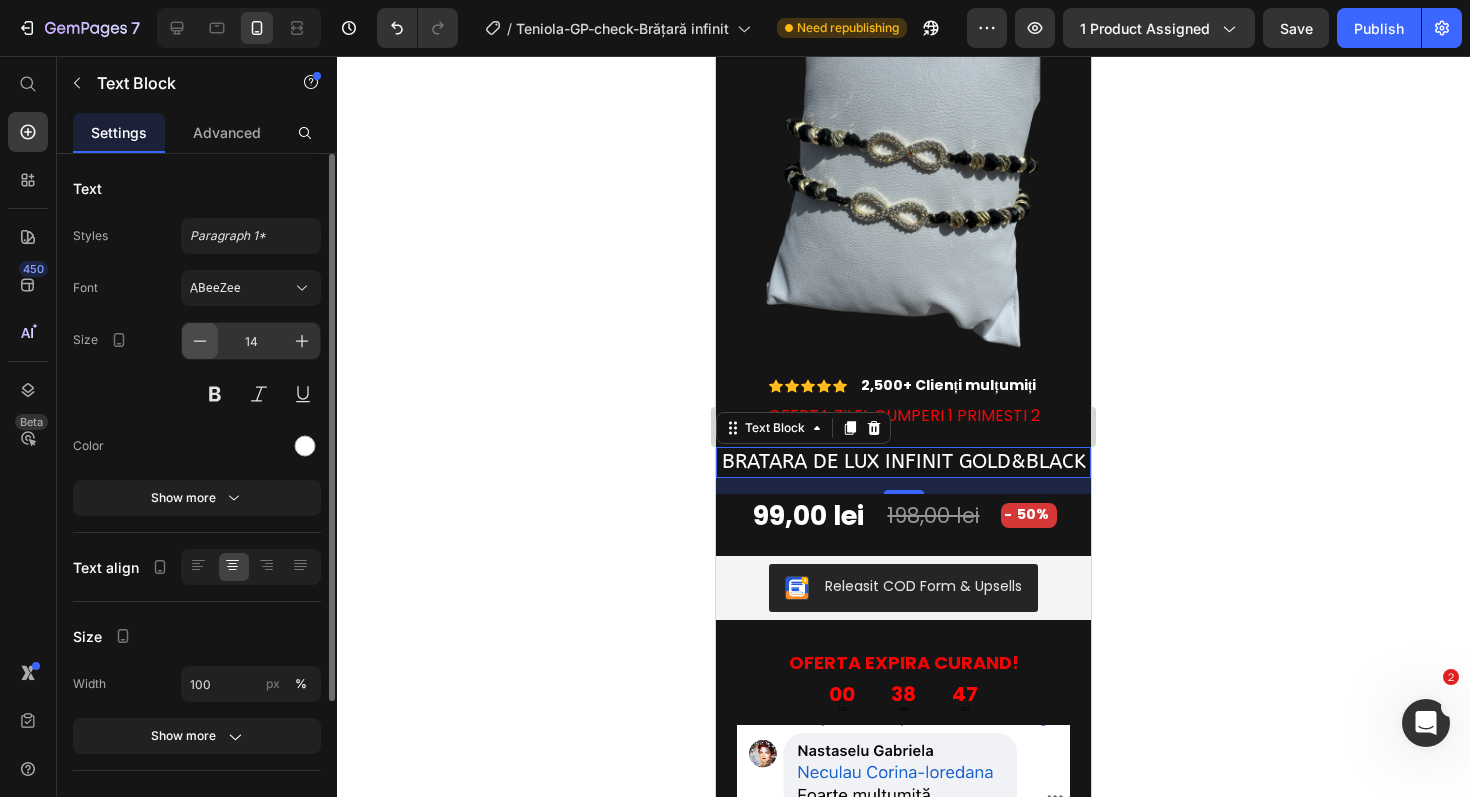 click at bounding box center (200, 341) 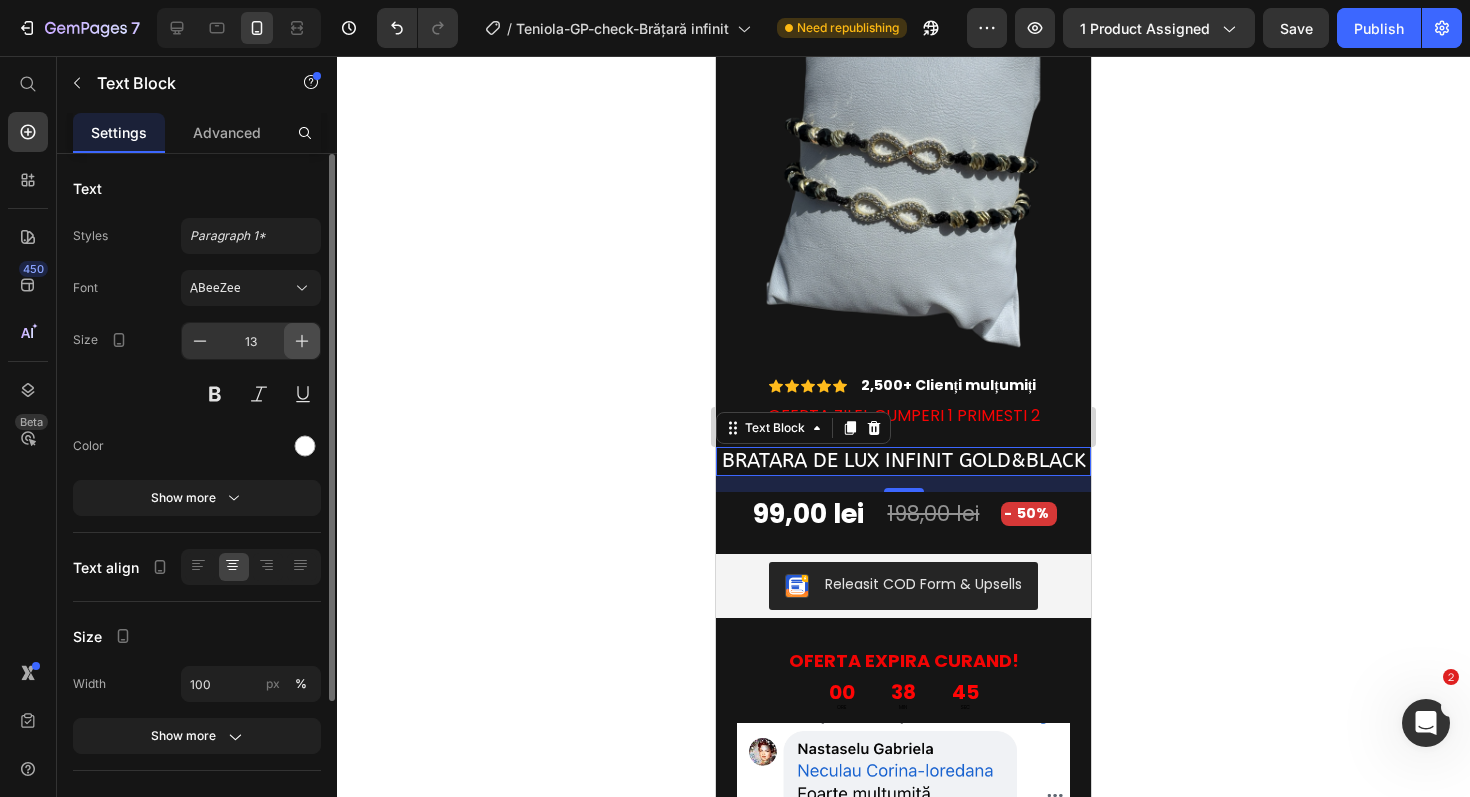 click 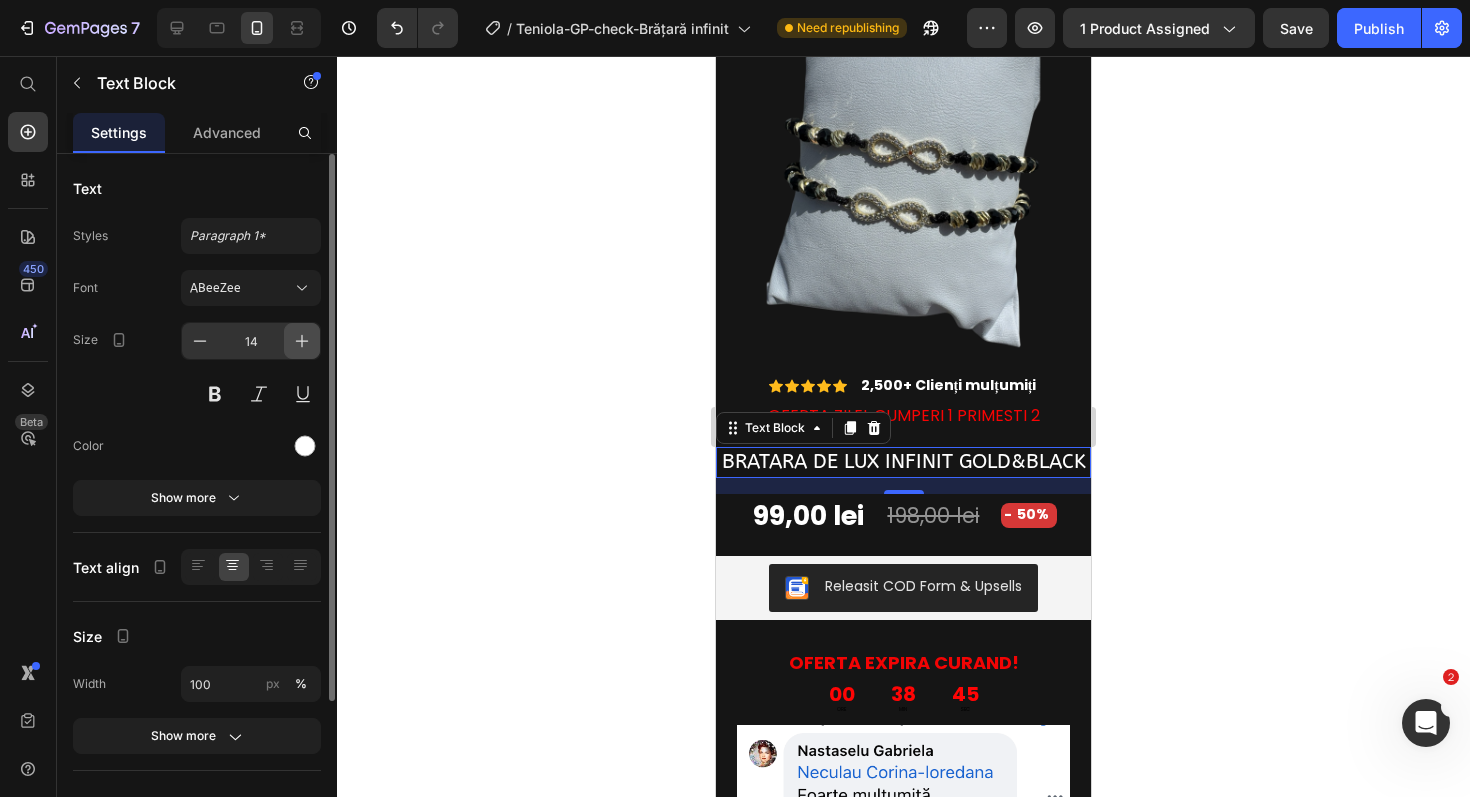 click 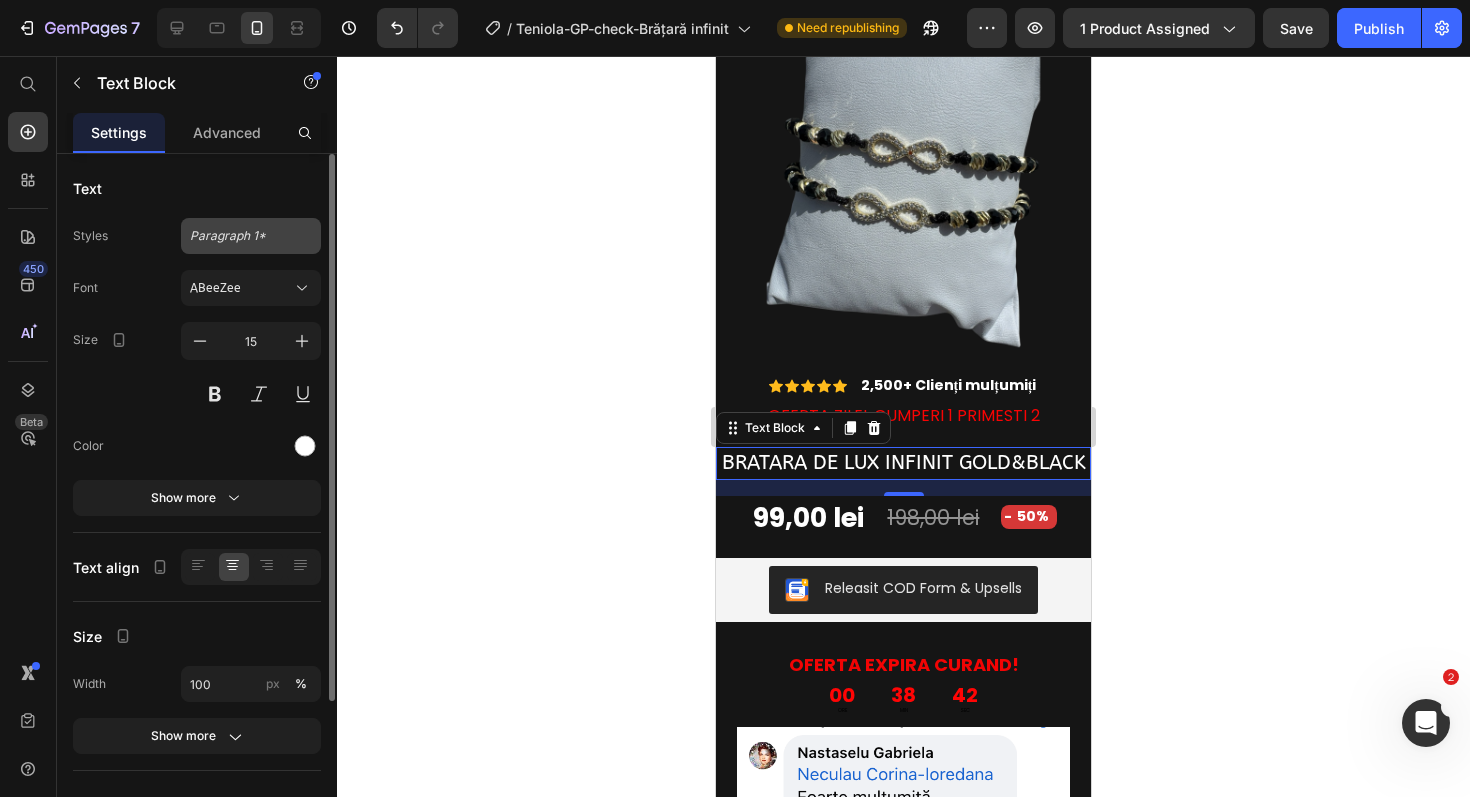 click on "Paragraph 1*" at bounding box center [251, 236] 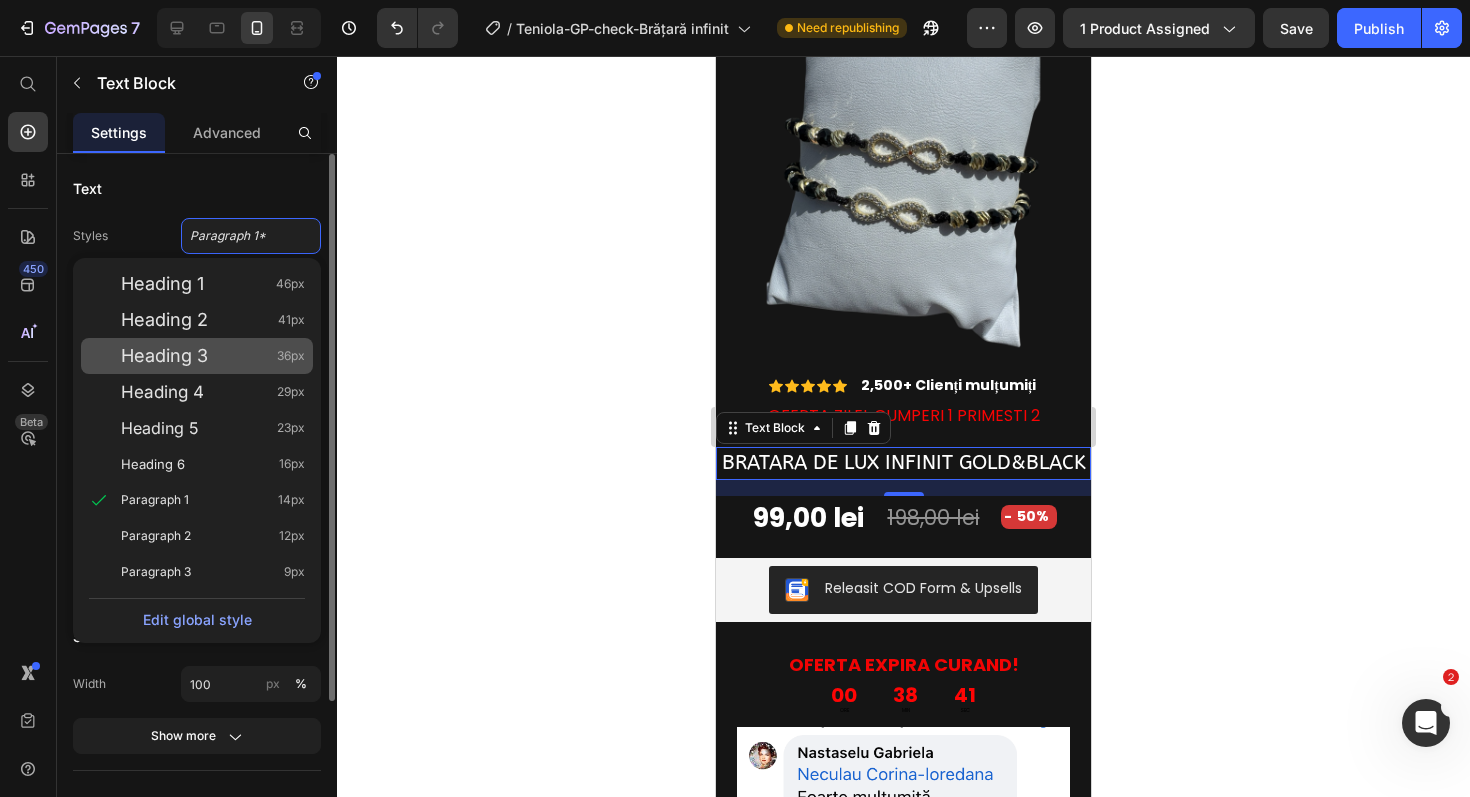 click on "Heading 3 36px" at bounding box center [213, 356] 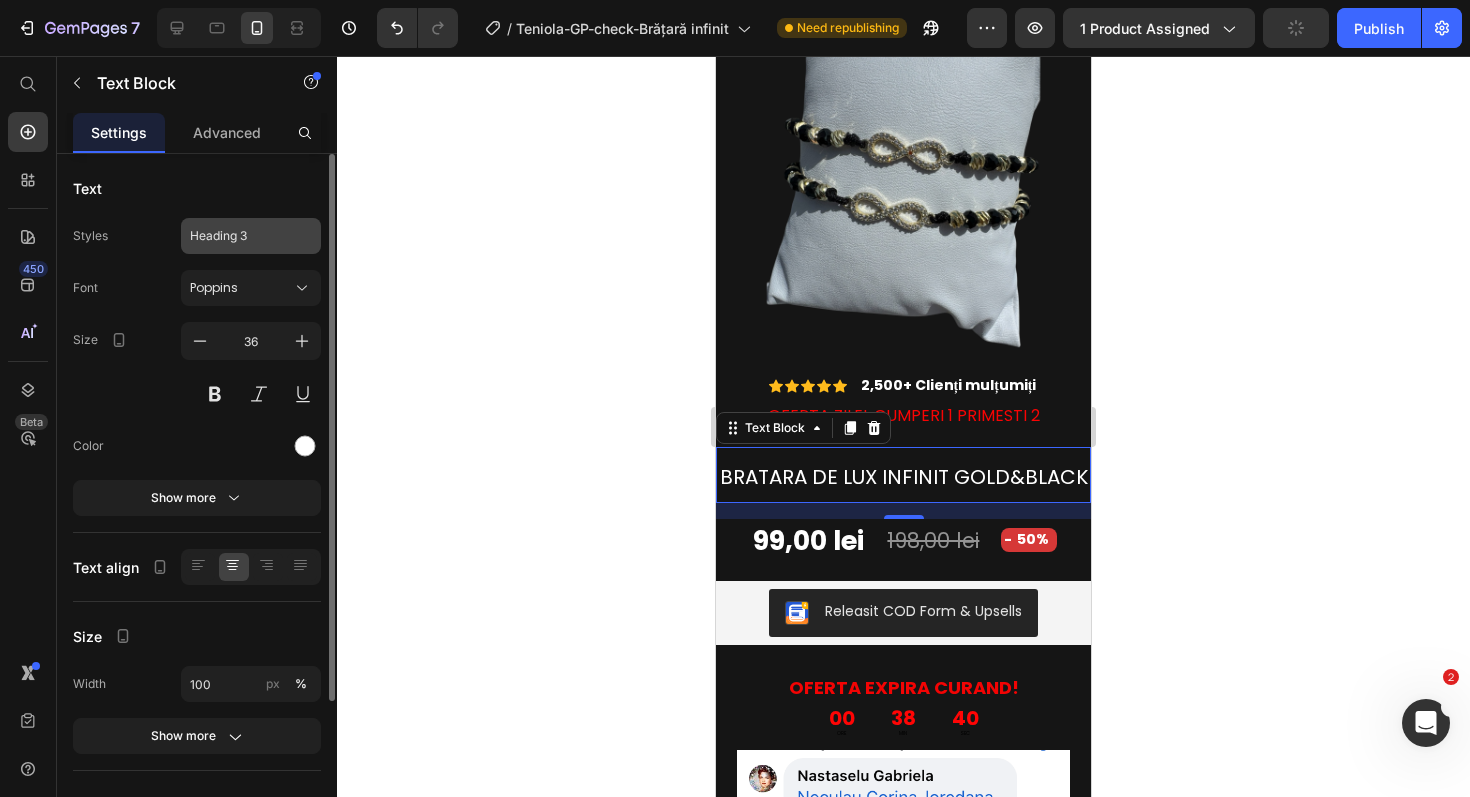 click on "Heading 3" at bounding box center (251, 236) 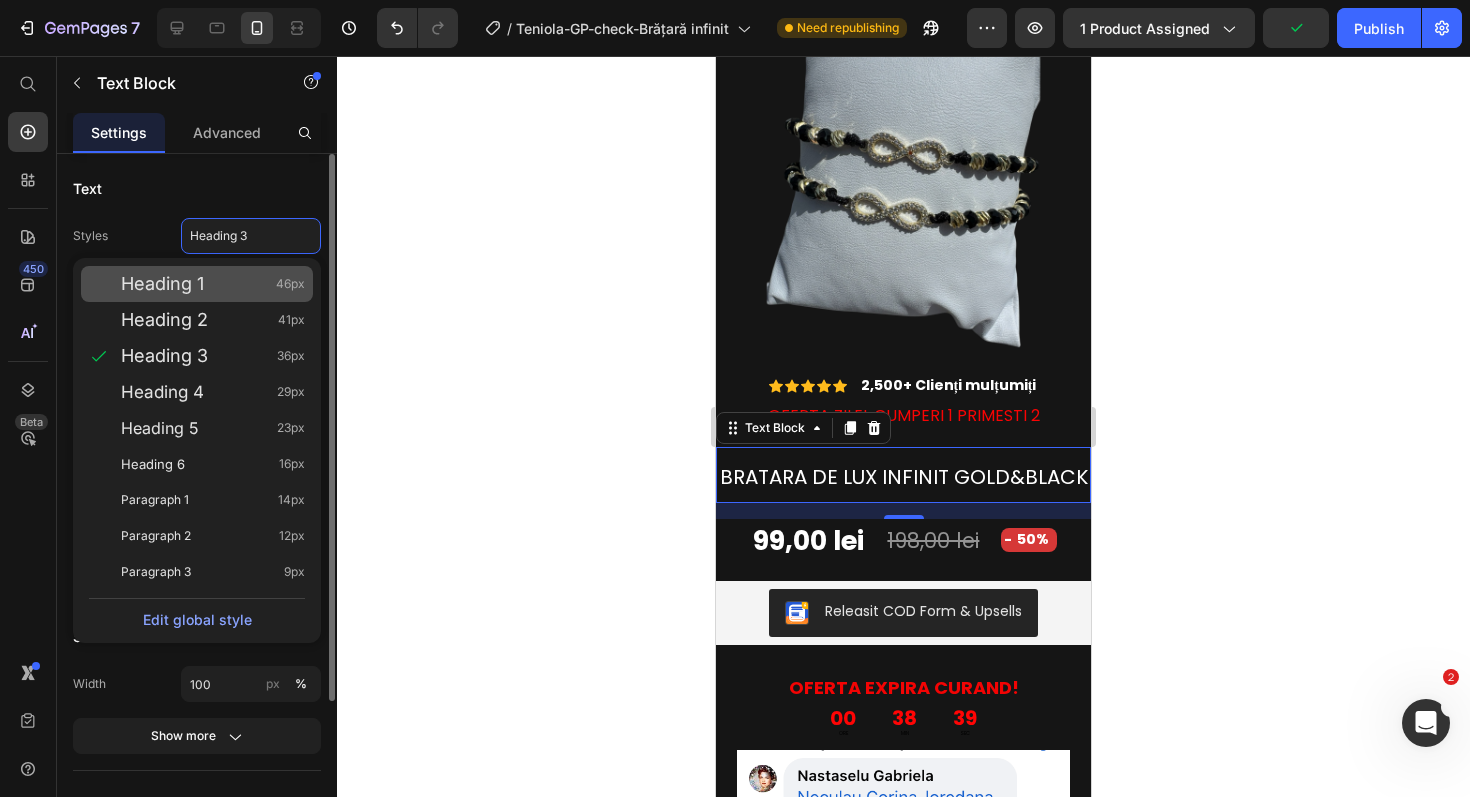 click on "Heading 1 46px" at bounding box center (213, 284) 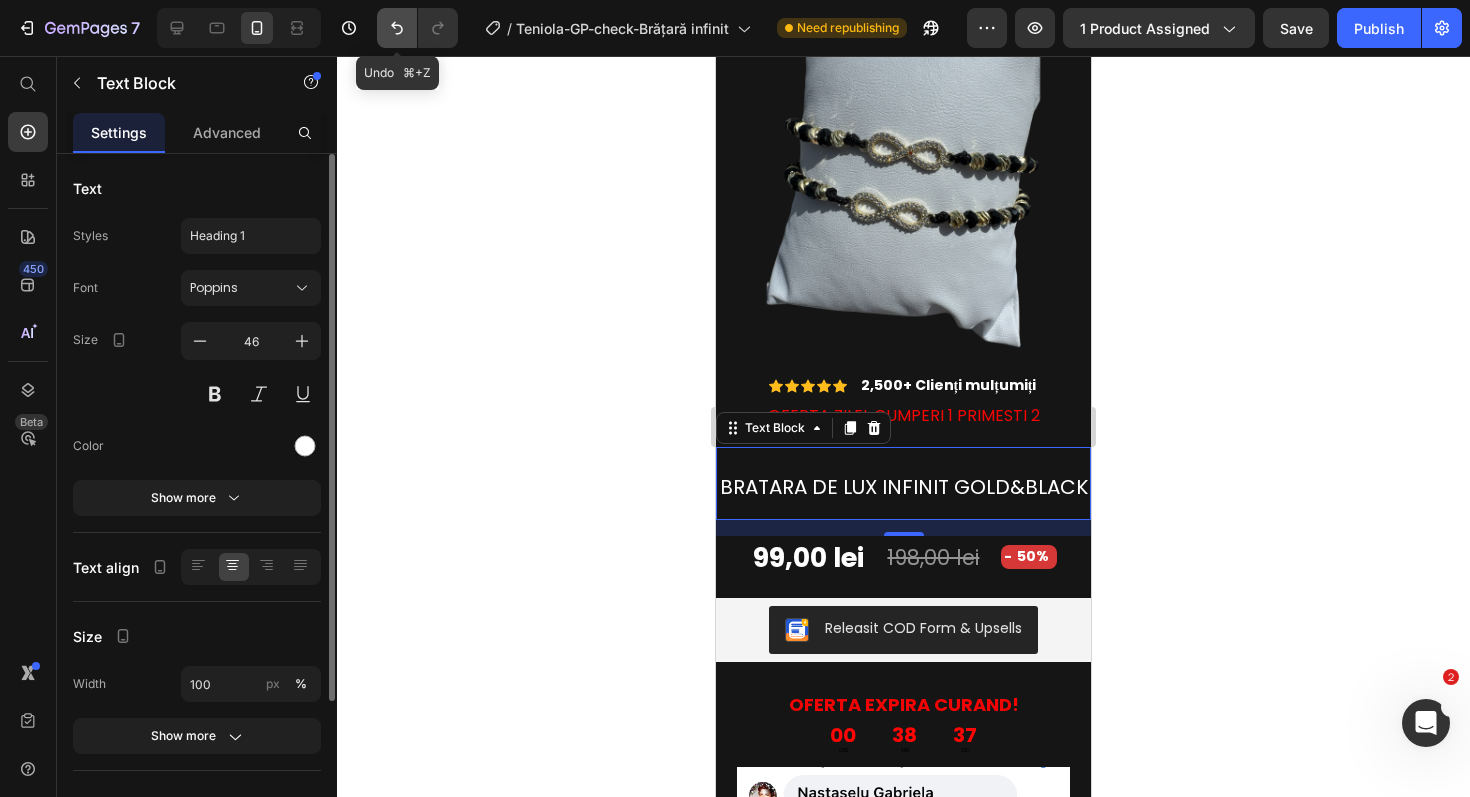 click 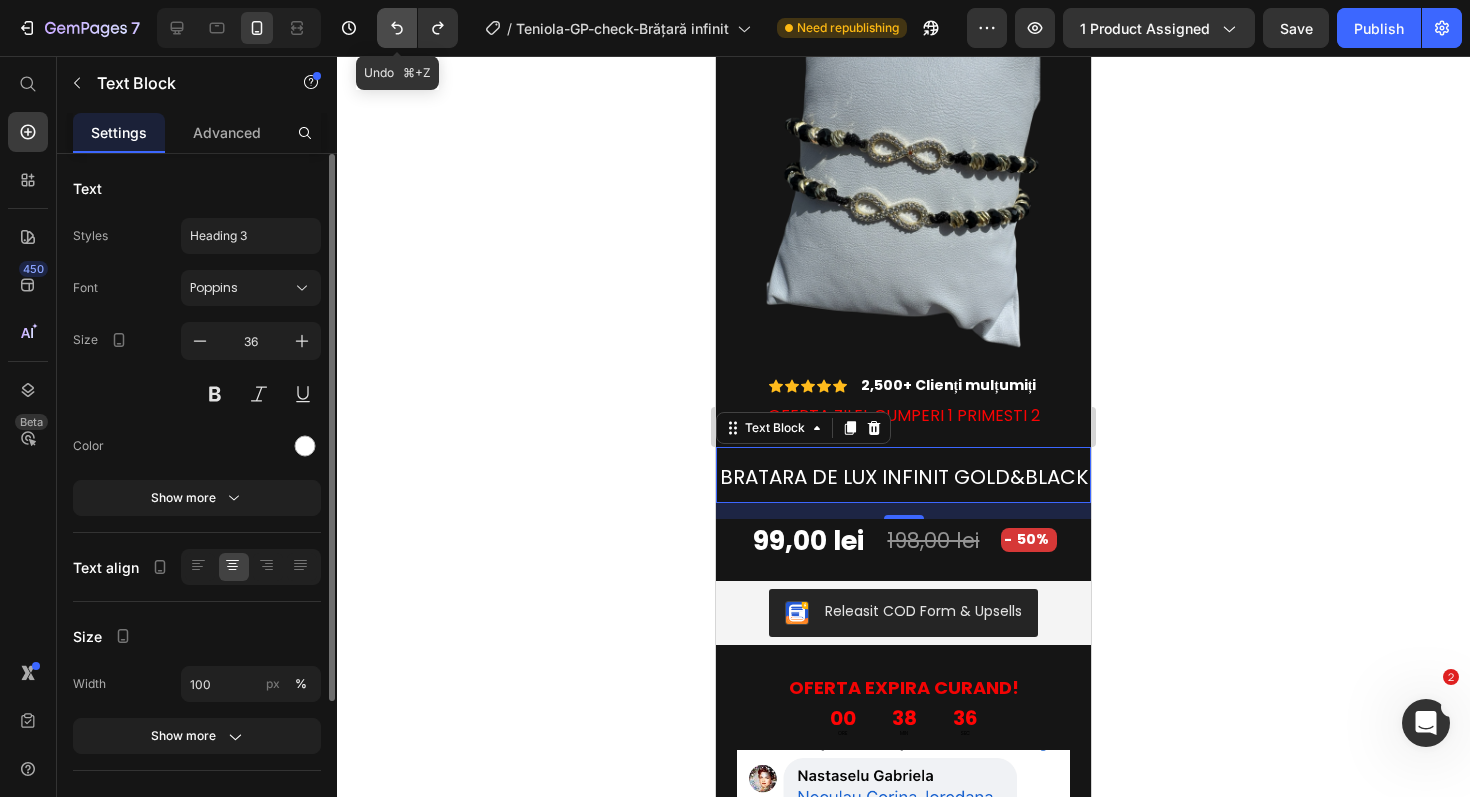 click 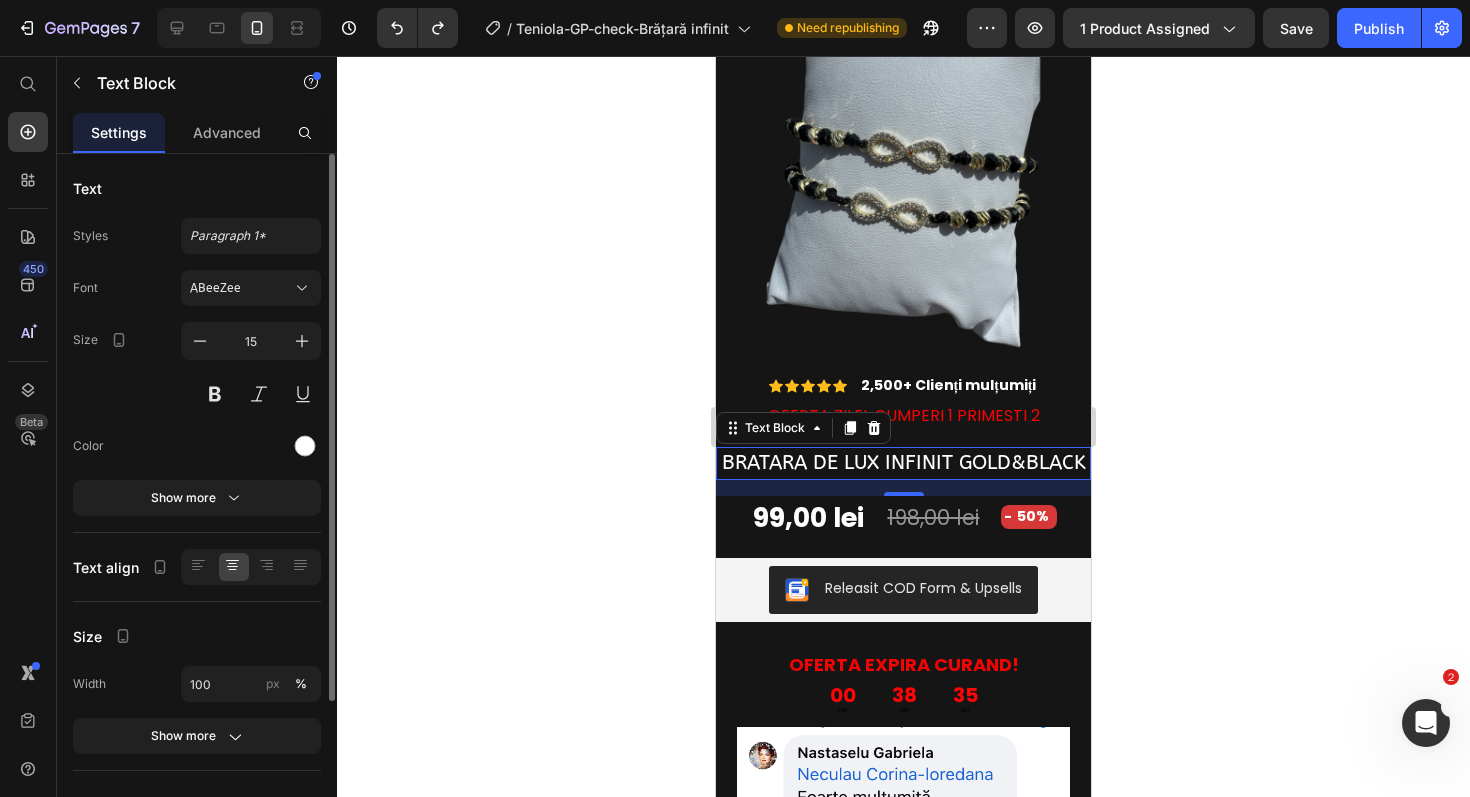click 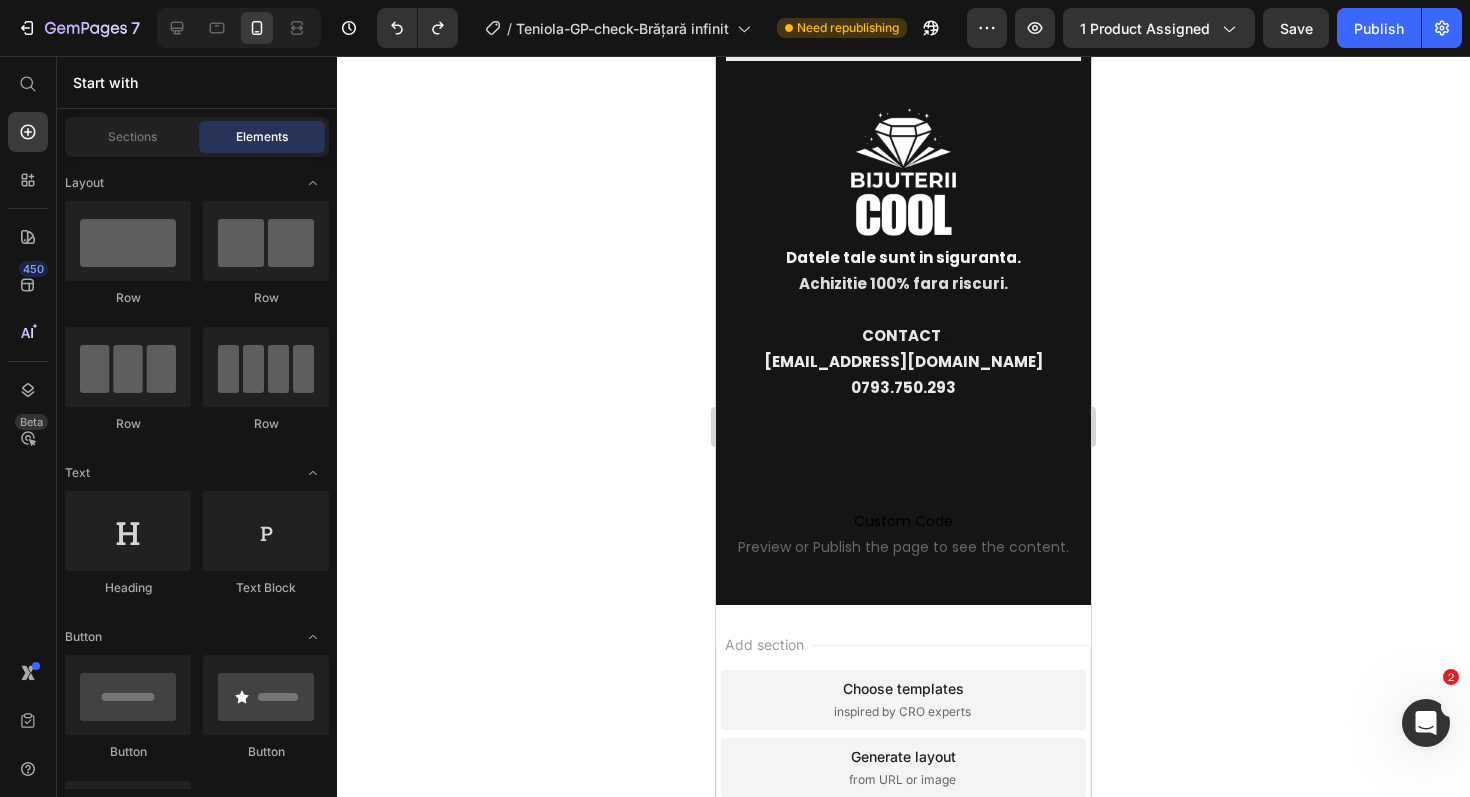 scroll, scrollTop: 2990, scrollLeft: 0, axis: vertical 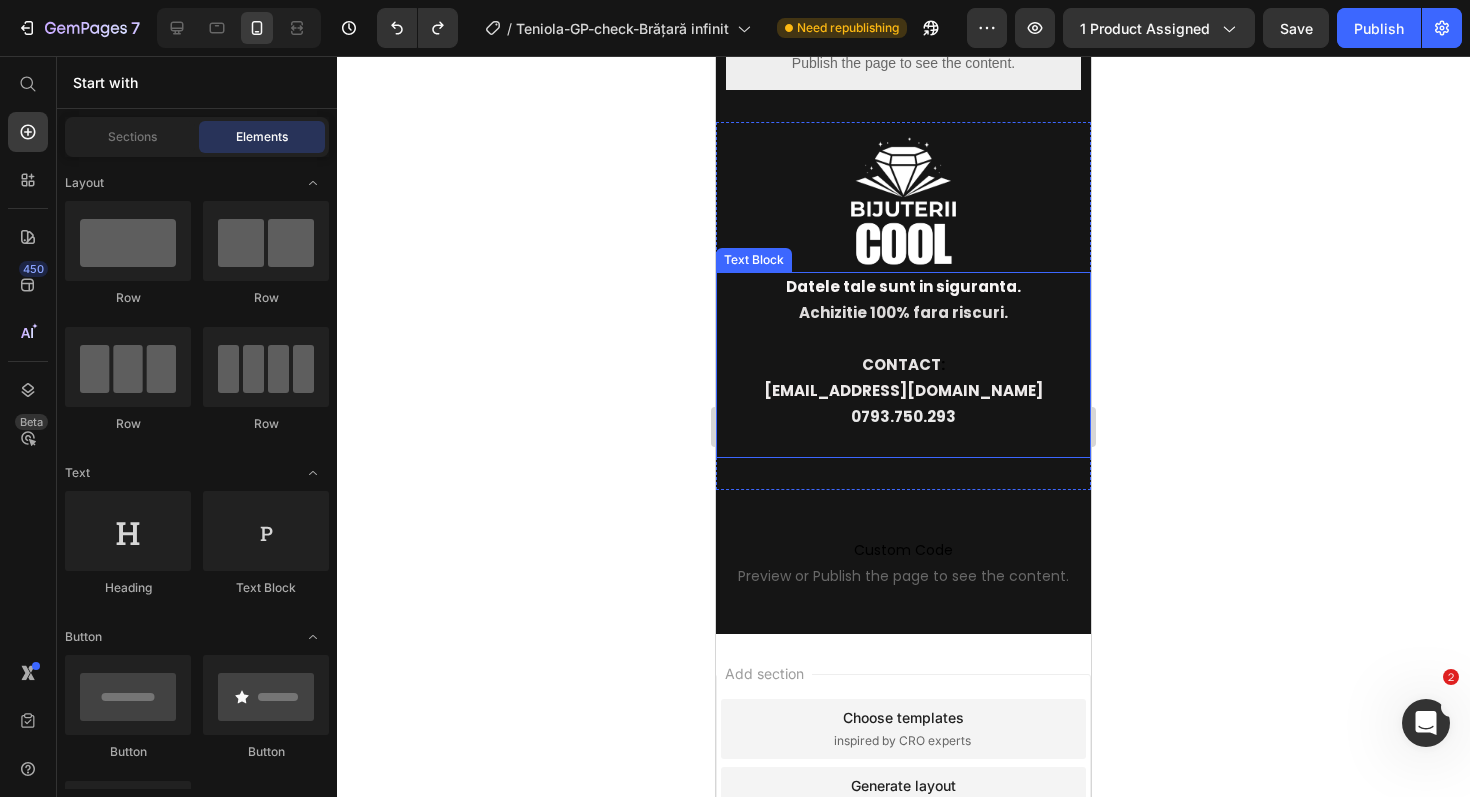 click on "[EMAIL_ADDRESS][DOMAIN_NAME]" at bounding box center (903, 390) 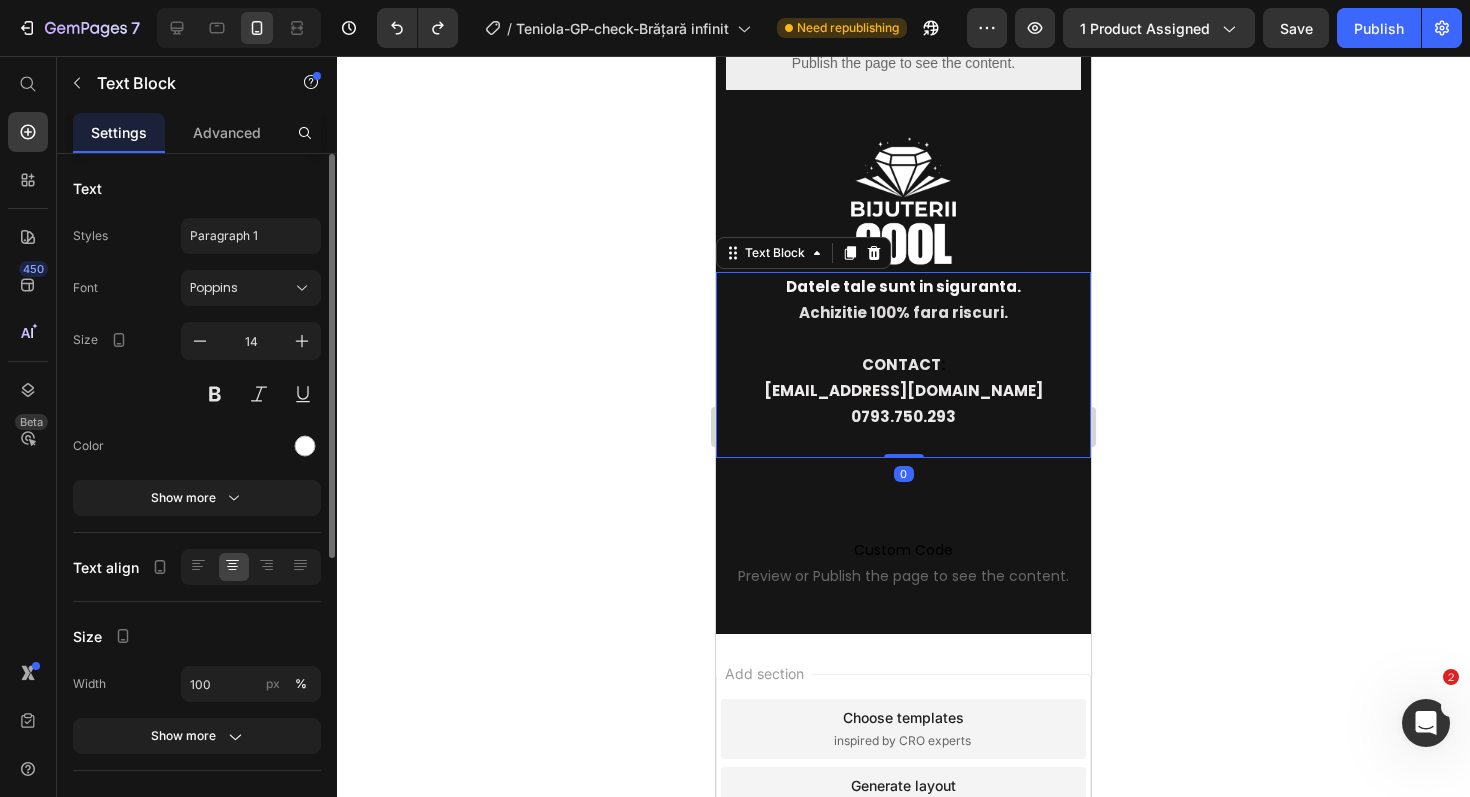click on "[EMAIL_ADDRESS][DOMAIN_NAME]" at bounding box center [903, 390] 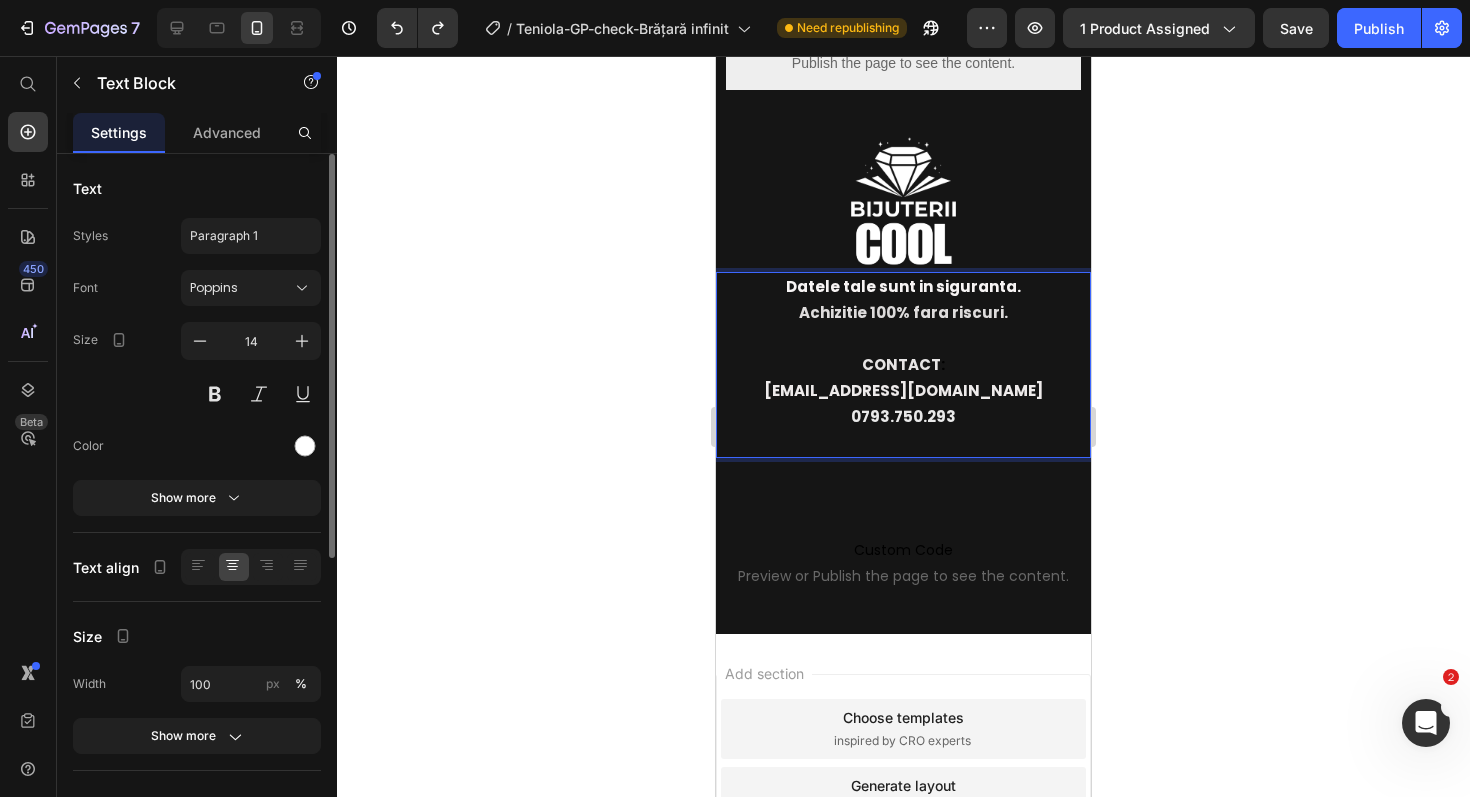click on "[EMAIL_ADDRESS][DOMAIN_NAME]" at bounding box center [903, 390] 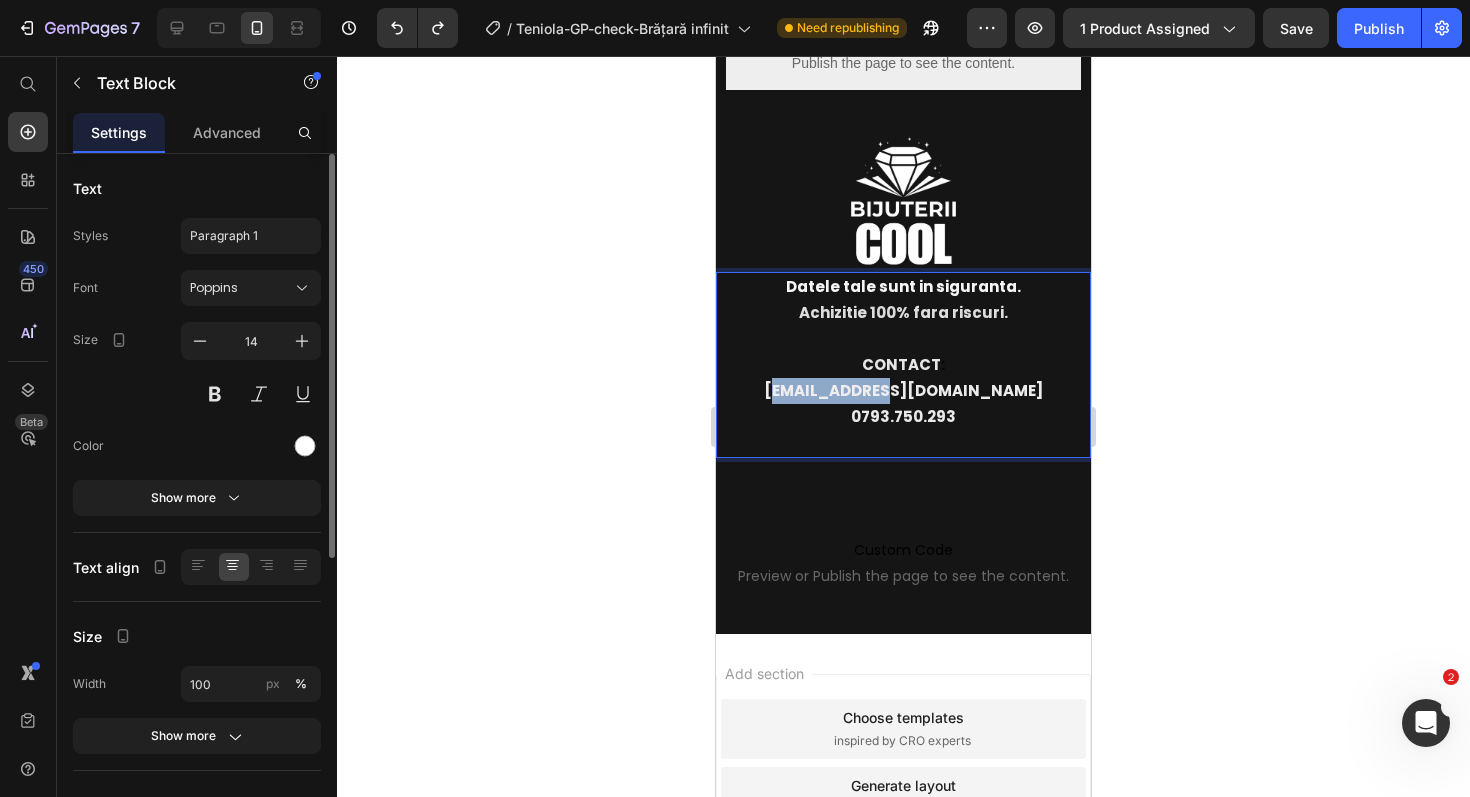 drag, startPoint x: 897, startPoint y: 328, endPoint x: 814, endPoint y: 330, distance: 83.02409 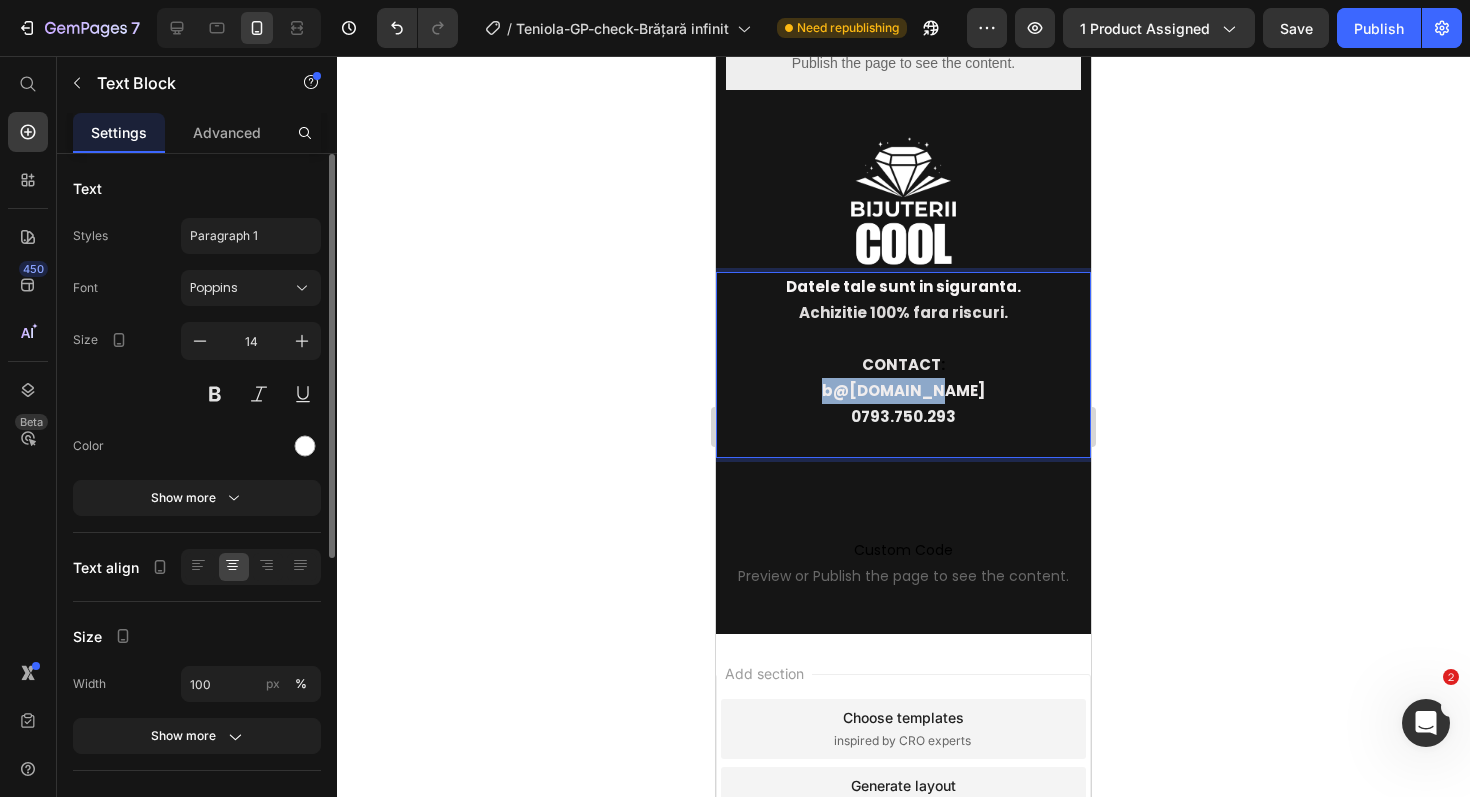 drag, startPoint x: 975, startPoint y: 330, endPoint x: 840, endPoint y: 330, distance: 135 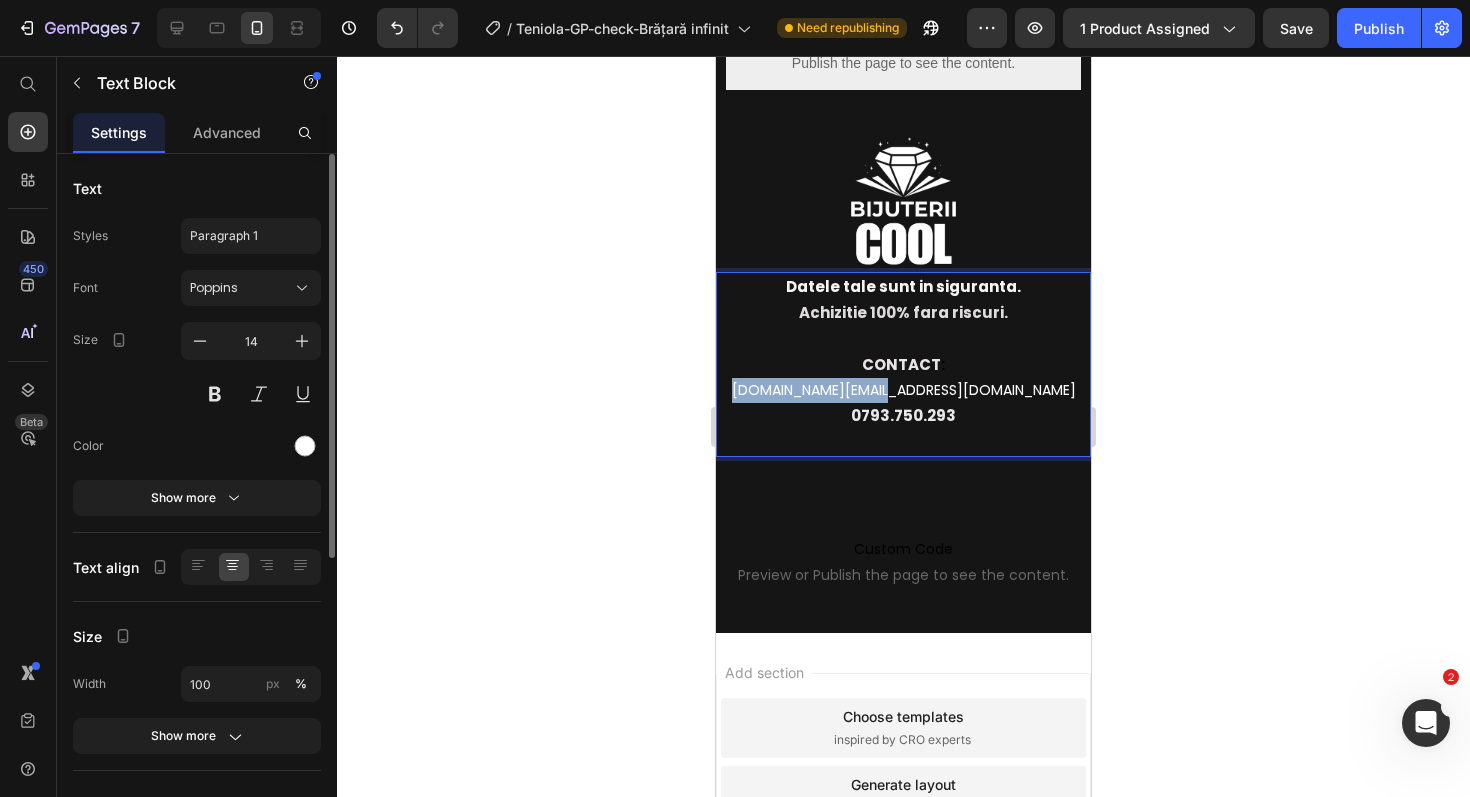 drag, startPoint x: 997, startPoint y: 320, endPoint x: 816, endPoint y: 328, distance: 181.17671 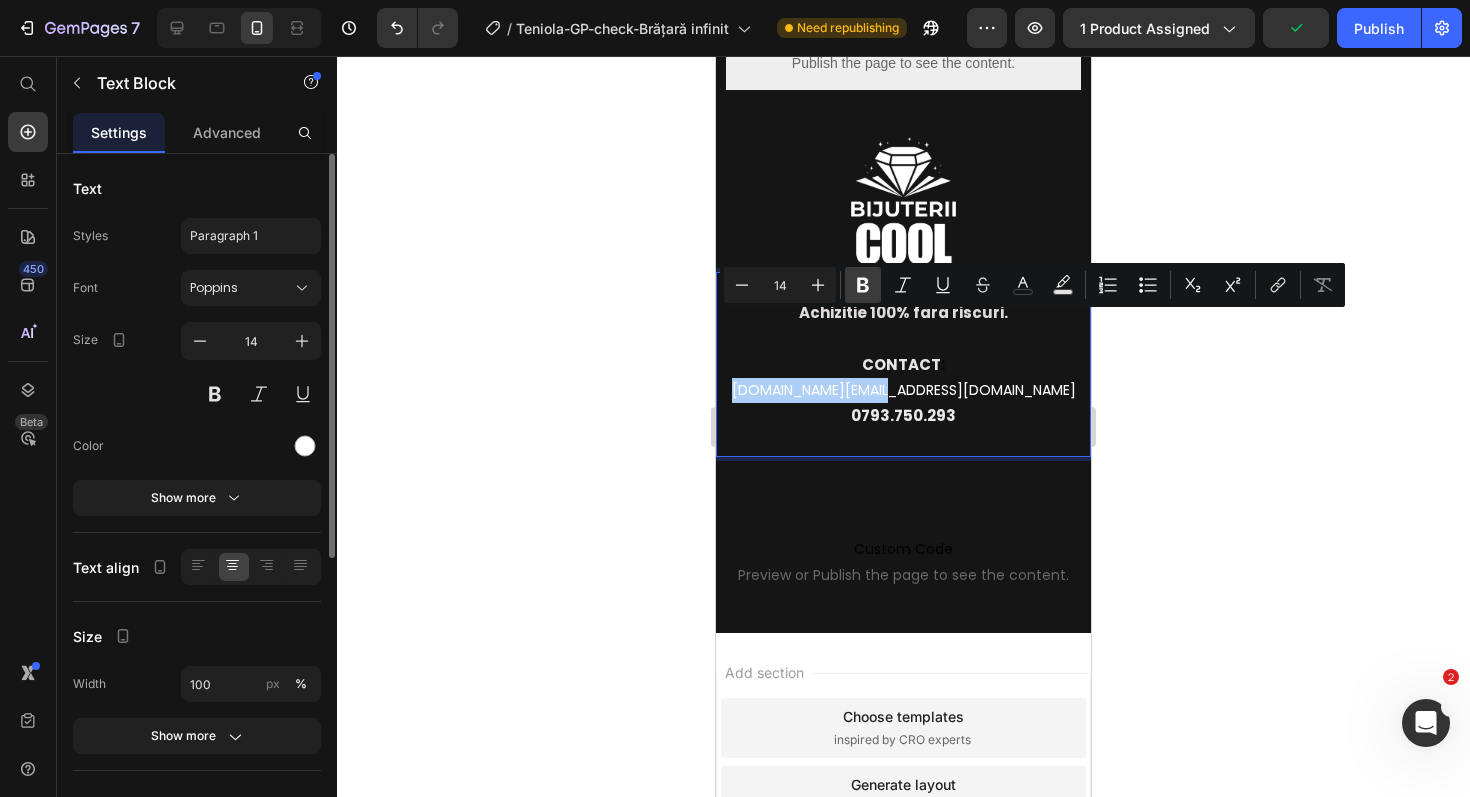 click 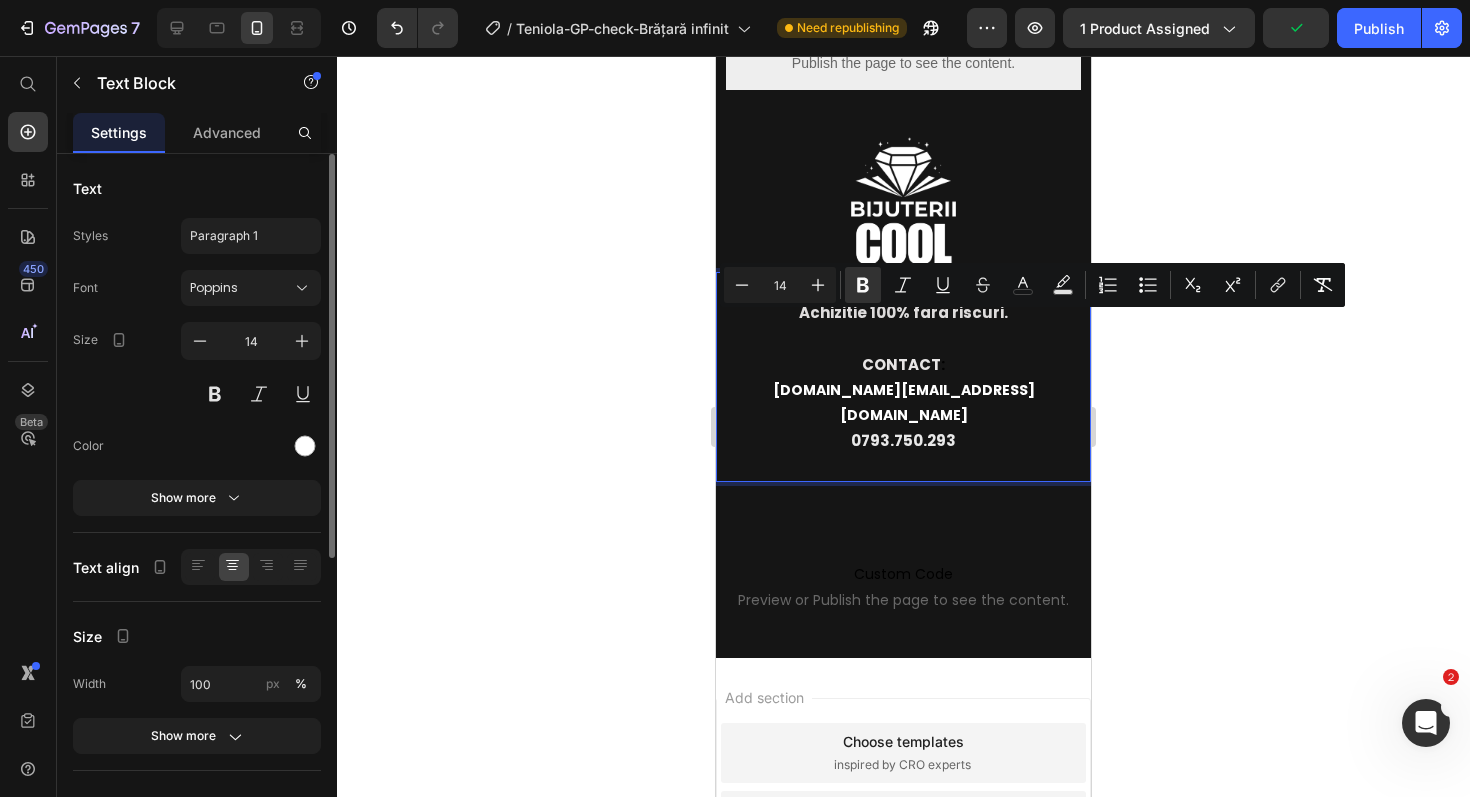 click on "[DOMAIN_NAME][EMAIL_ADDRESS][DOMAIN_NAME]" at bounding box center [904, 402] 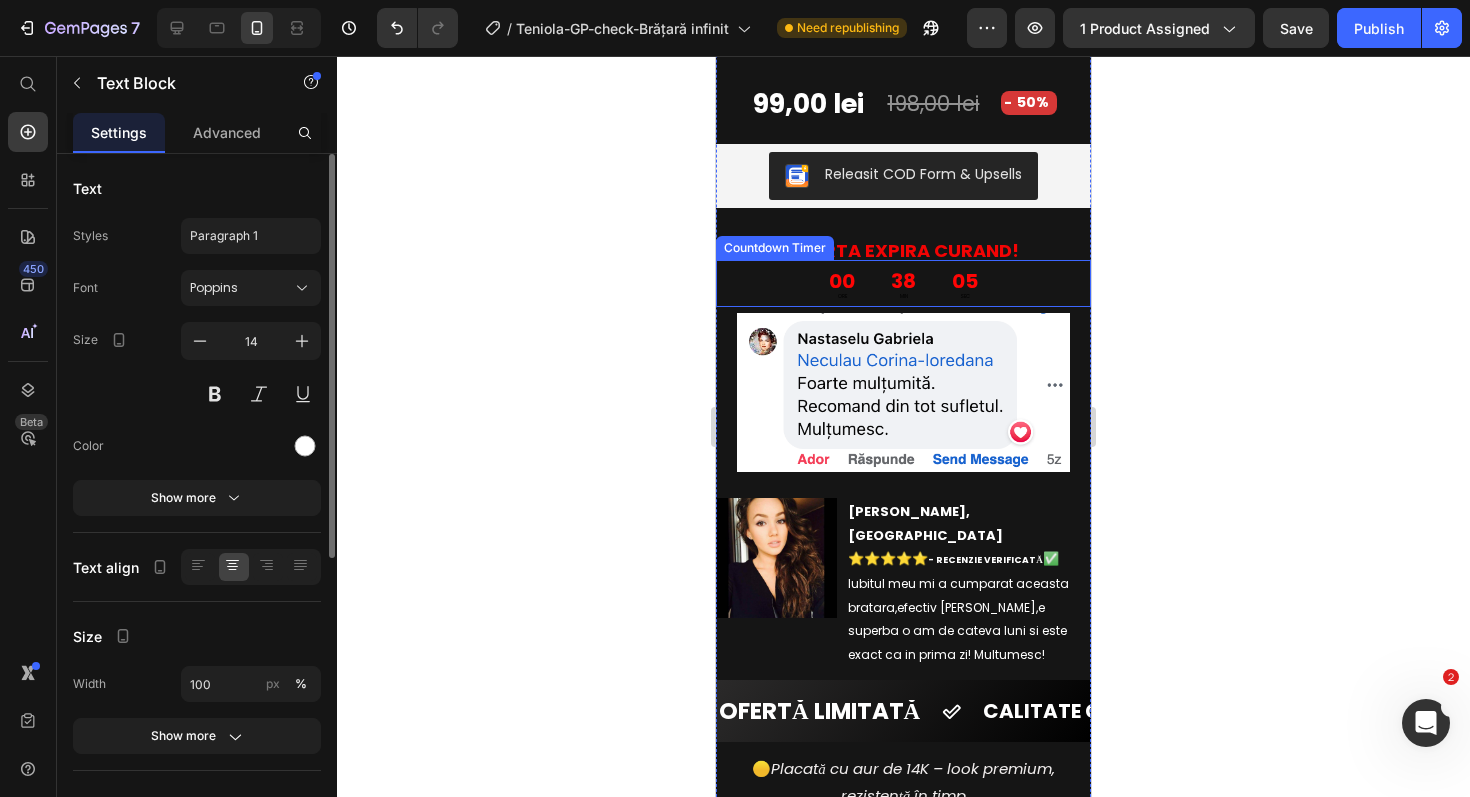scroll, scrollTop: 0, scrollLeft: 0, axis: both 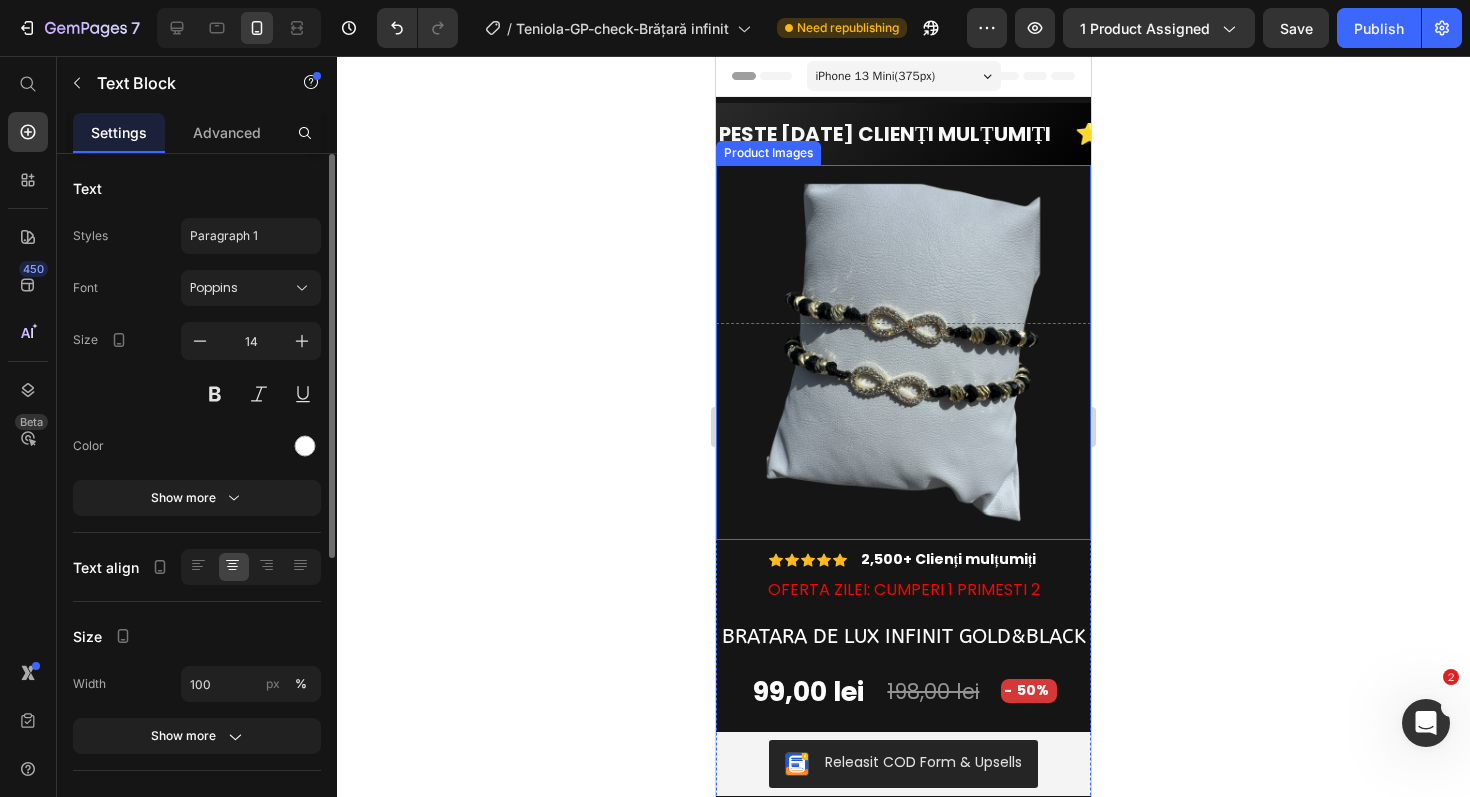 click at bounding box center [903, 352] 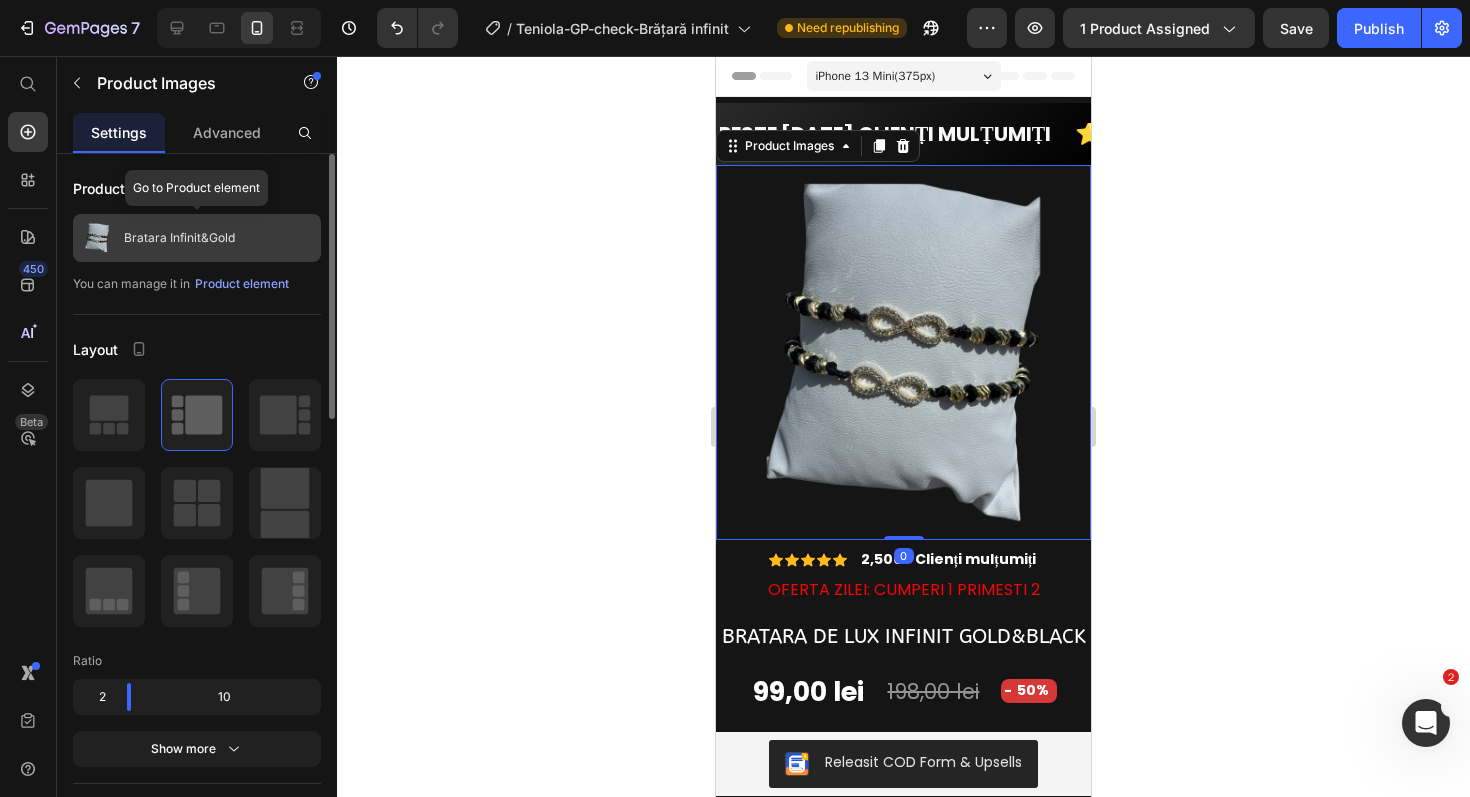 click on "Bratara Infinit&Gold" 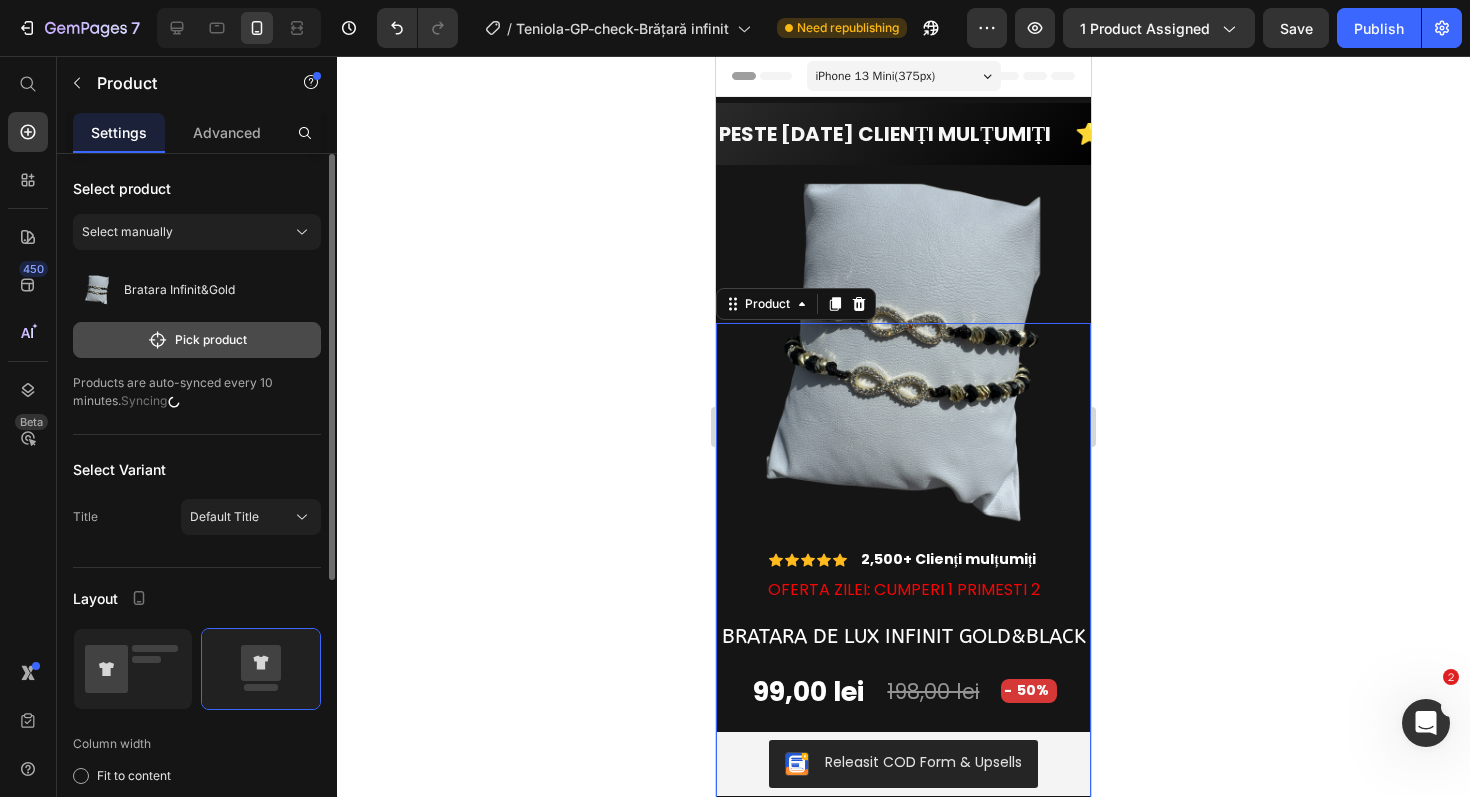 click on "Pick product" 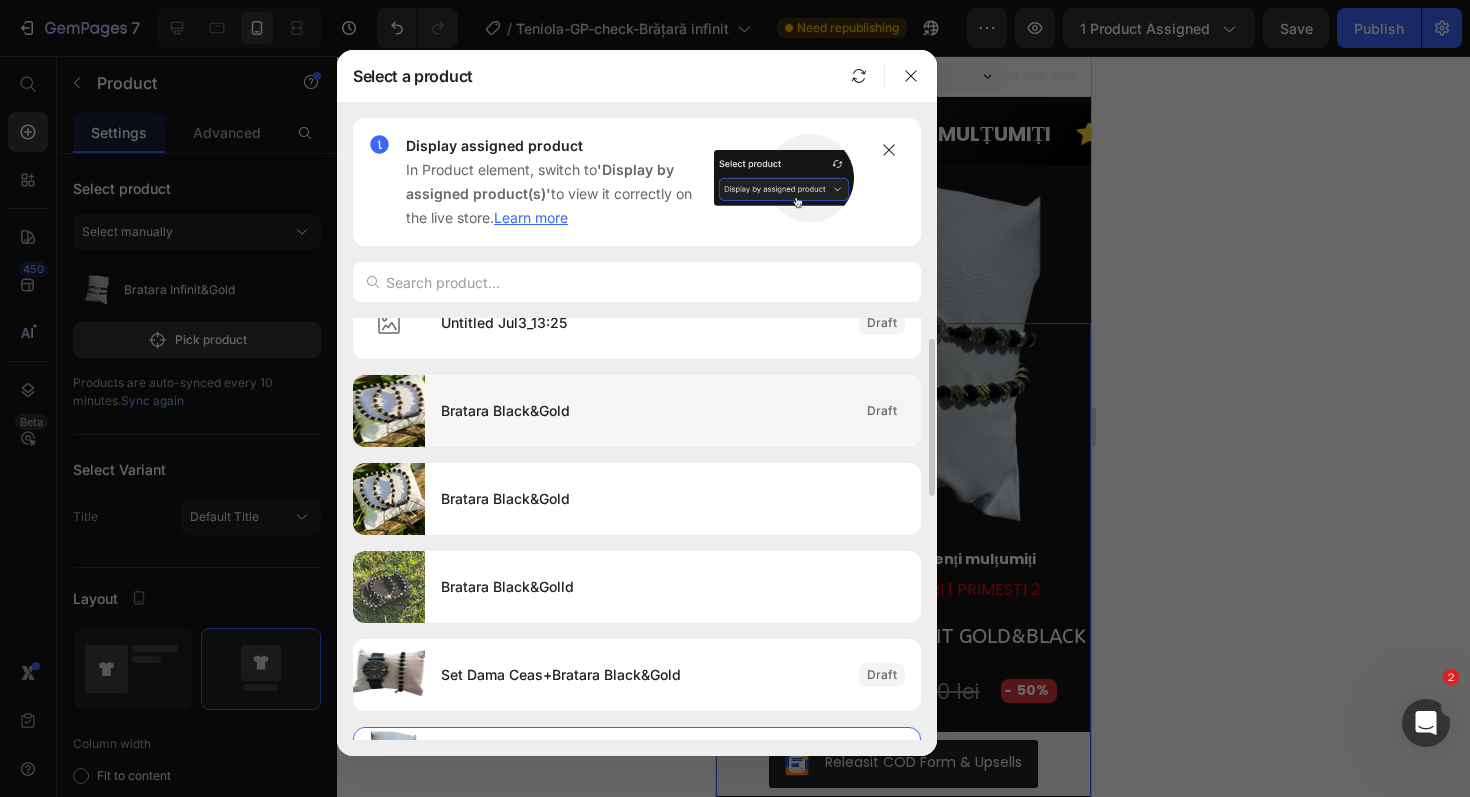 scroll, scrollTop: 38, scrollLeft: 0, axis: vertical 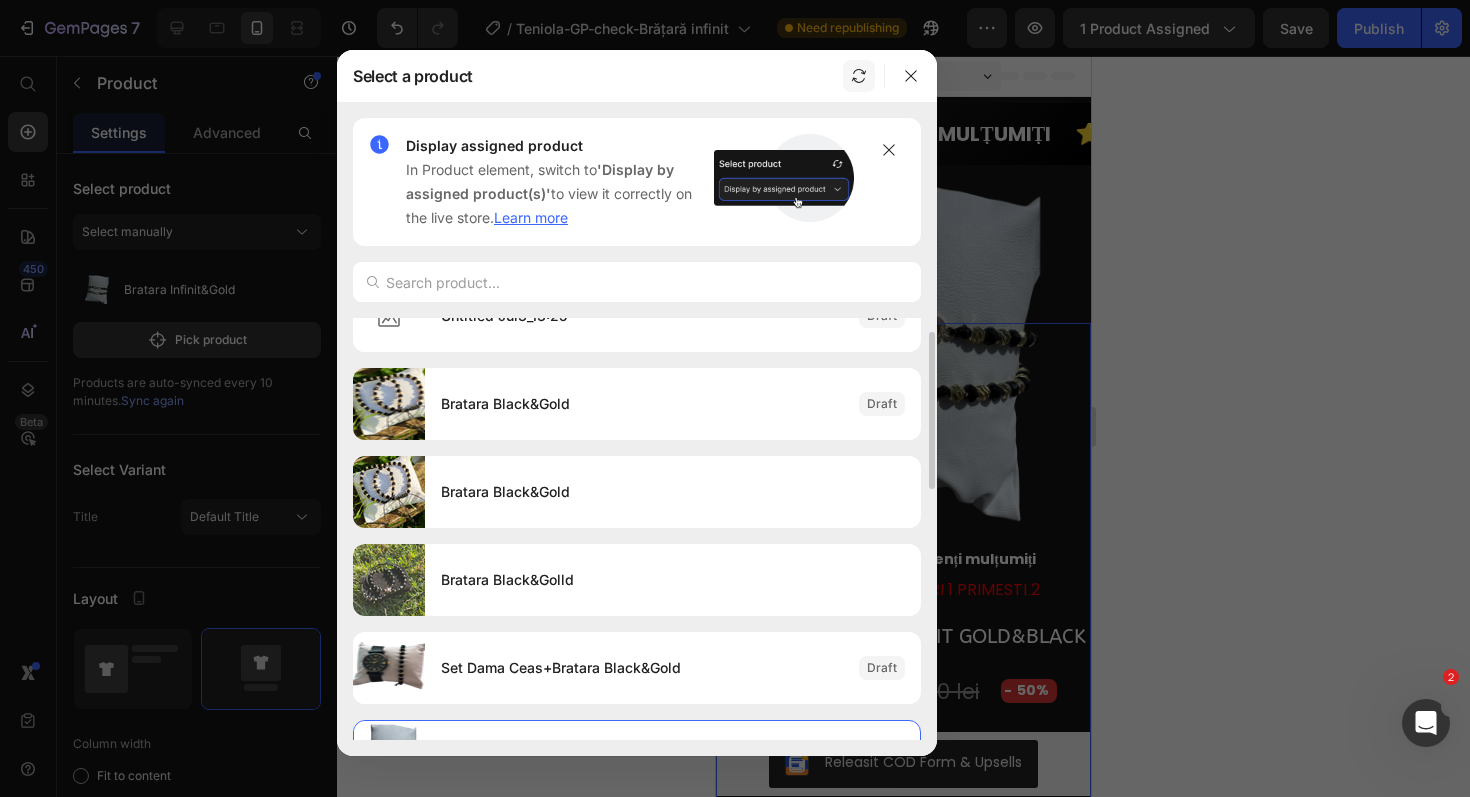 click 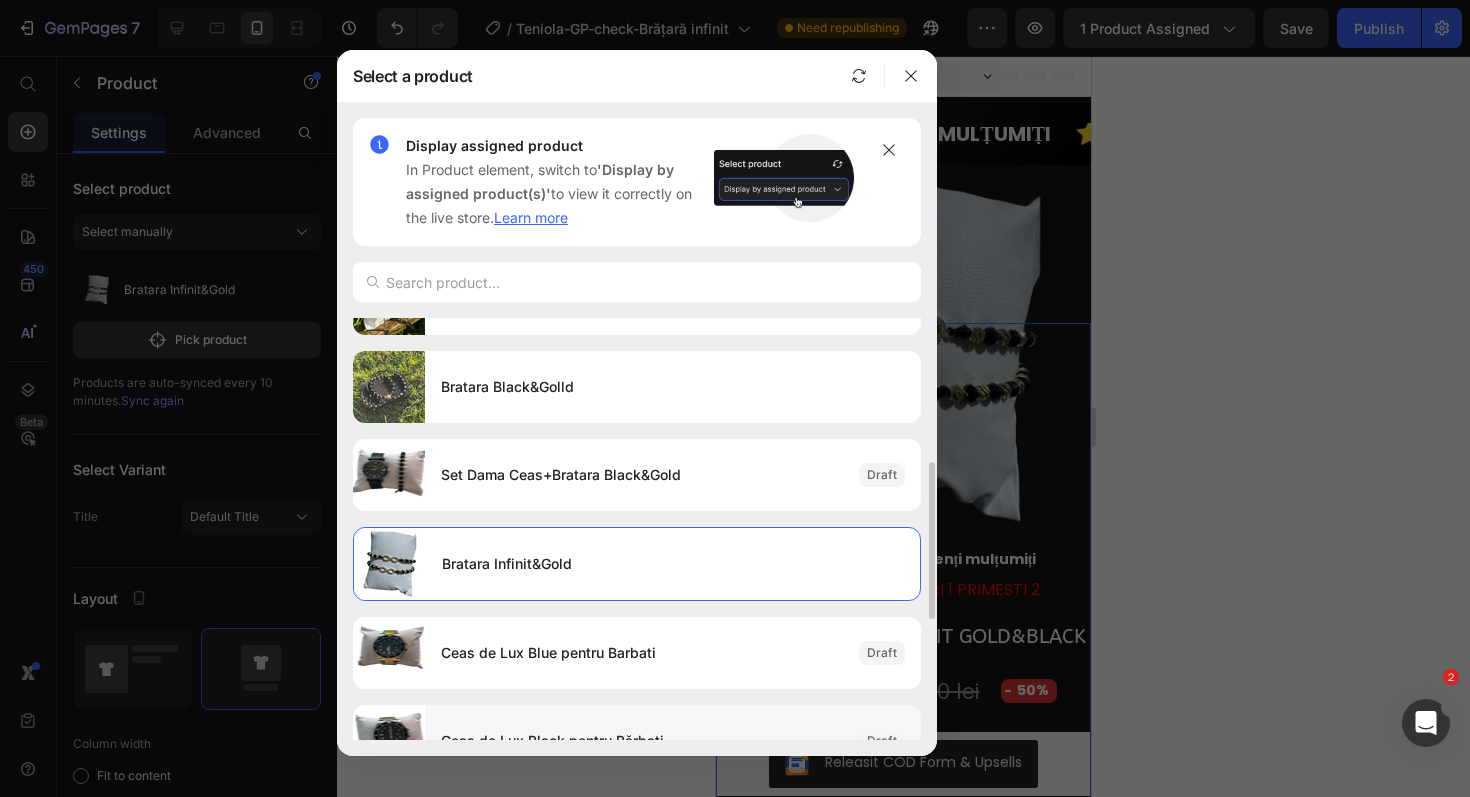 scroll, scrollTop: 276, scrollLeft: 0, axis: vertical 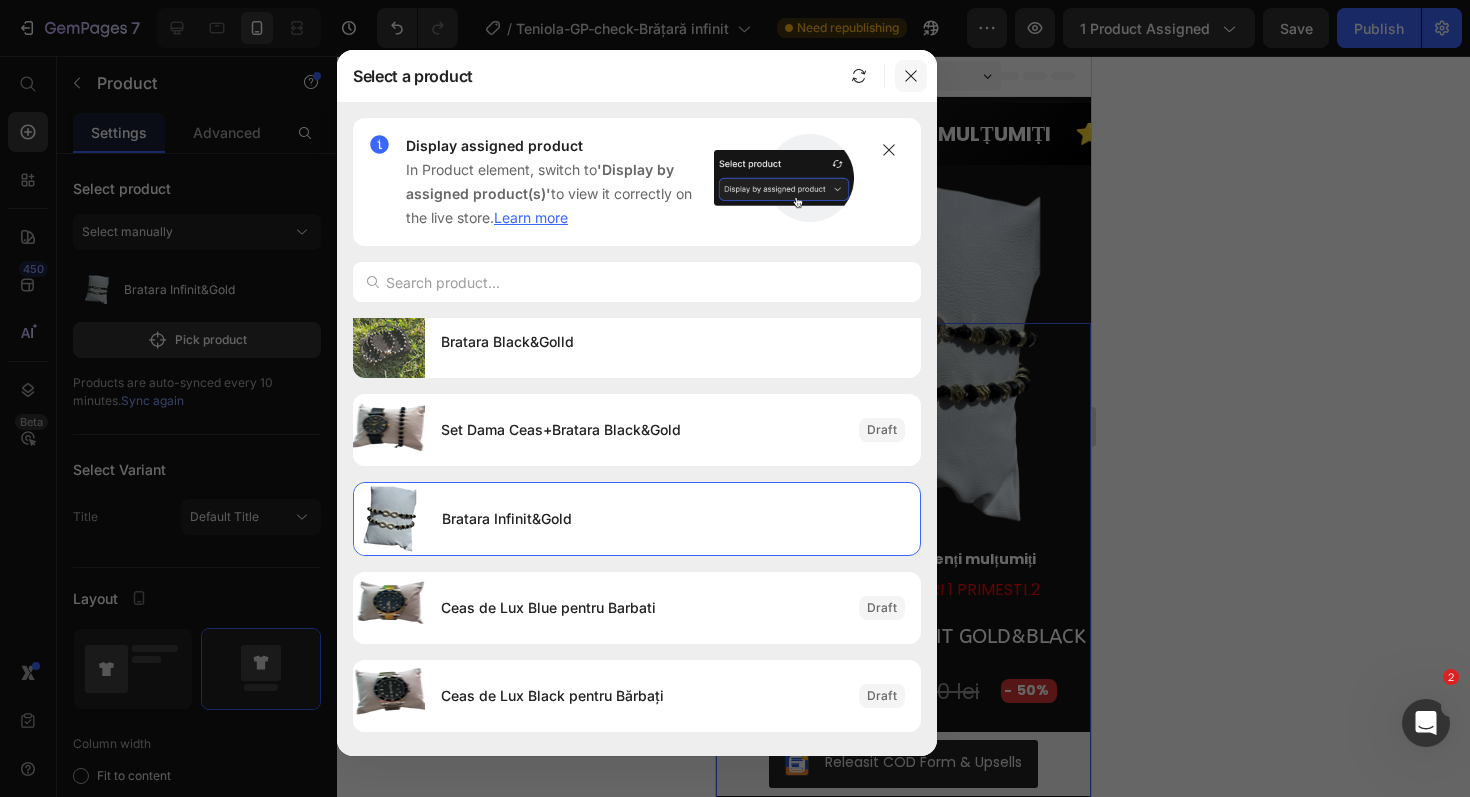 click 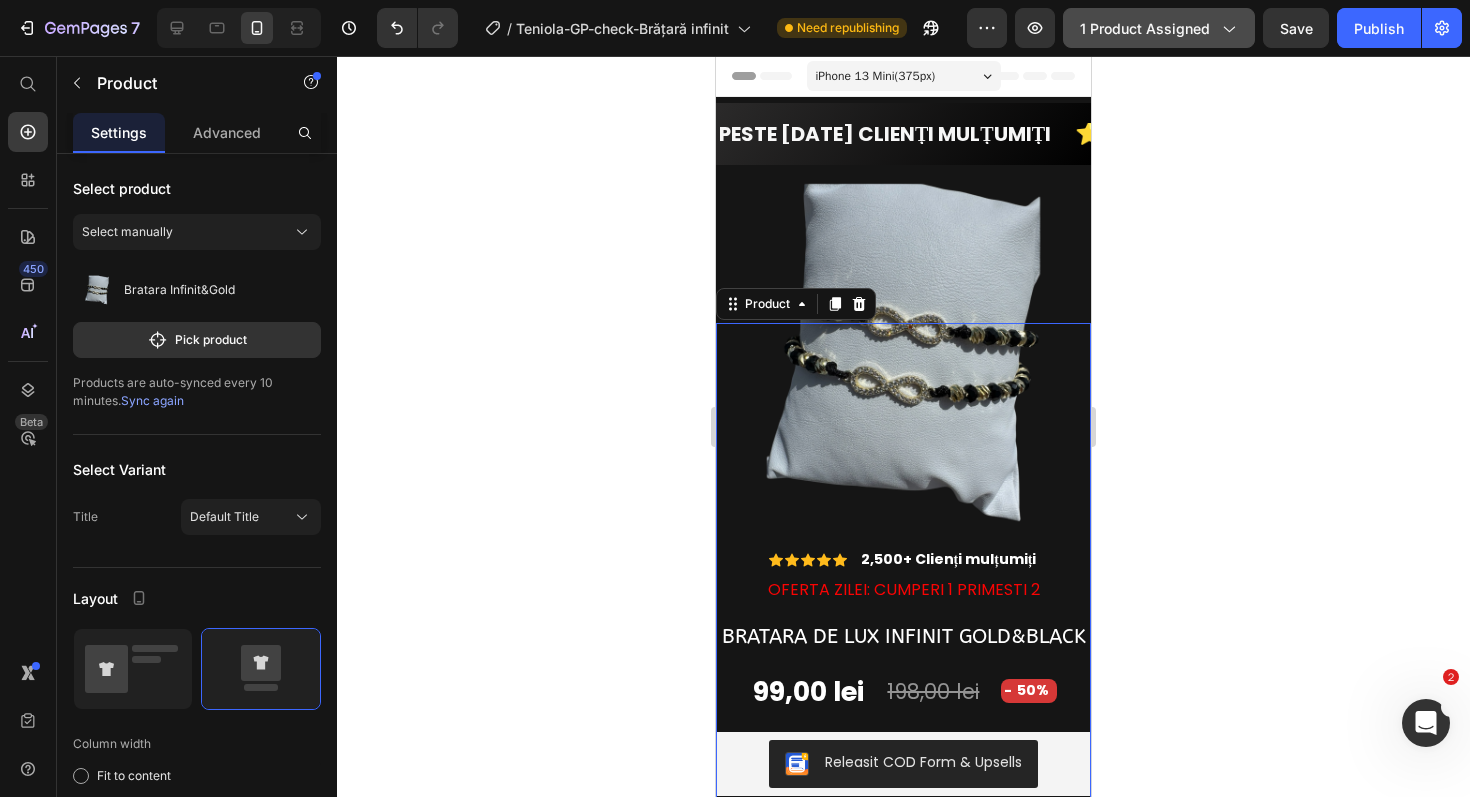 click on "1 product assigned" at bounding box center (1159, 28) 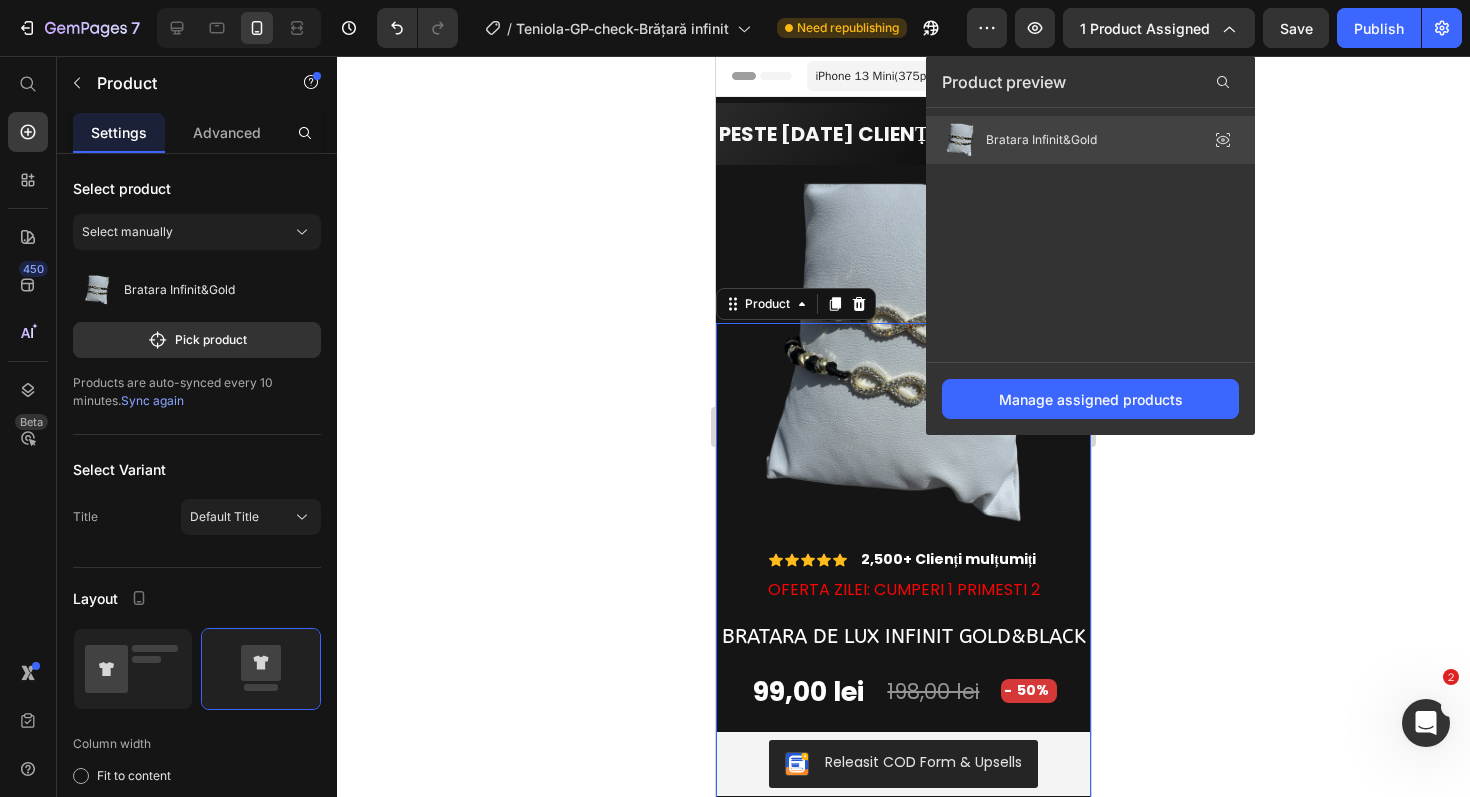 click on "Bratara Infinit&Gold" 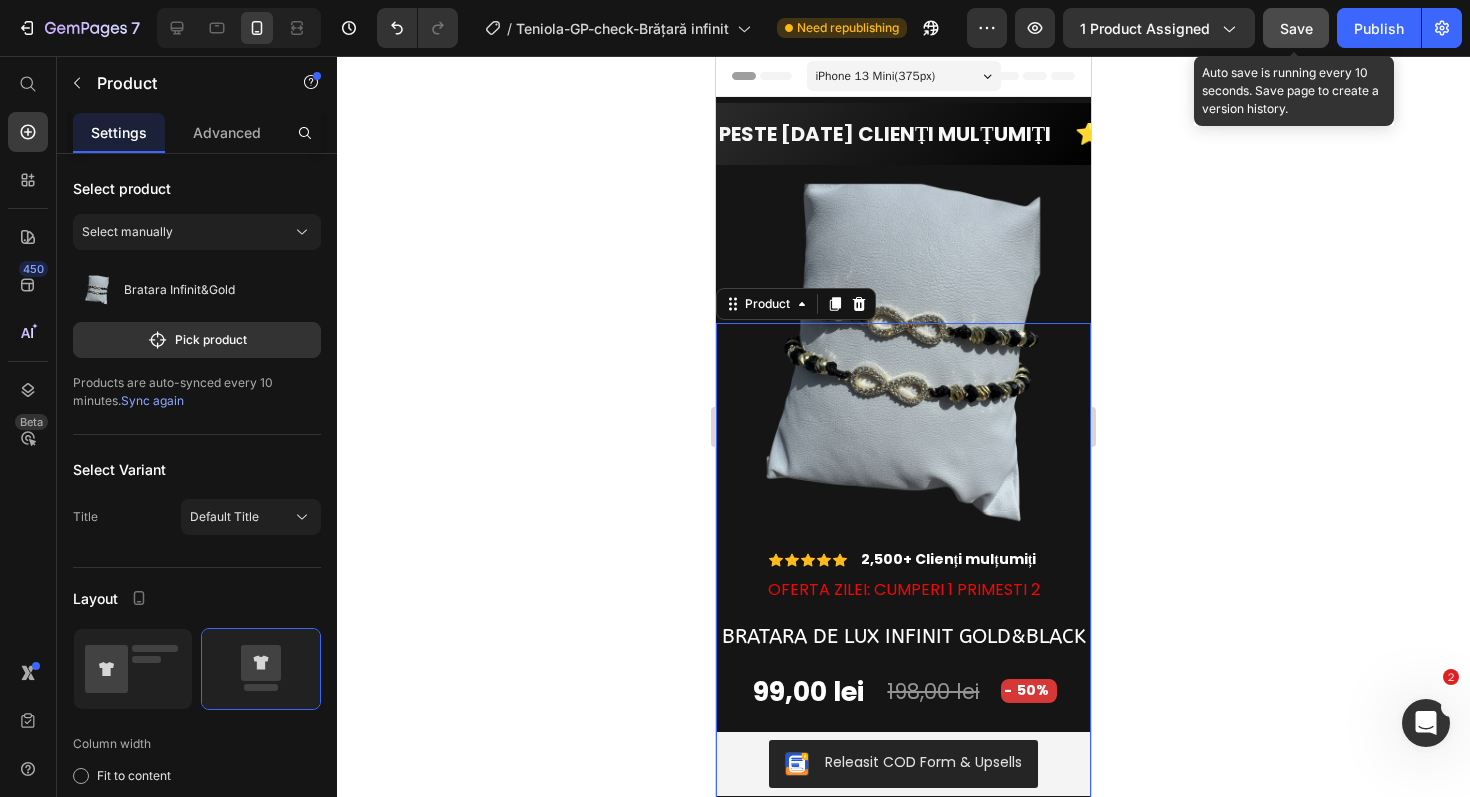 click on "Save" at bounding box center [1296, 28] 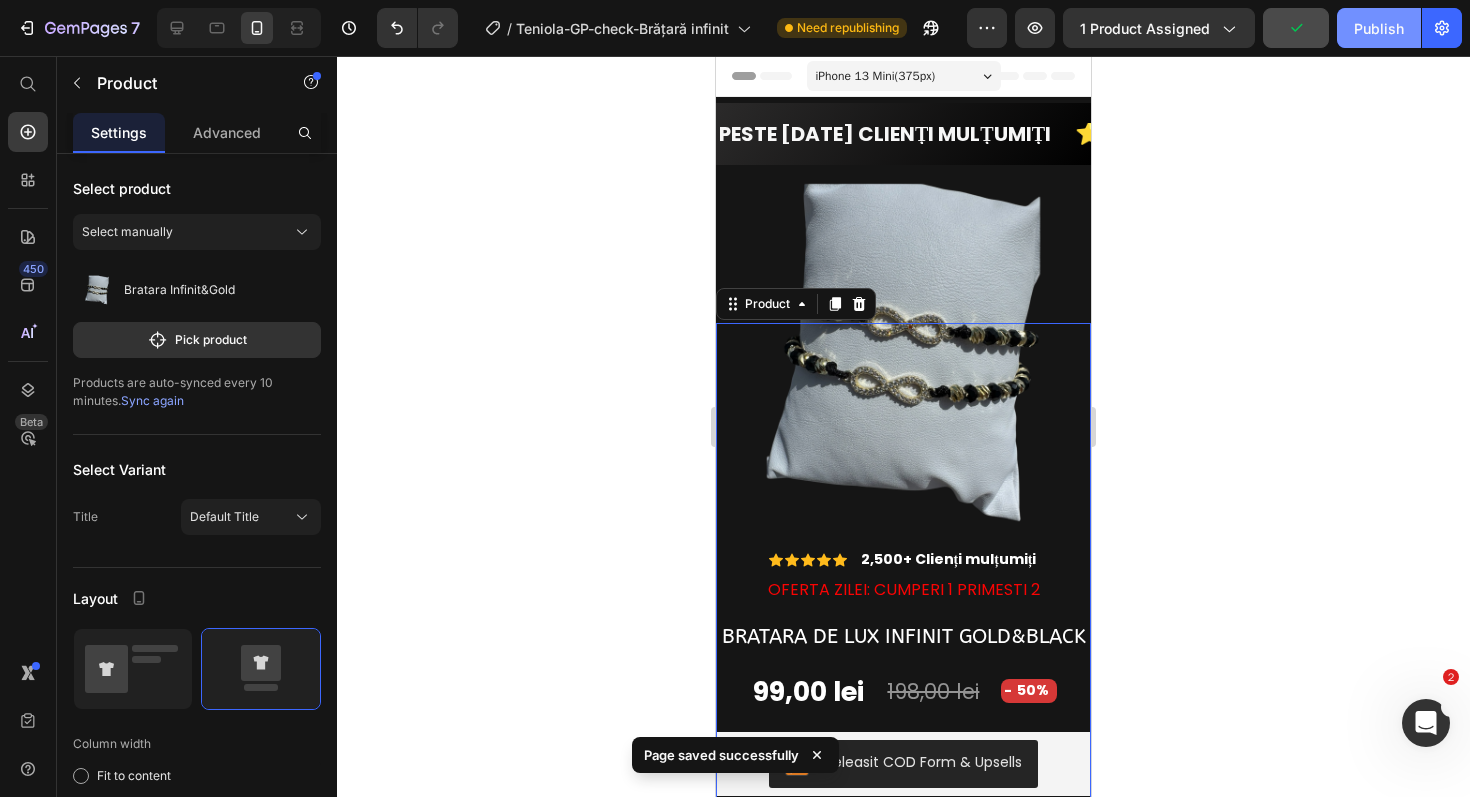 click on "Publish" at bounding box center [1379, 28] 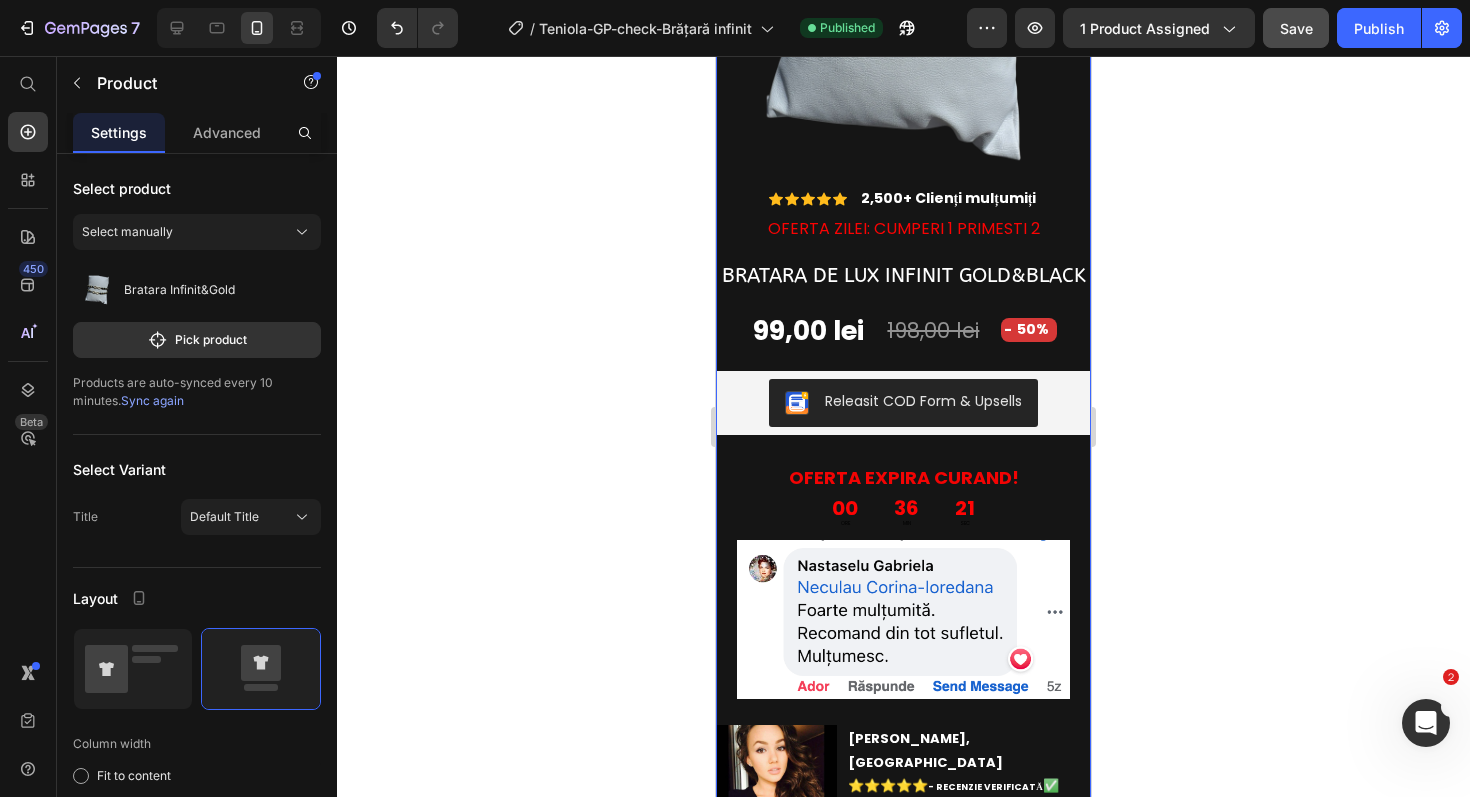 scroll, scrollTop: 396, scrollLeft: 0, axis: vertical 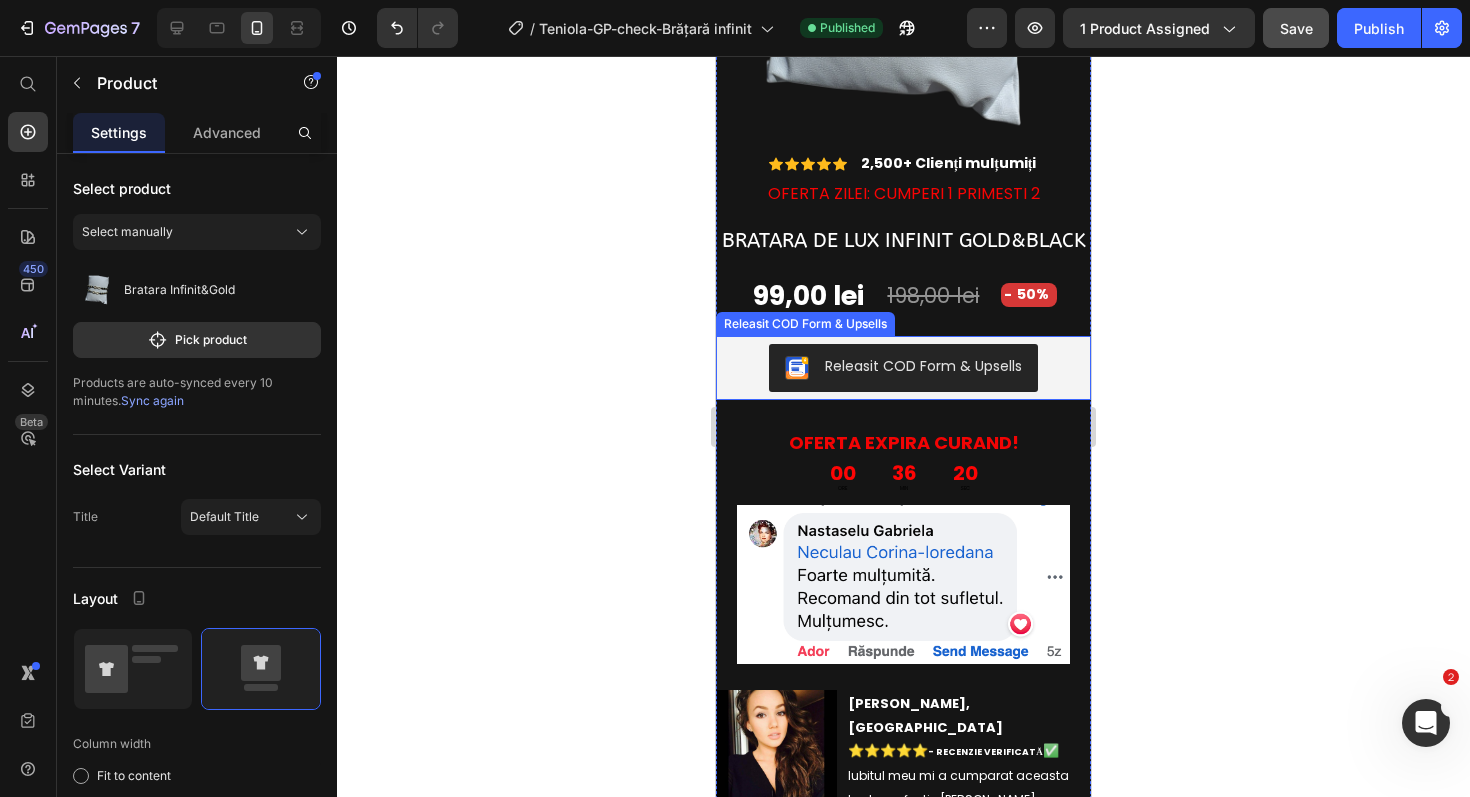 click on "Releasit COD Form & Upsells" at bounding box center (903, 368) 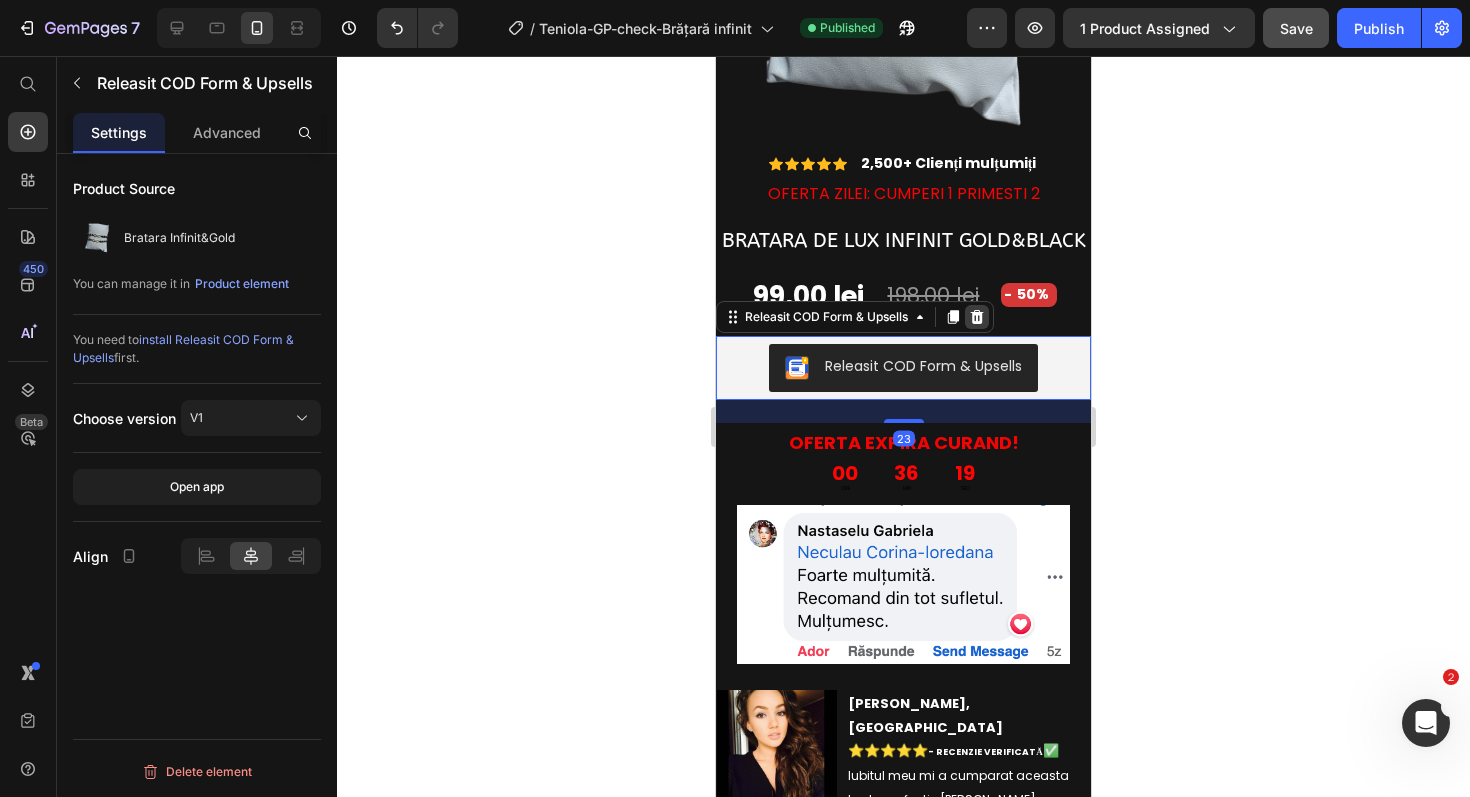 click 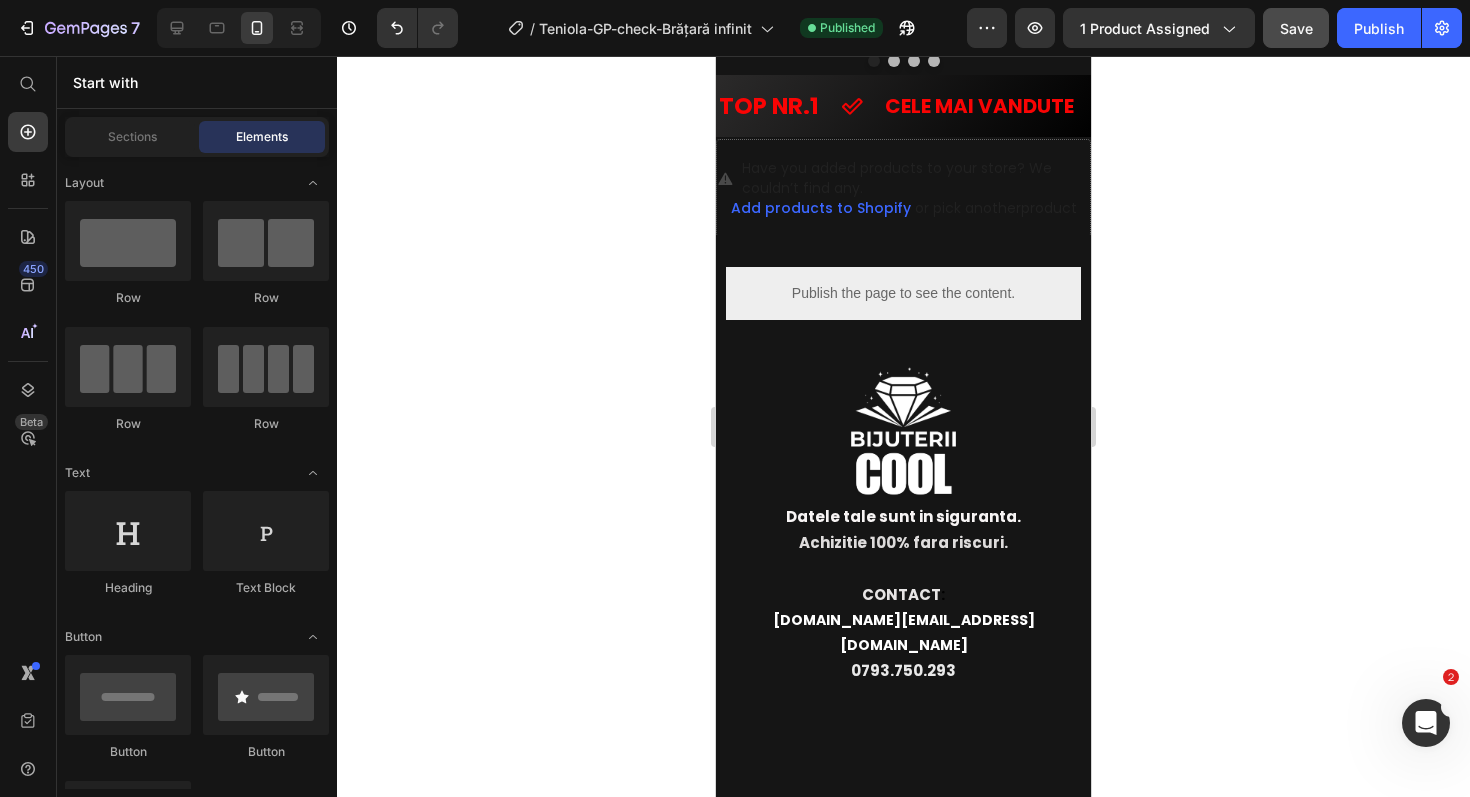 scroll, scrollTop: 2668, scrollLeft: 0, axis: vertical 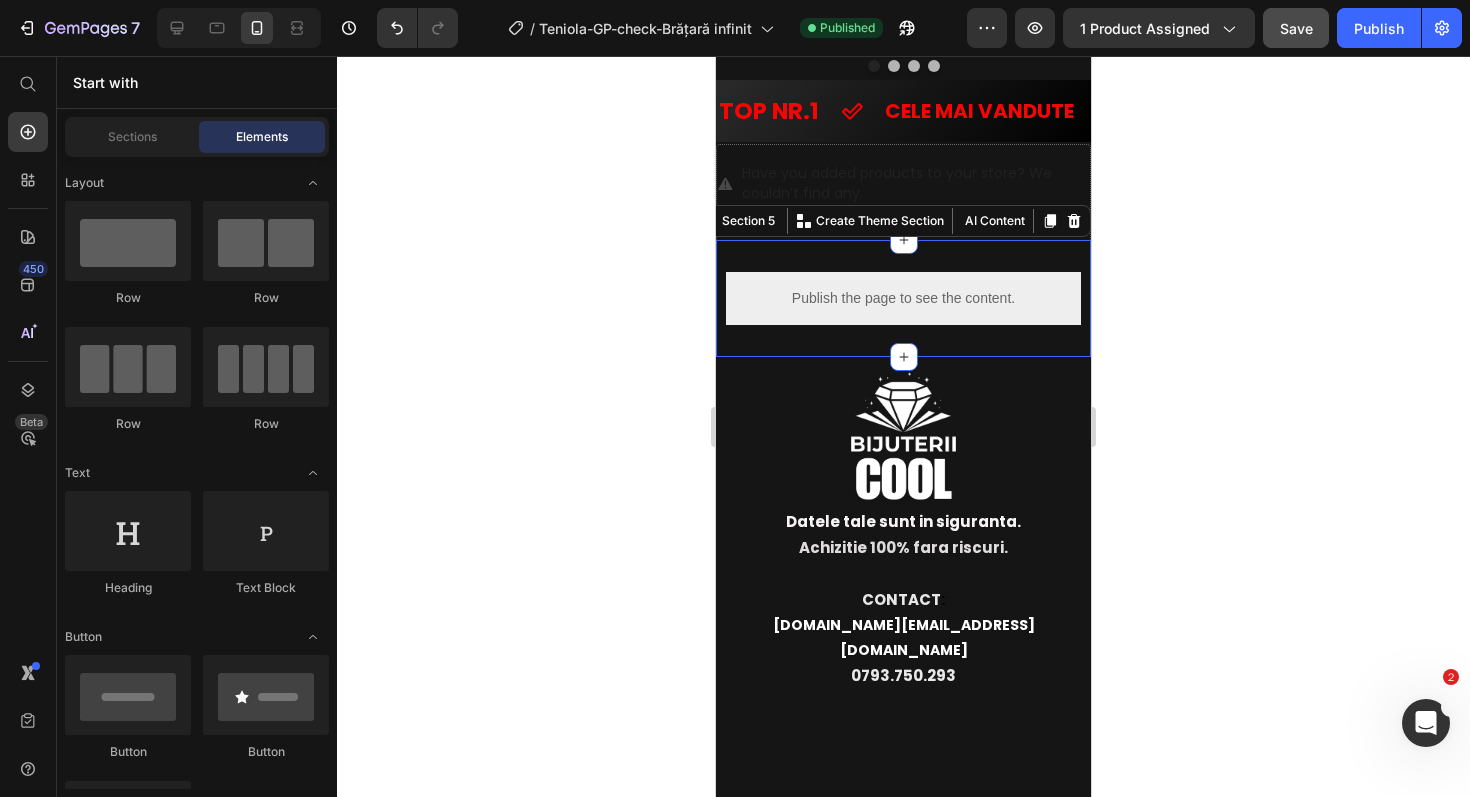 click on "Publish the page to see the content.
Custom Code Section 5   You can create reusable sections Create Theme Section AI Content Write with [PERSON_NAME] What would you like to describe here? Tone and Voice Persuasive Product Getting products... Show more Generate" at bounding box center (903, 298) 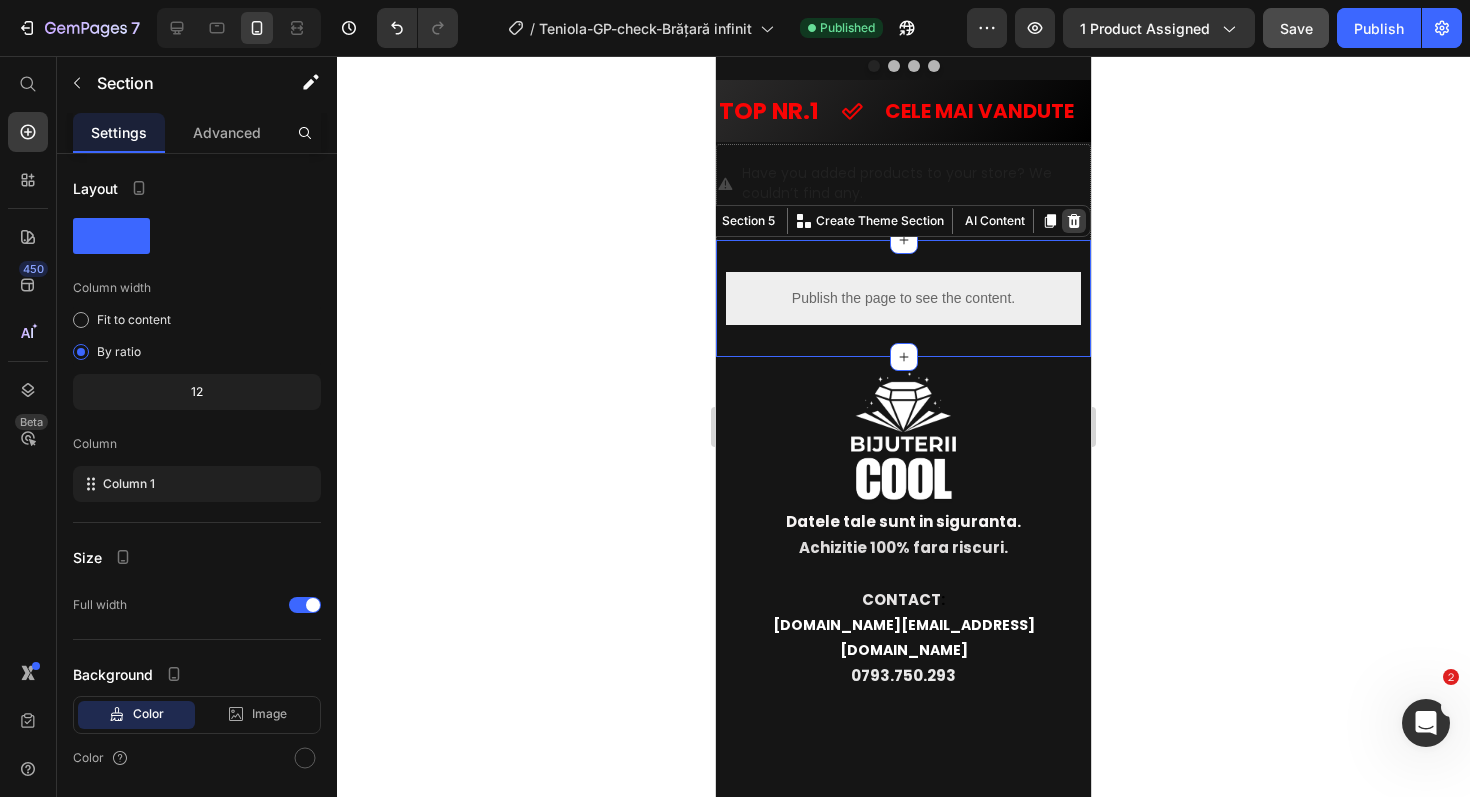 click 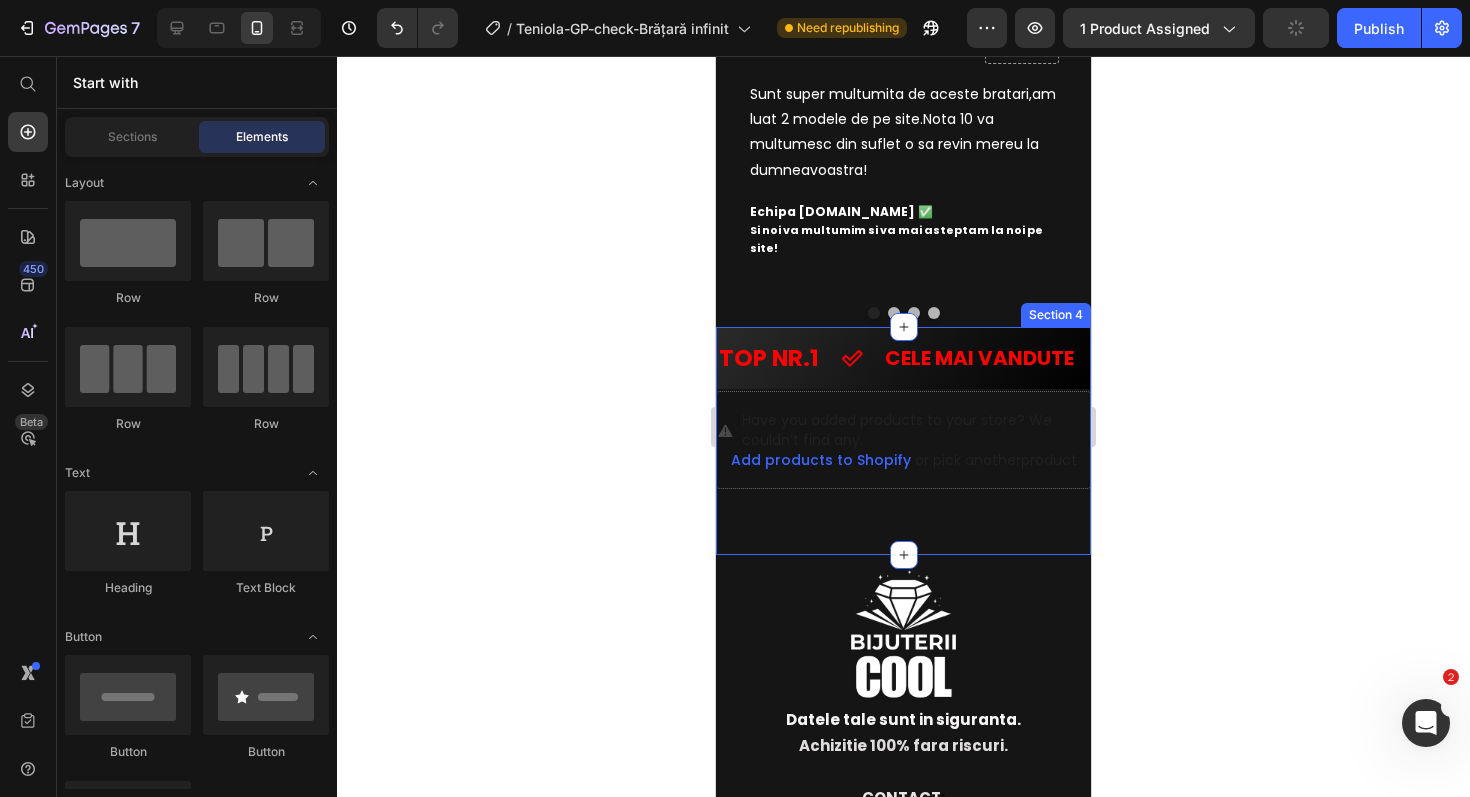 scroll, scrollTop: 2444, scrollLeft: 0, axis: vertical 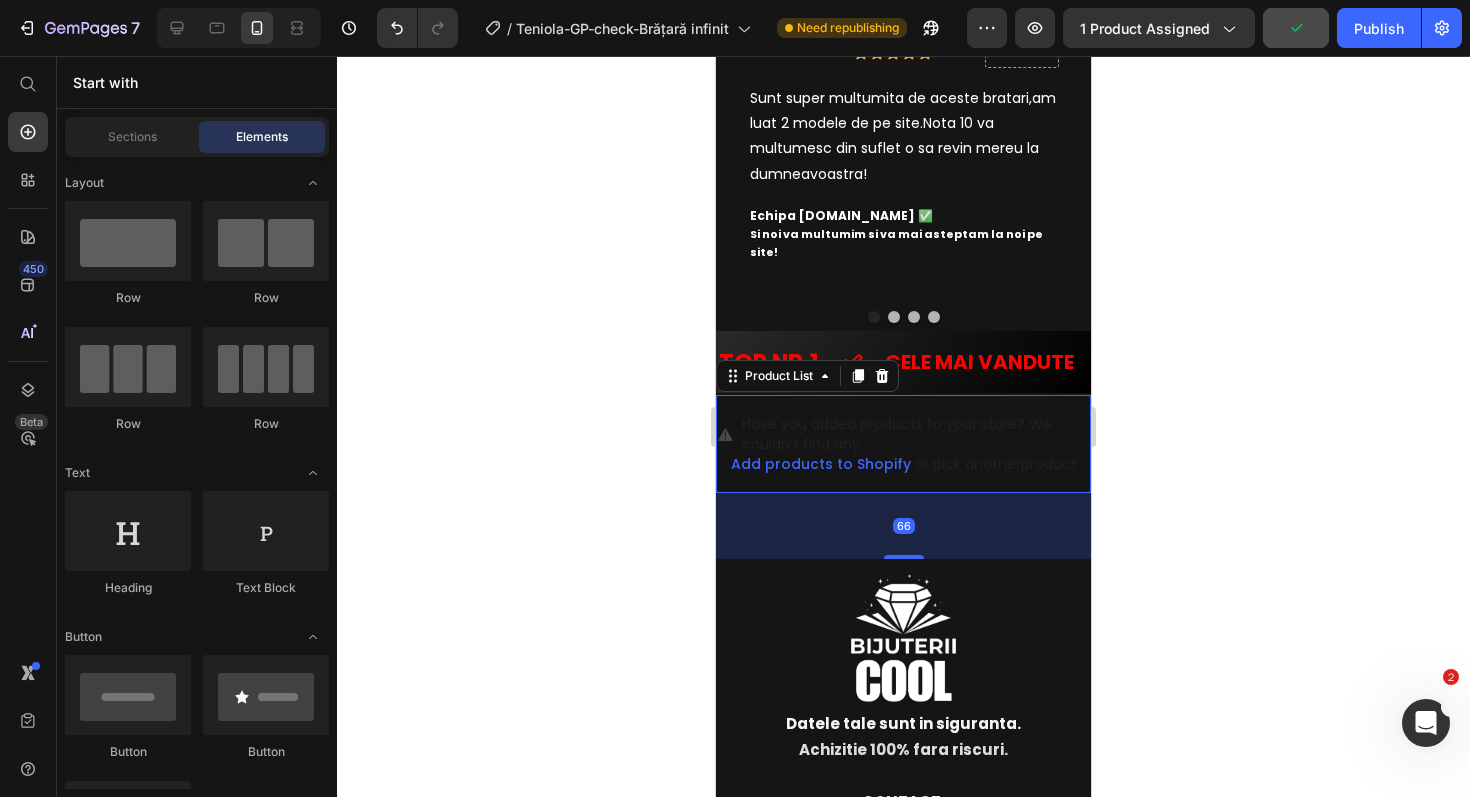 click on "Have you added products to your store? We couldn’t find any." at bounding box center [916, 434] 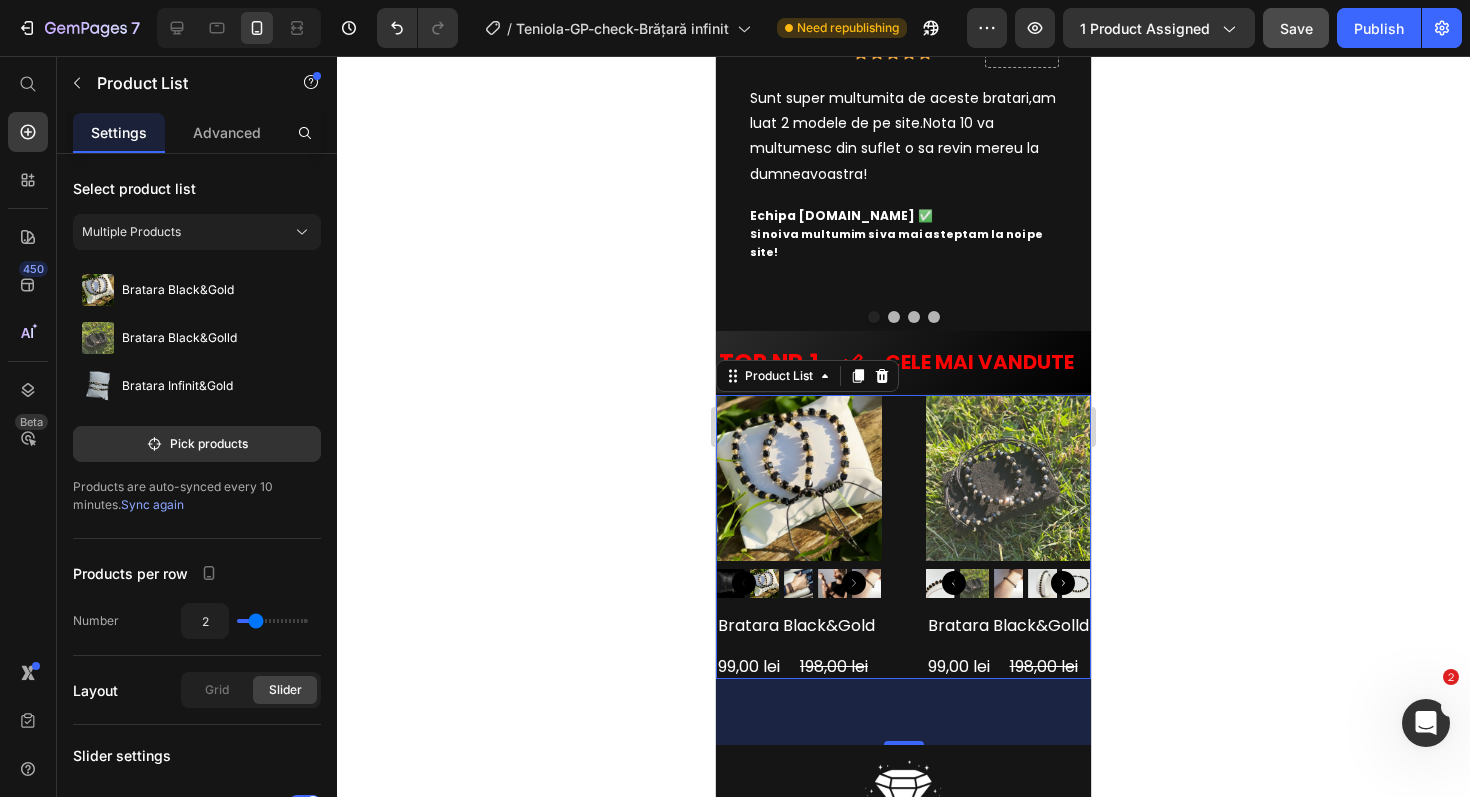 click 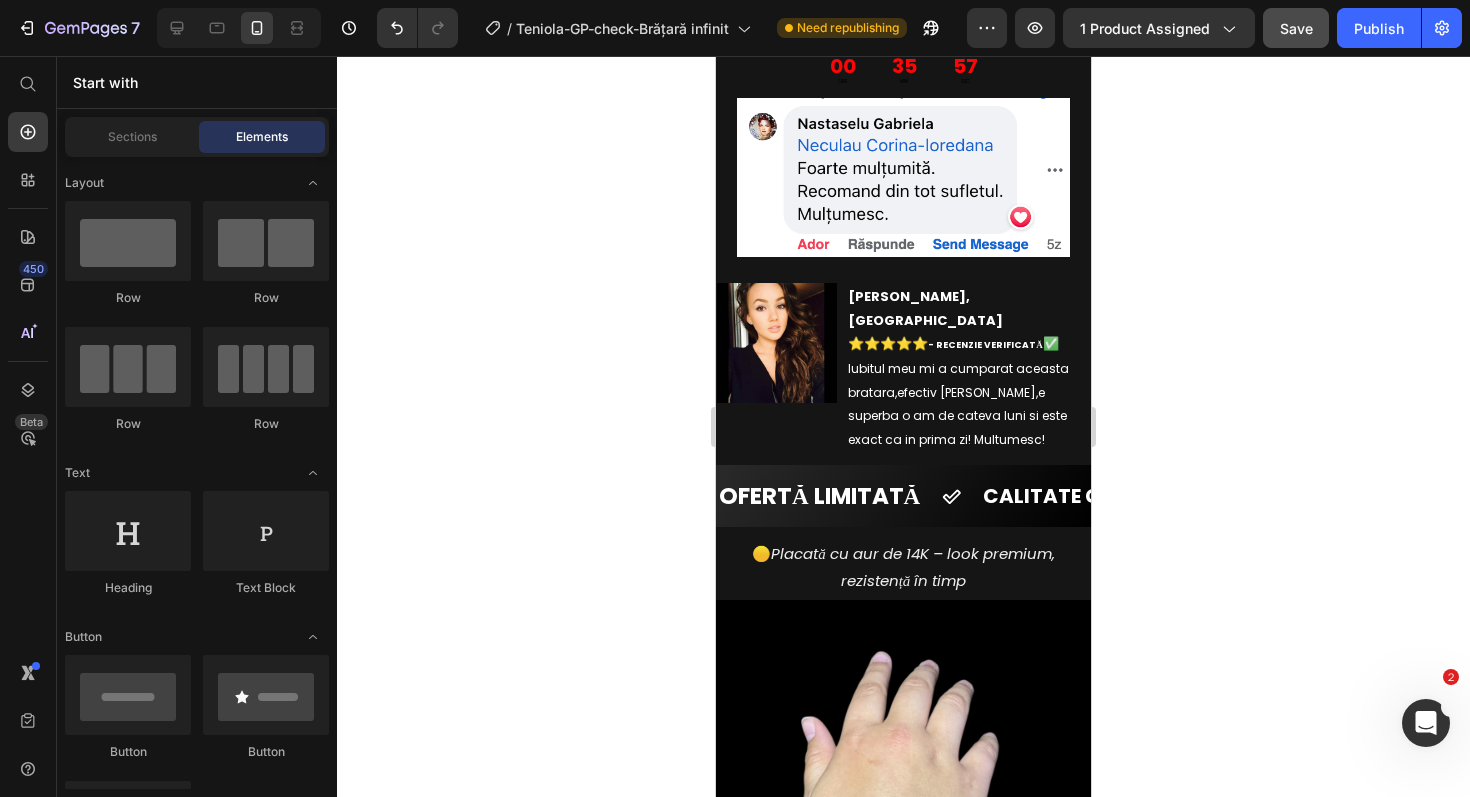 scroll, scrollTop: 696, scrollLeft: 0, axis: vertical 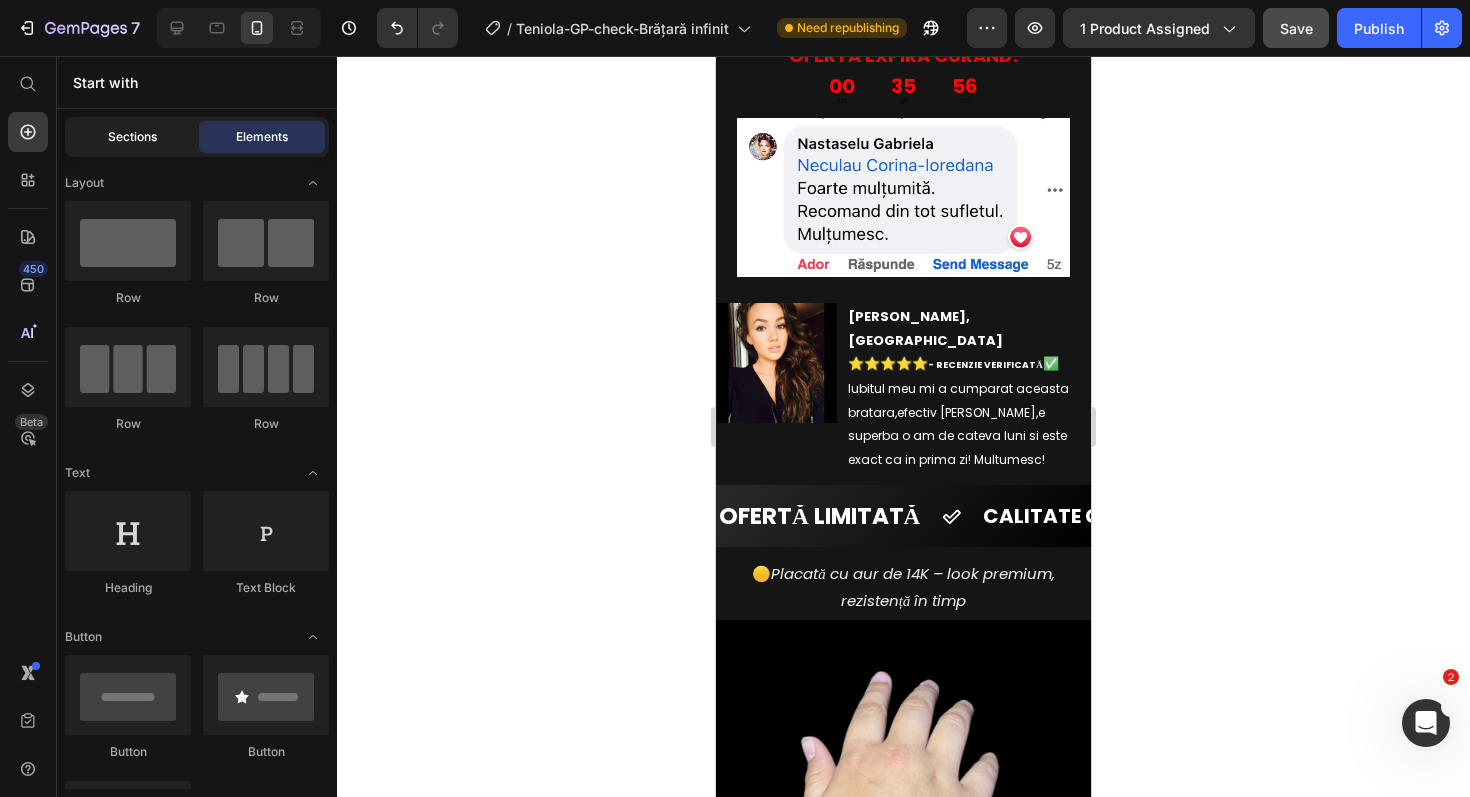 click on "Sections" at bounding box center (132, 137) 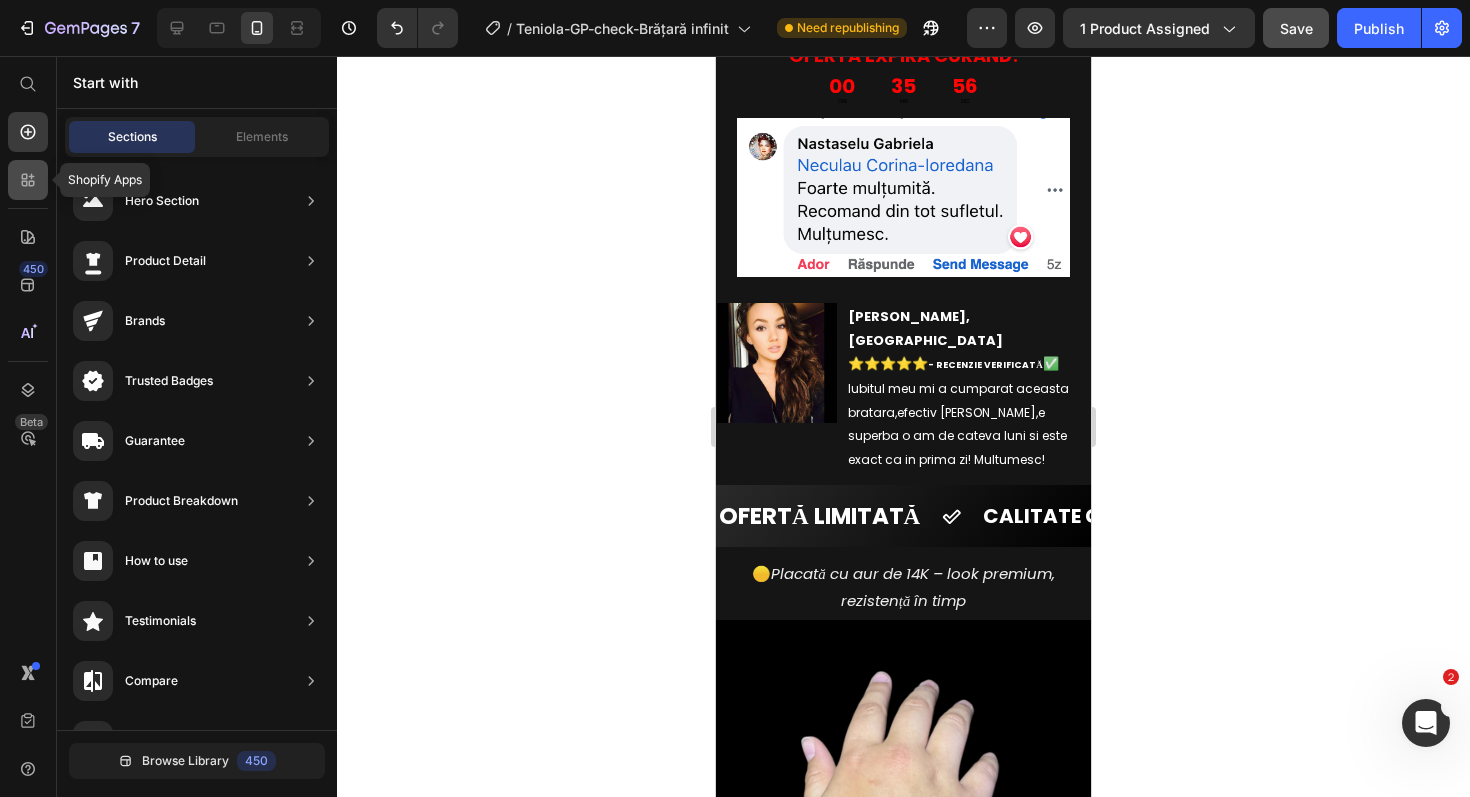 click 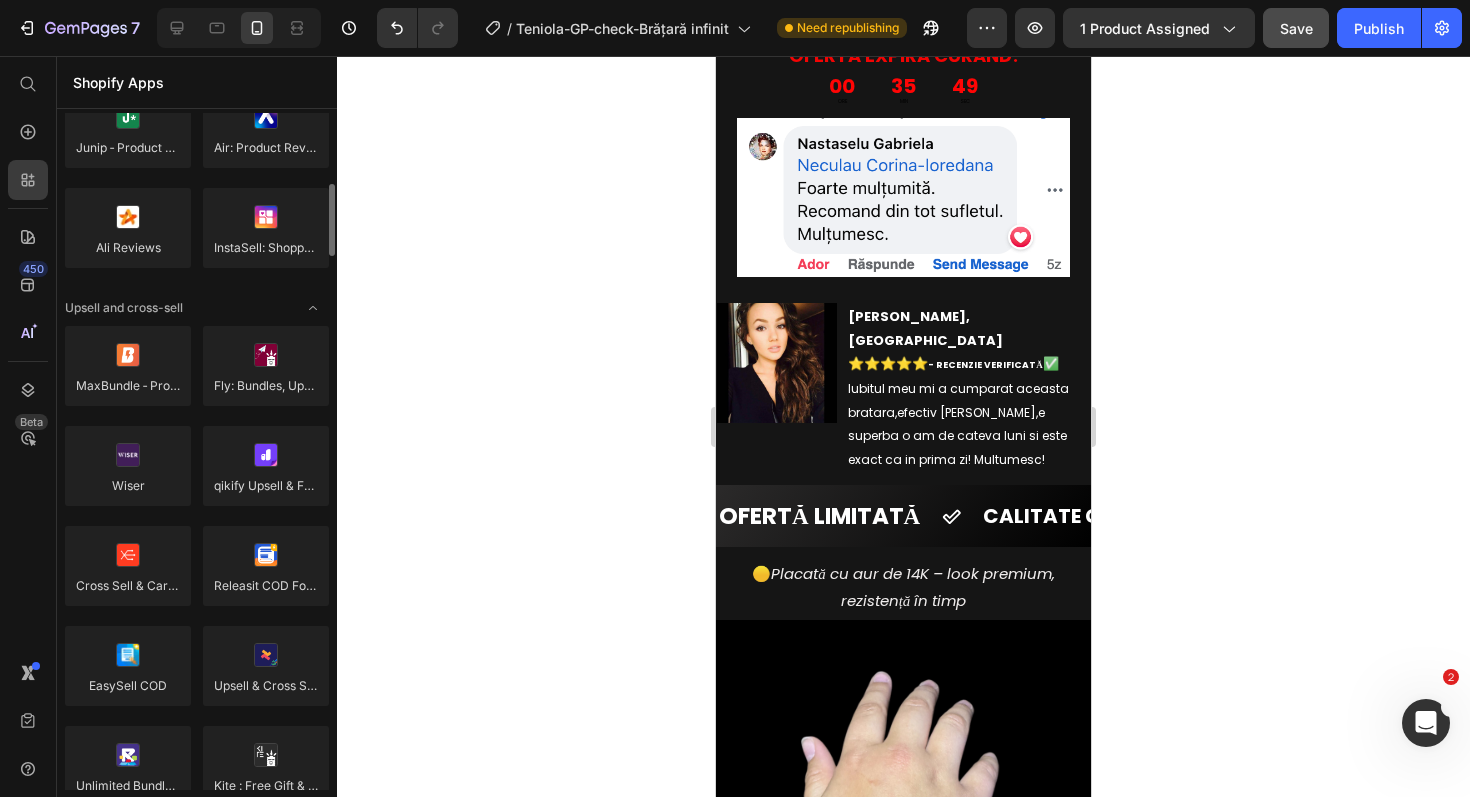 scroll, scrollTop: 671, scrollLeft: 0, axis: vertical 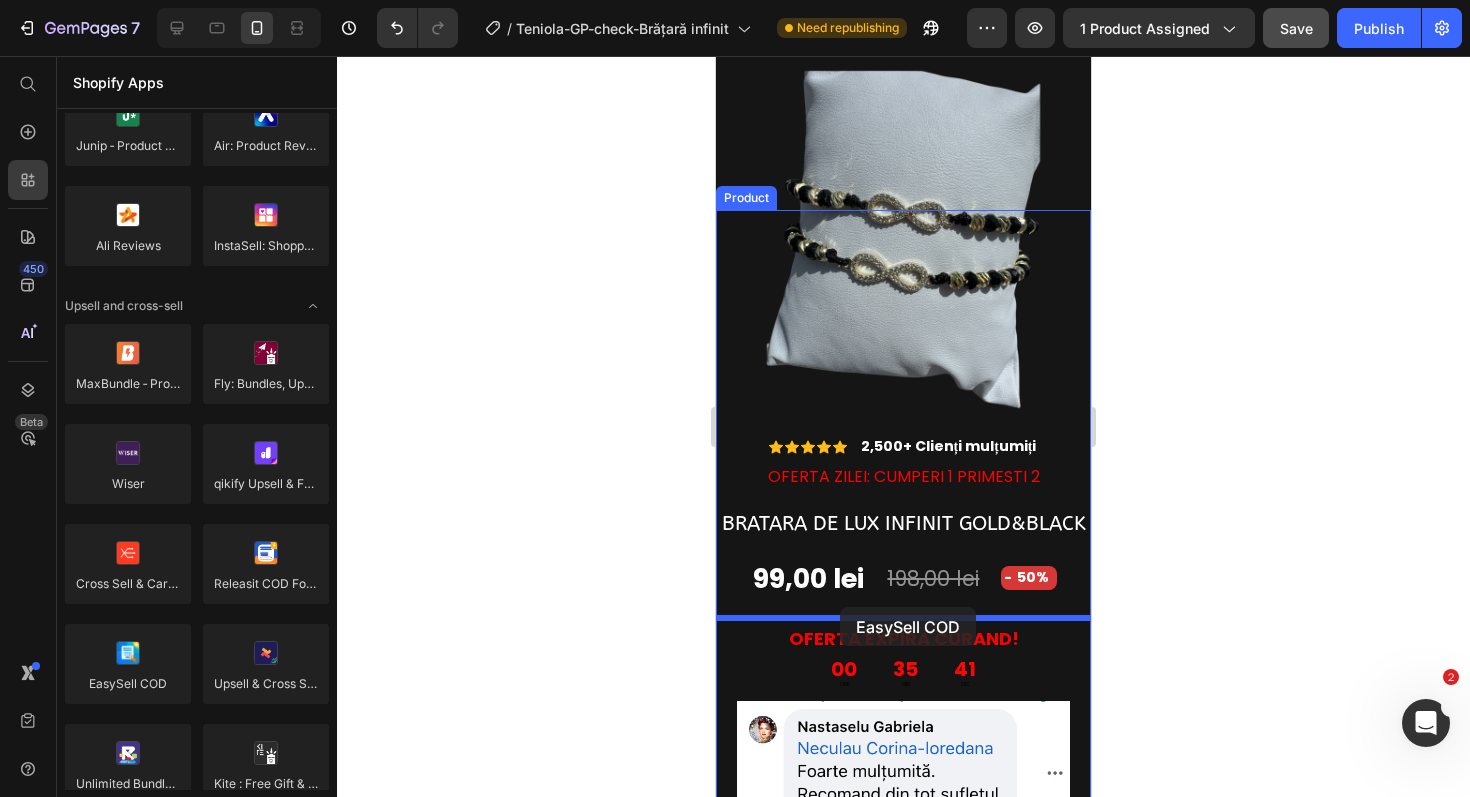 drag, startPoint x: 832, startPoint y: 726, endPoint x: 840, endPoint y: 607, distance: 119.26861 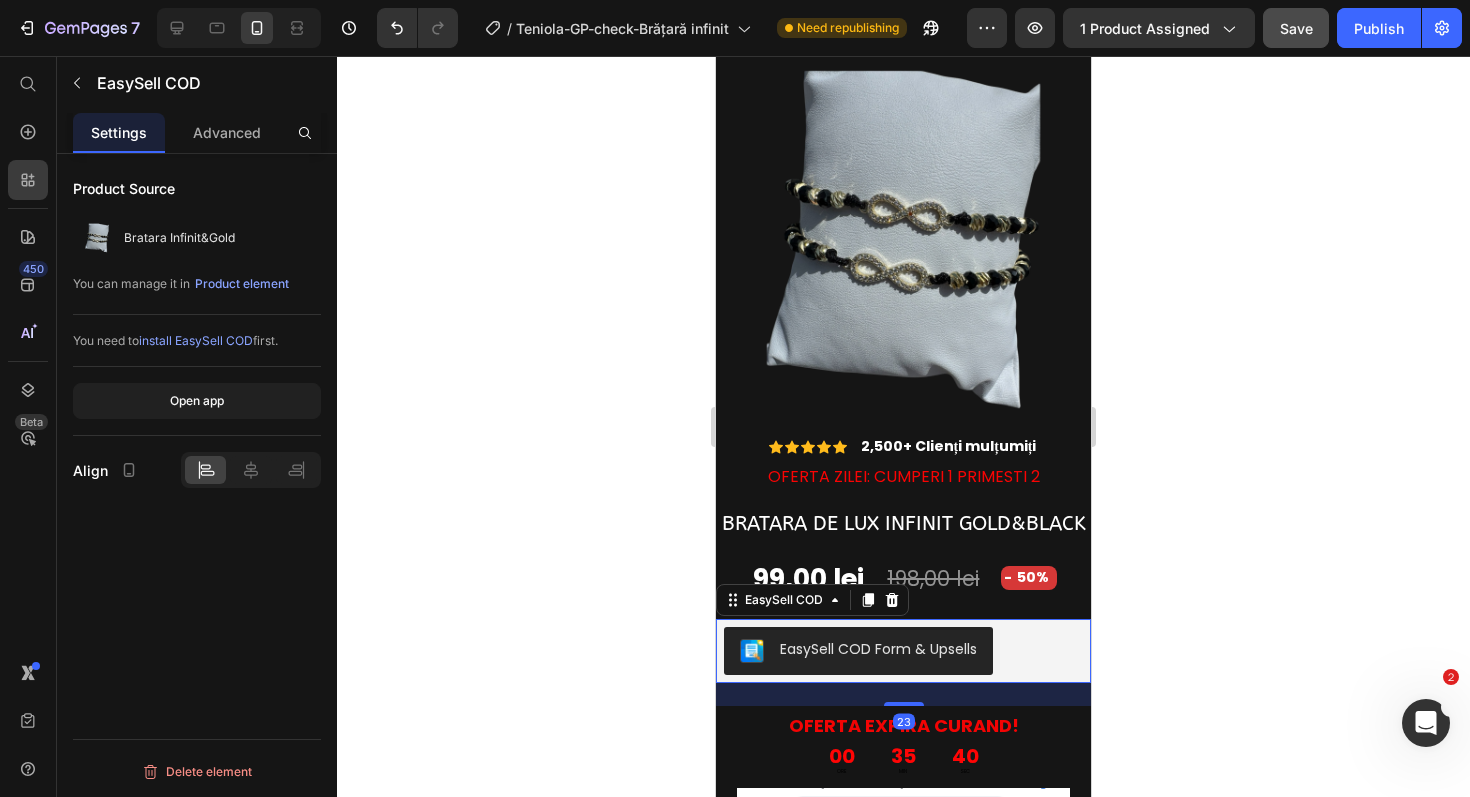 click on "EasySell COD Form & Upsells" at bounding box center (903, 651) 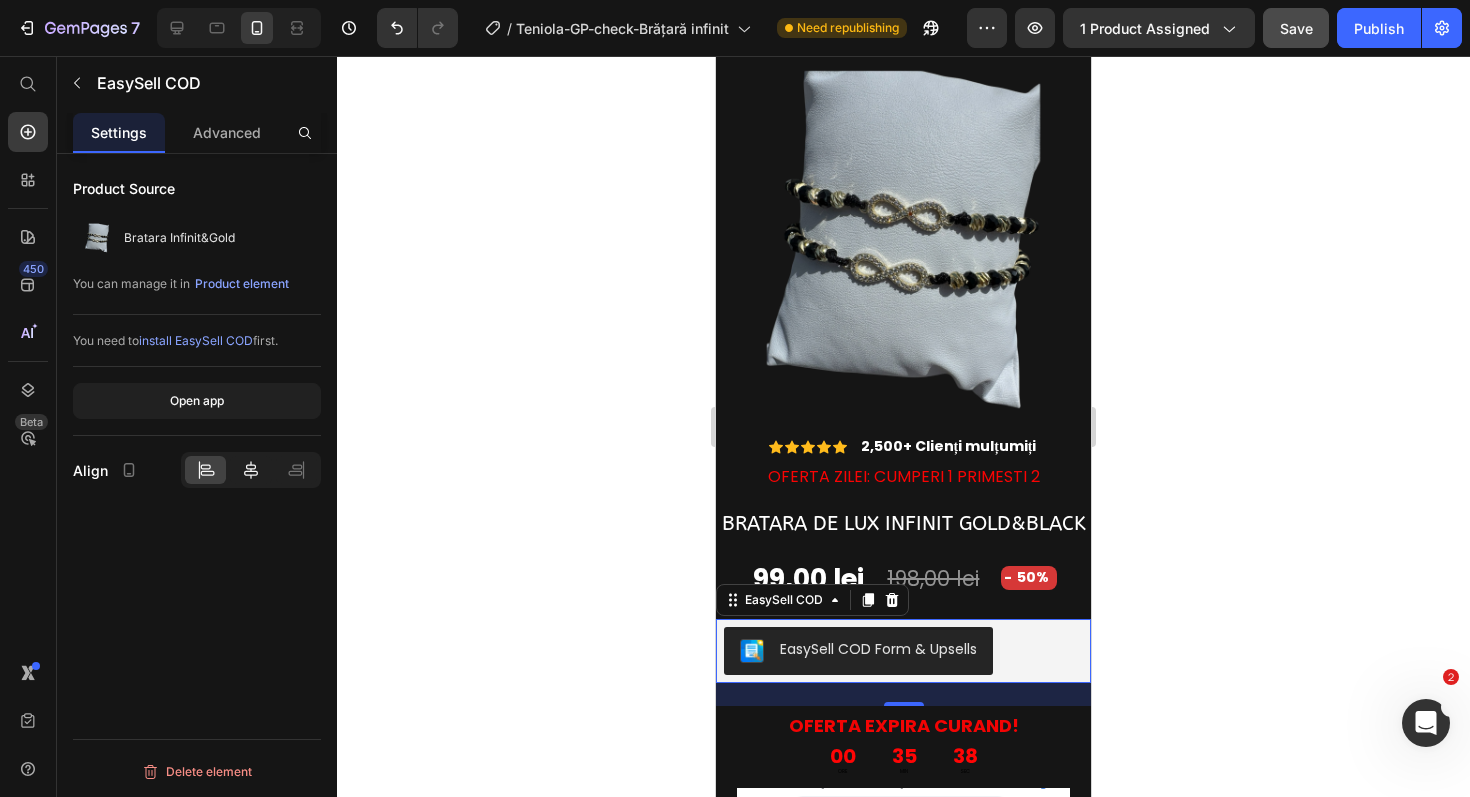 click 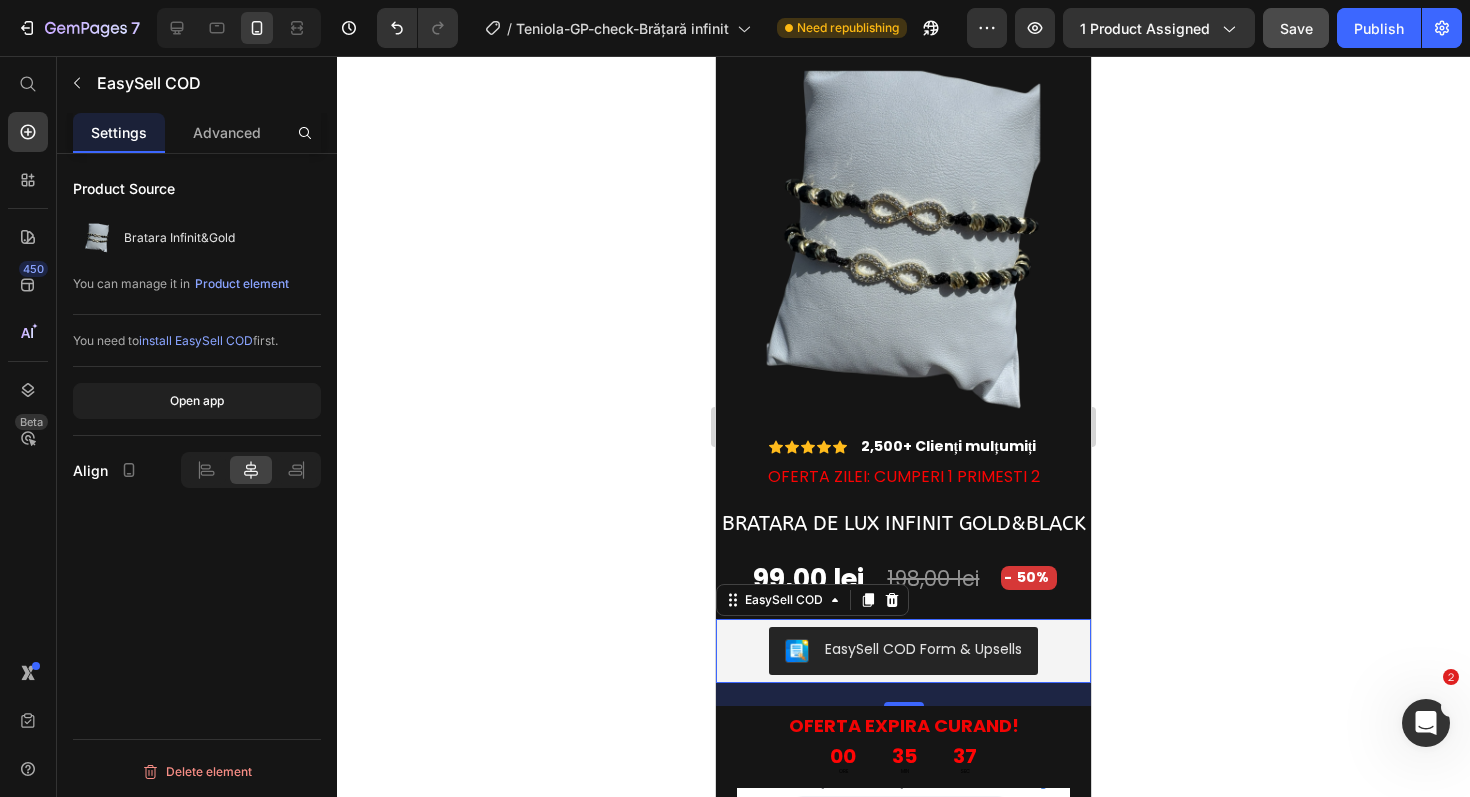 click 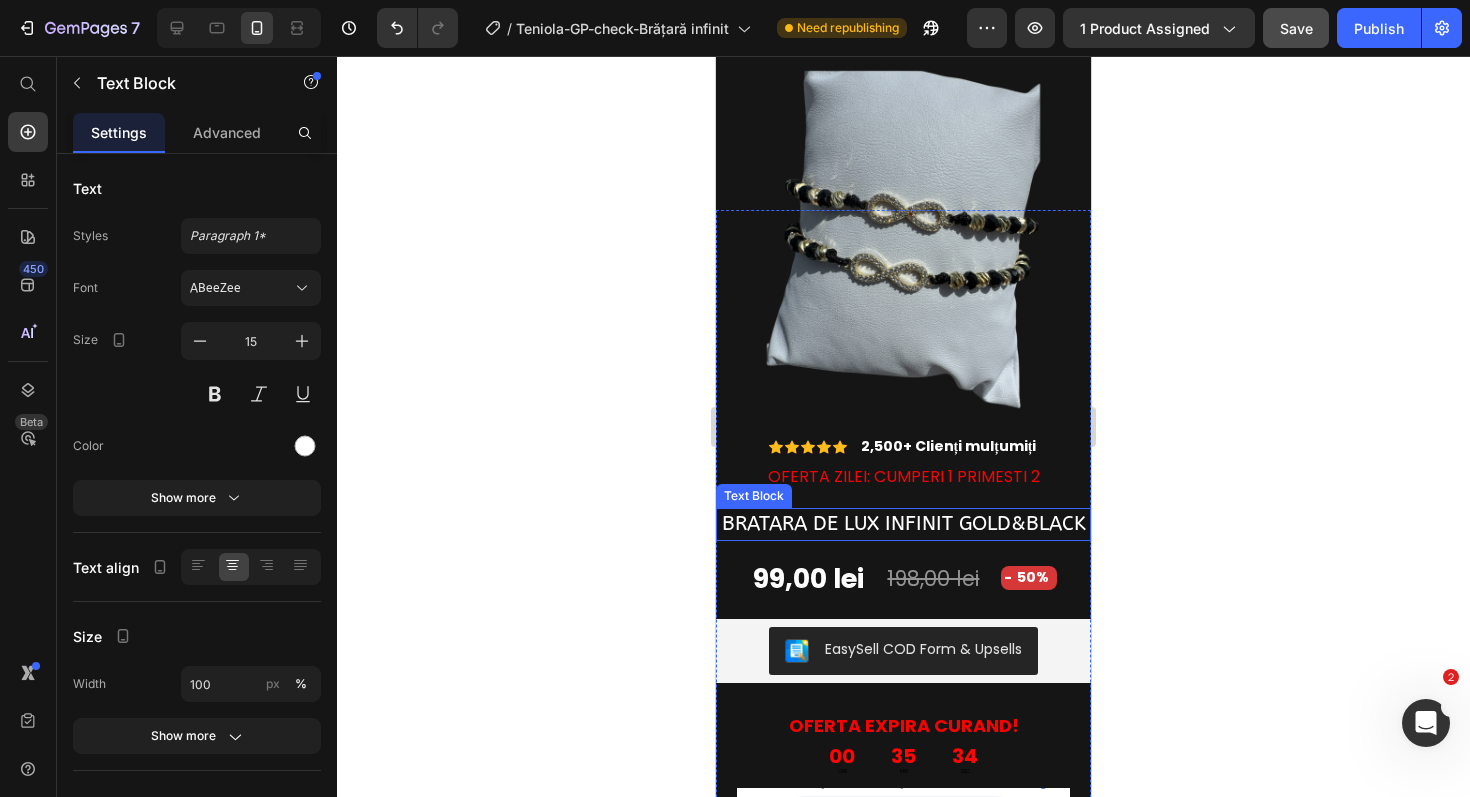 click on "BRATARA DE LUX INFINIT GOLD&BLACK" at bounding box center (904, 523) 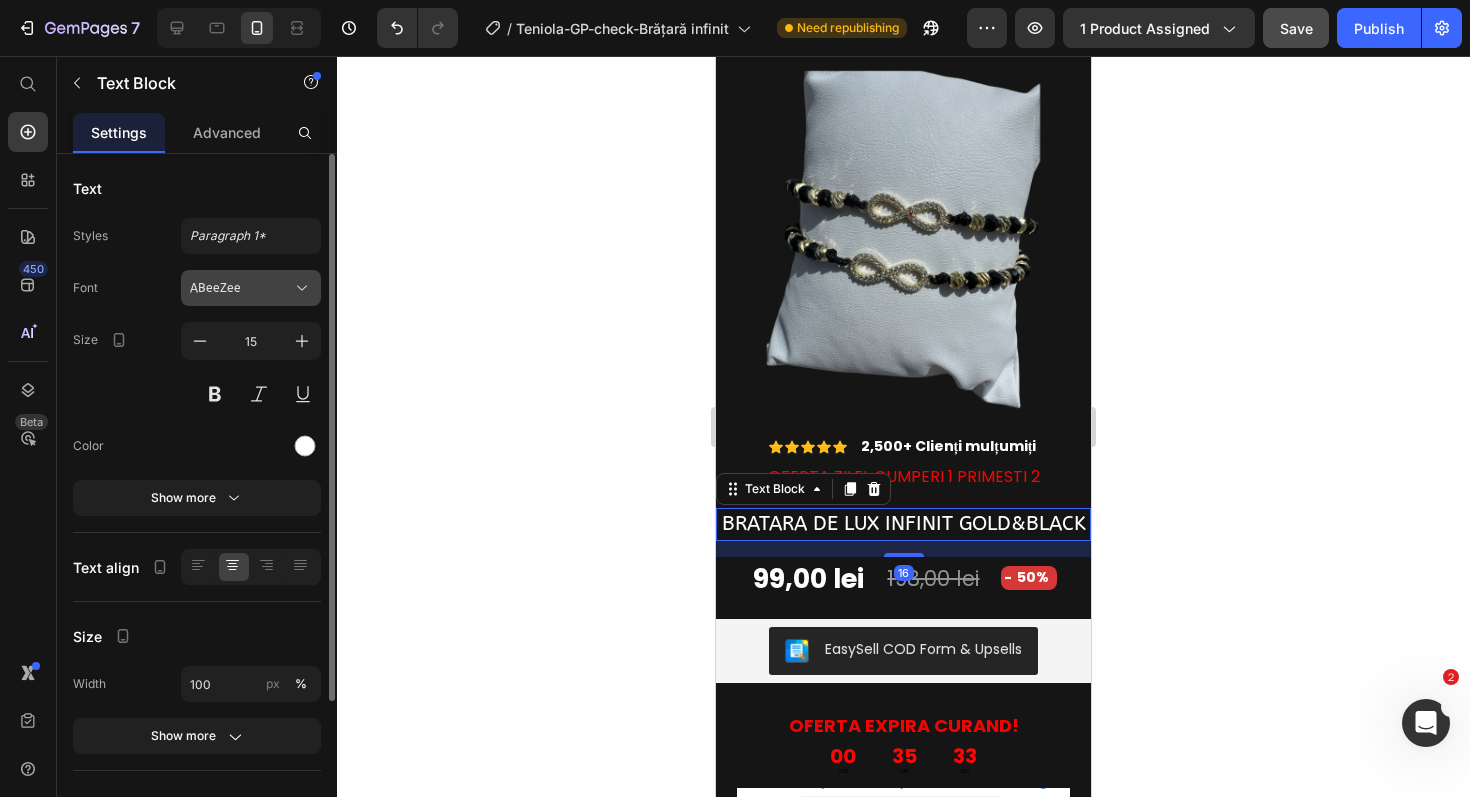 click on "ABeeZee" at bounding box center [241, 288] 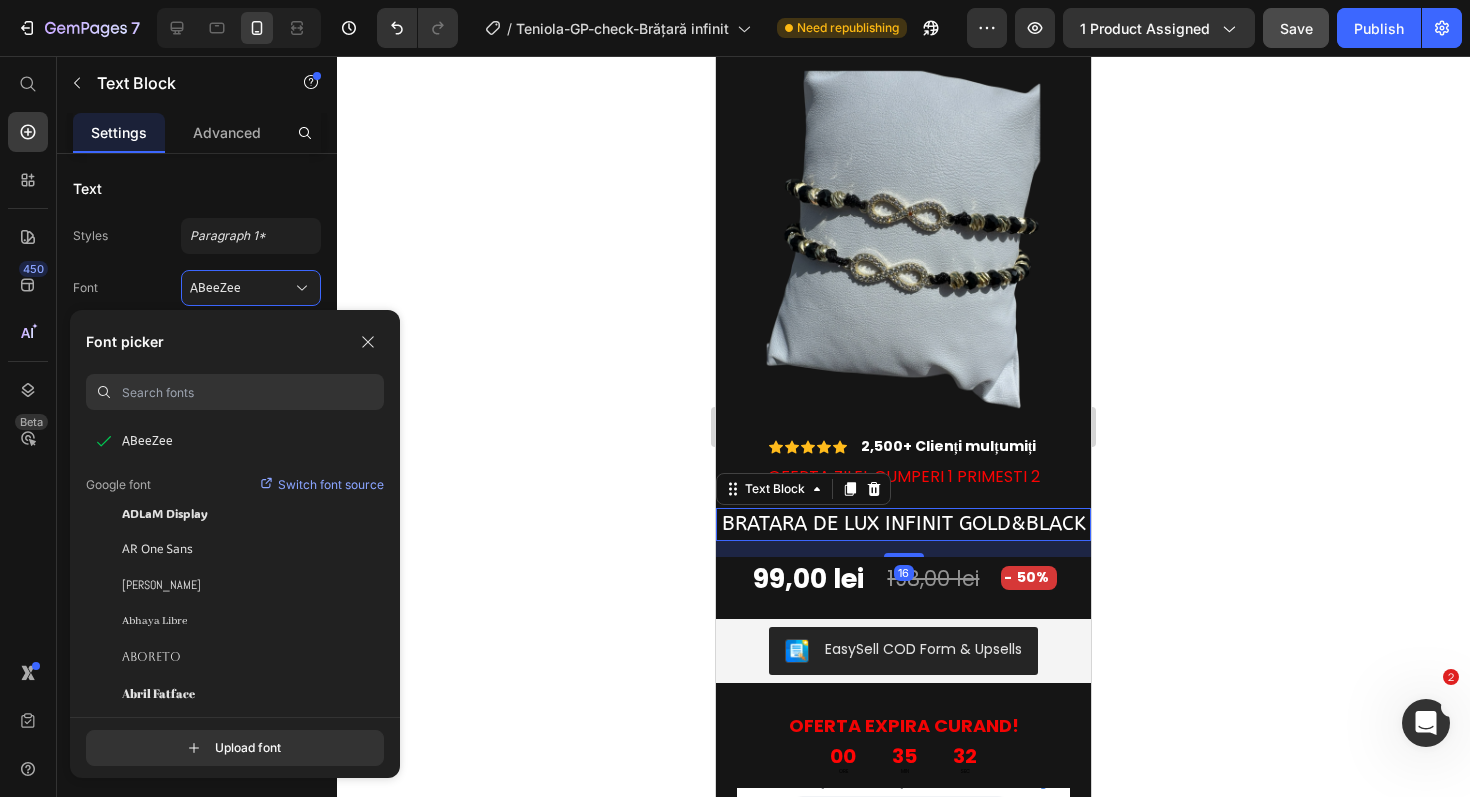 scroll, scrollTop: 104, scrollLeft: 0, axis: vertical 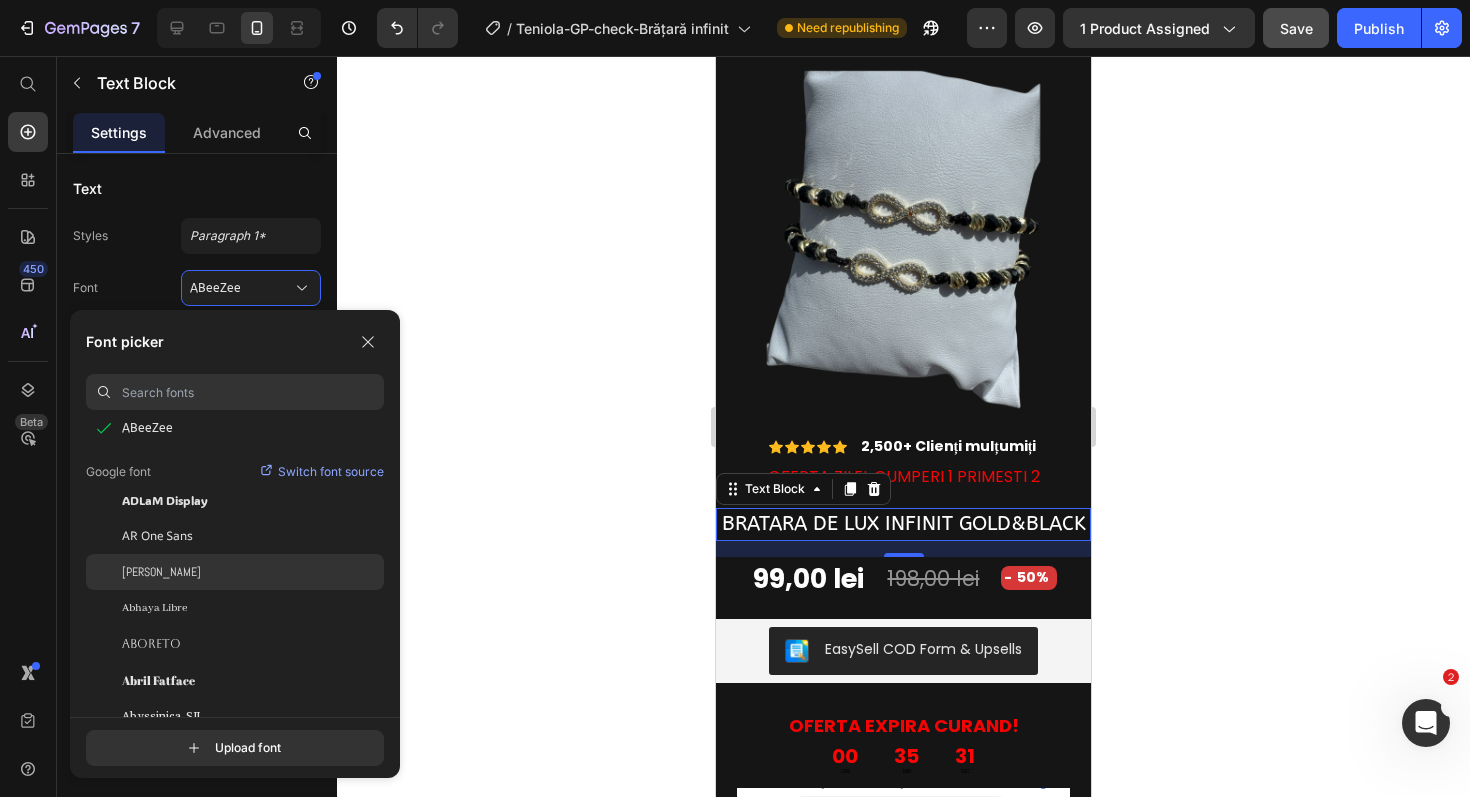 click on "[PERSON_NAME]" 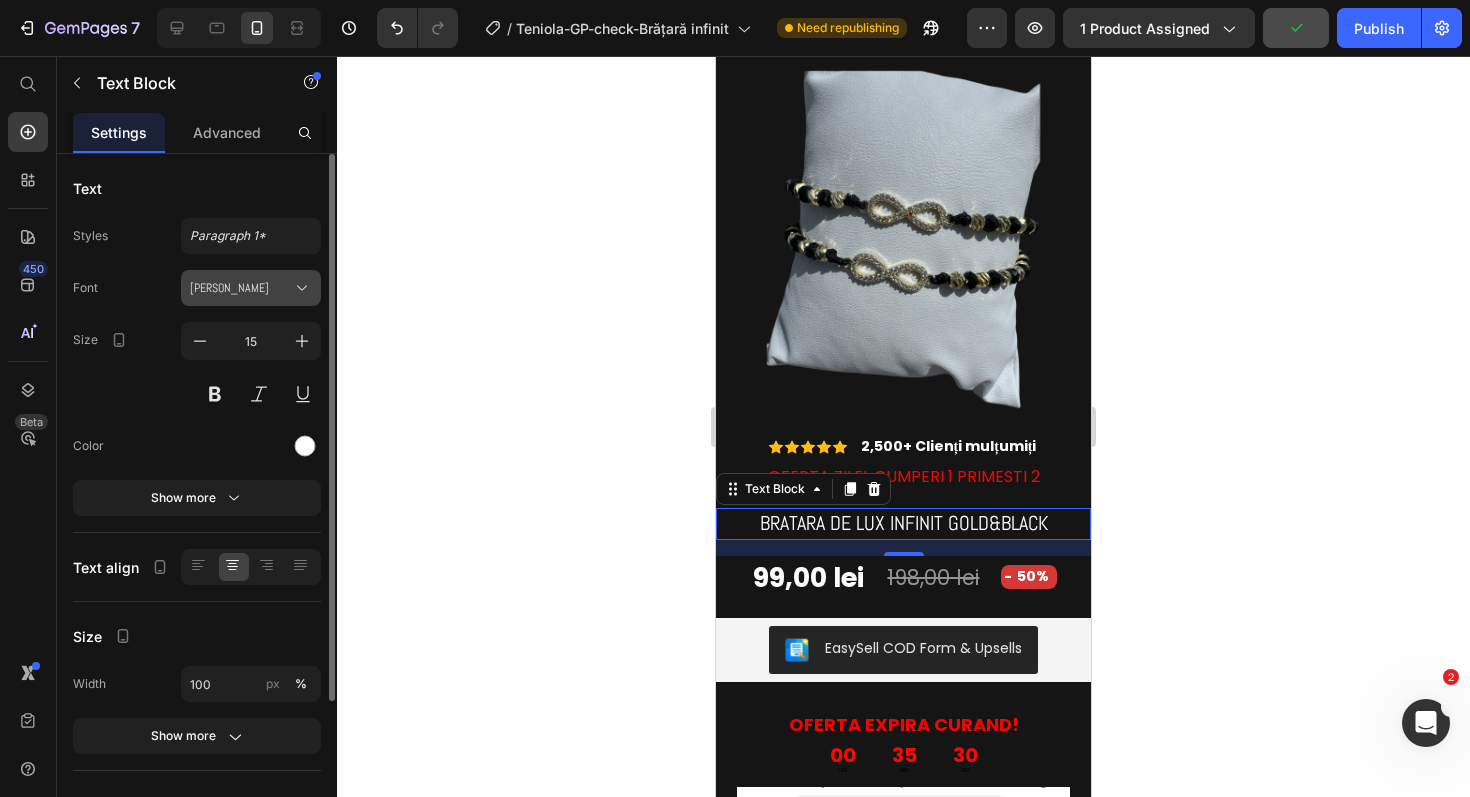 click on "[PERSON_NAME]" at bounding box center [241, 288] 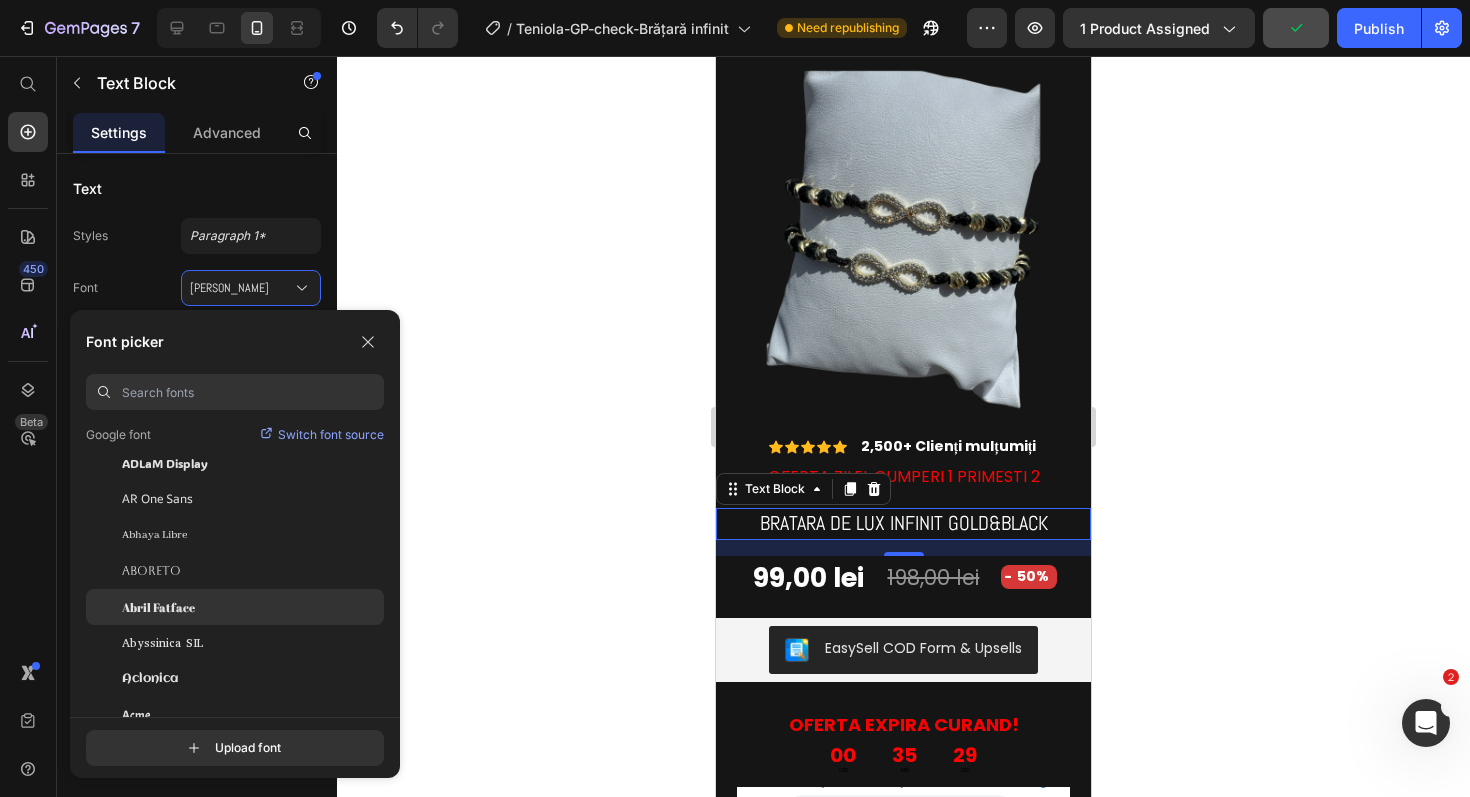 scroll, scrollTop: 180, scrollLeft: 0, axis: vertical 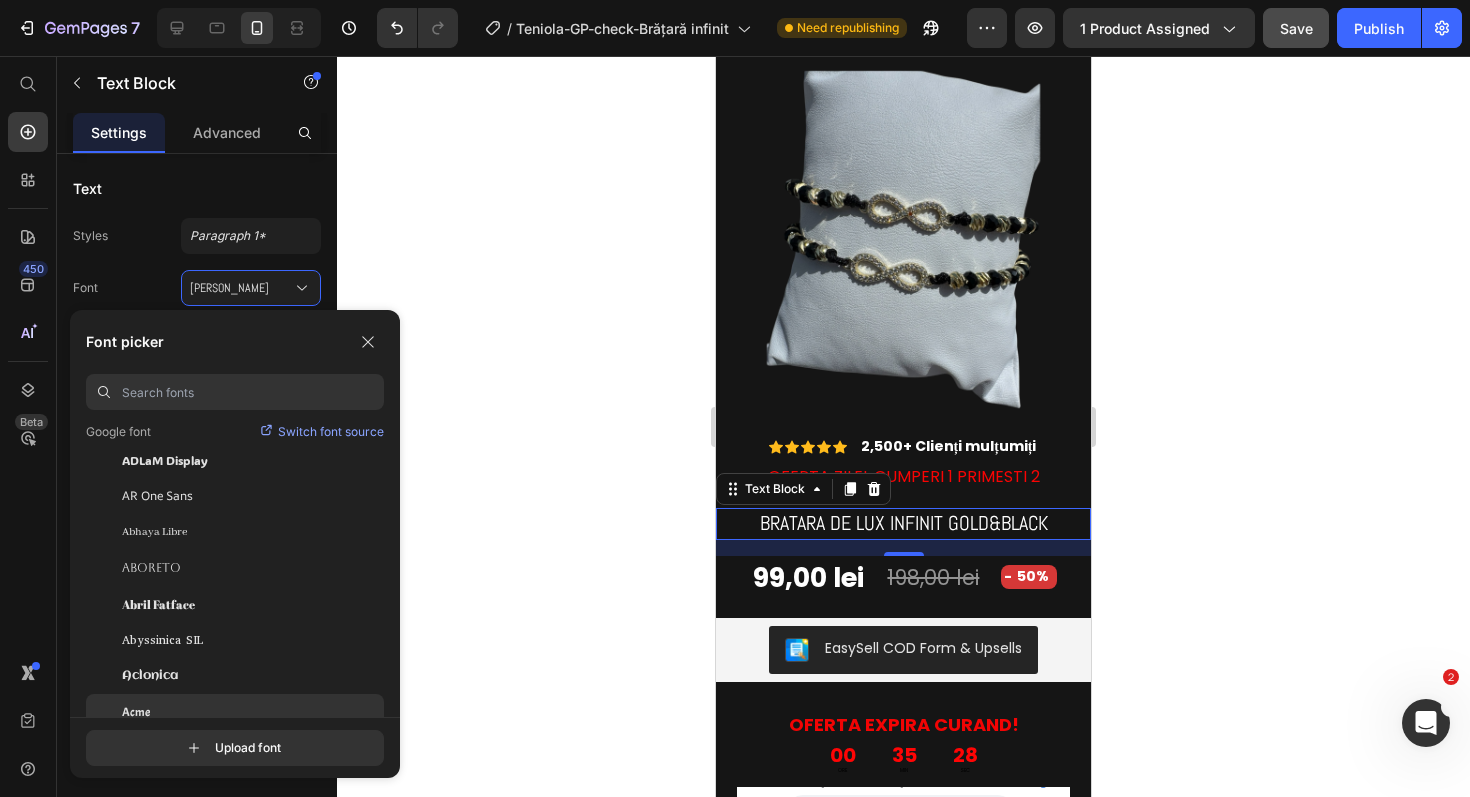 click on "Acme" 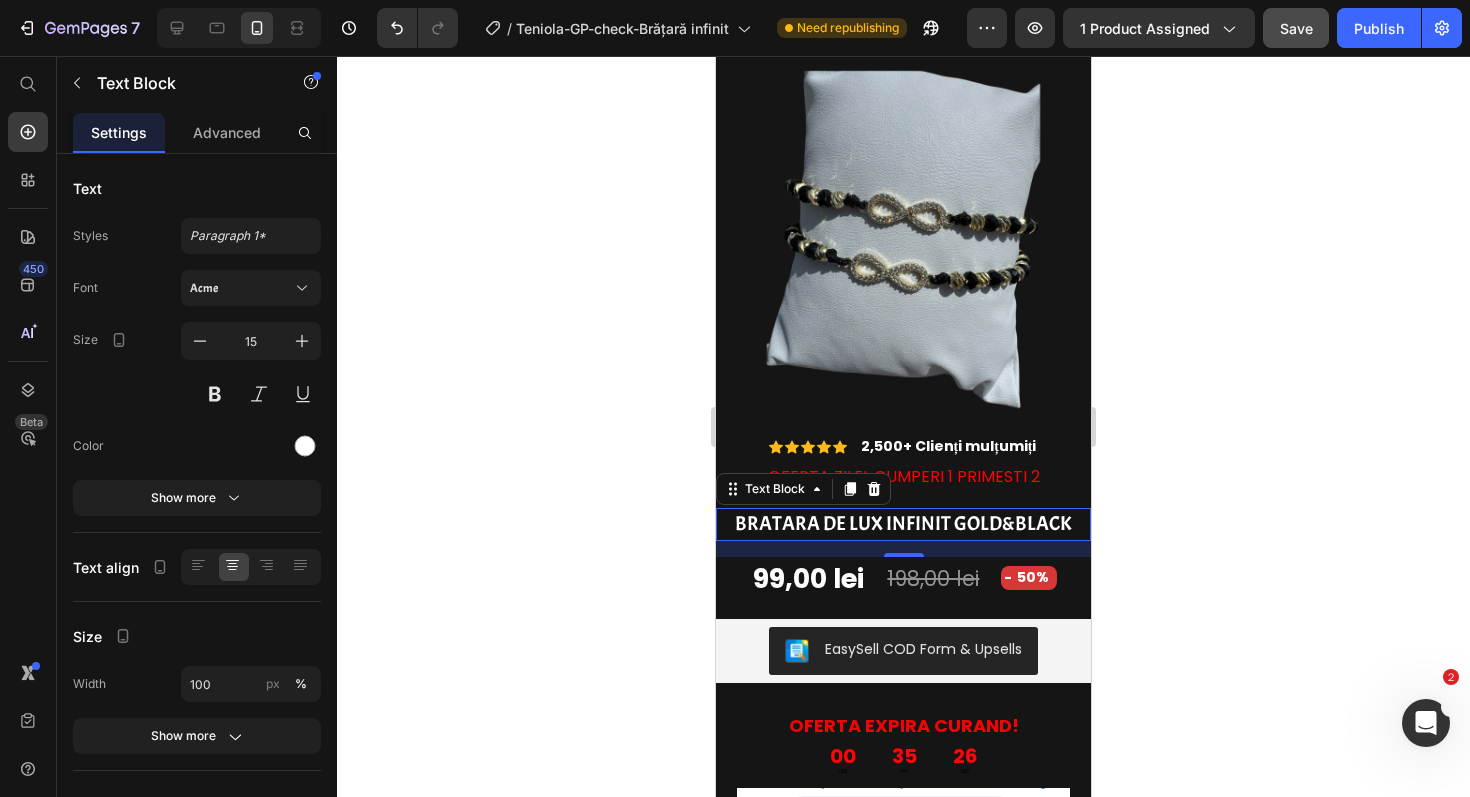 click 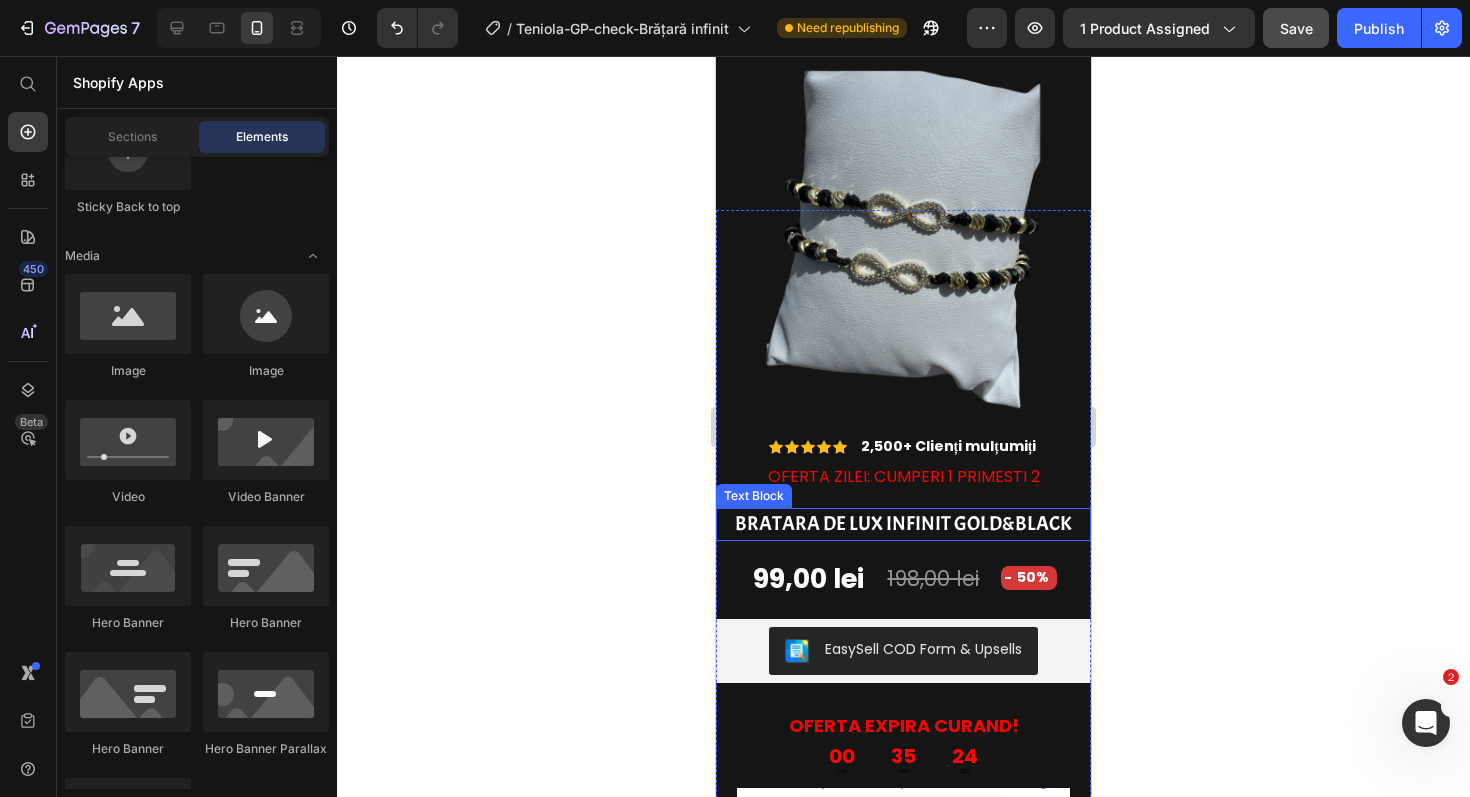 click on "BRATARA DE LUX INFINIT GOLD&BLACK" at bounding box center (903, 523) 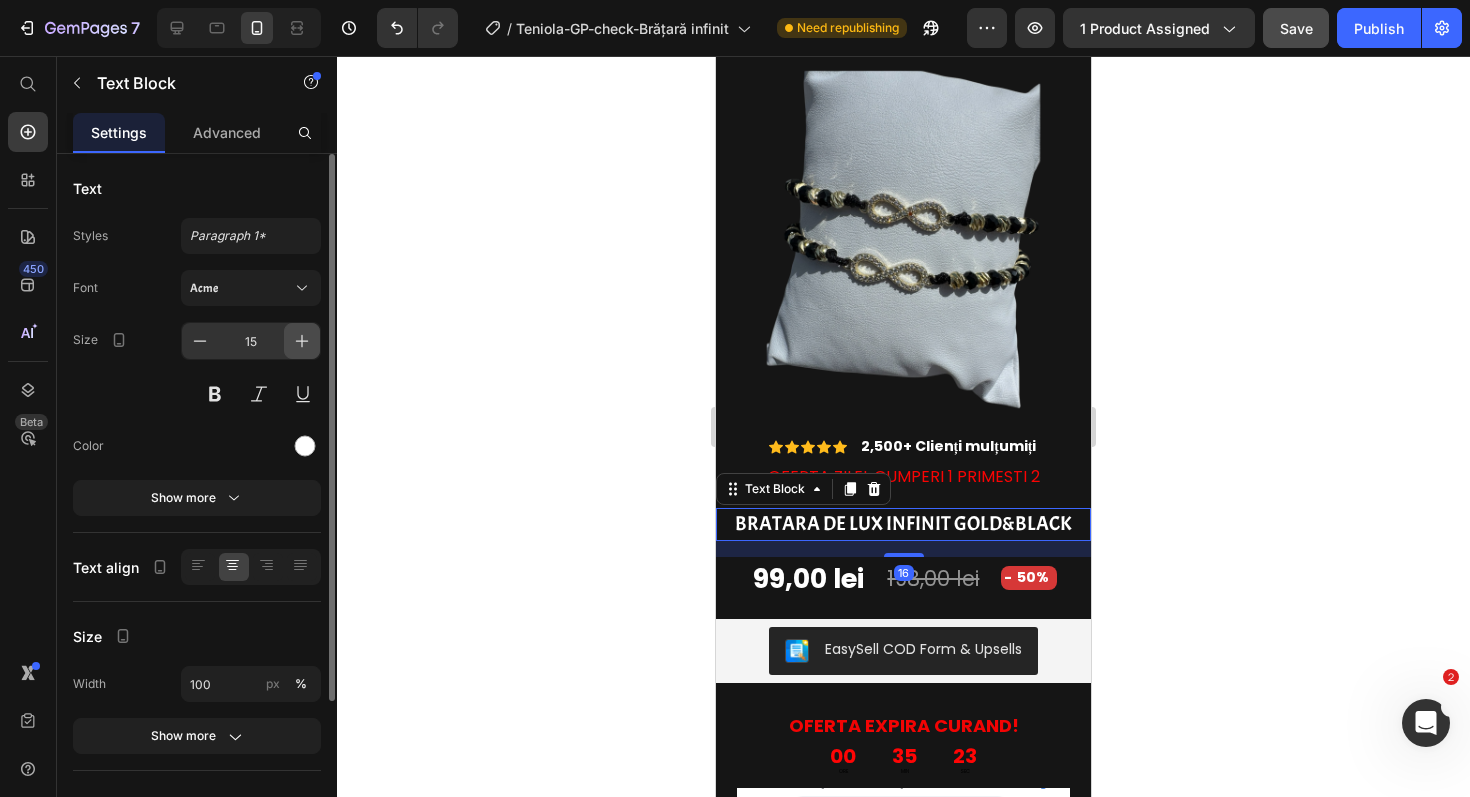 click 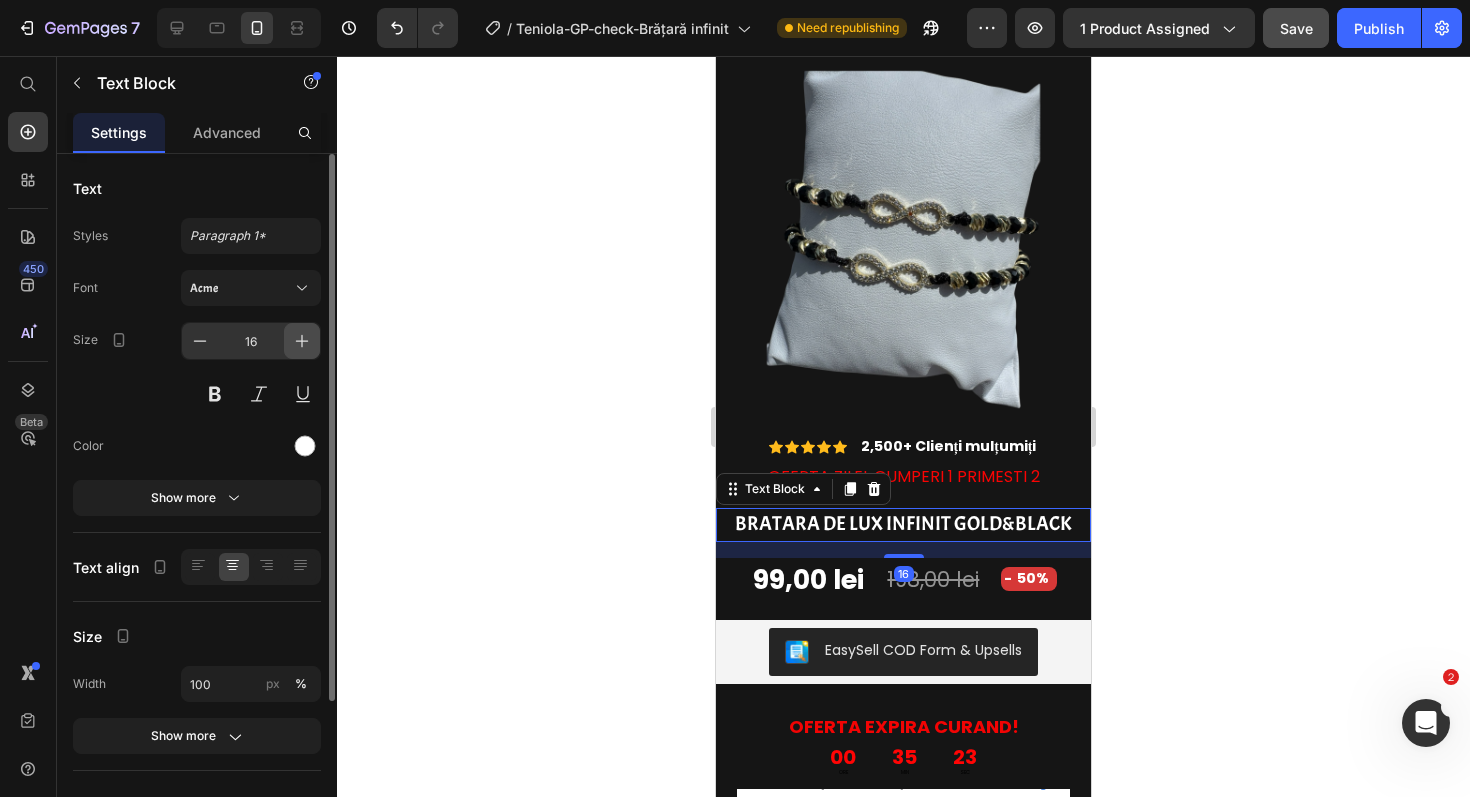 click 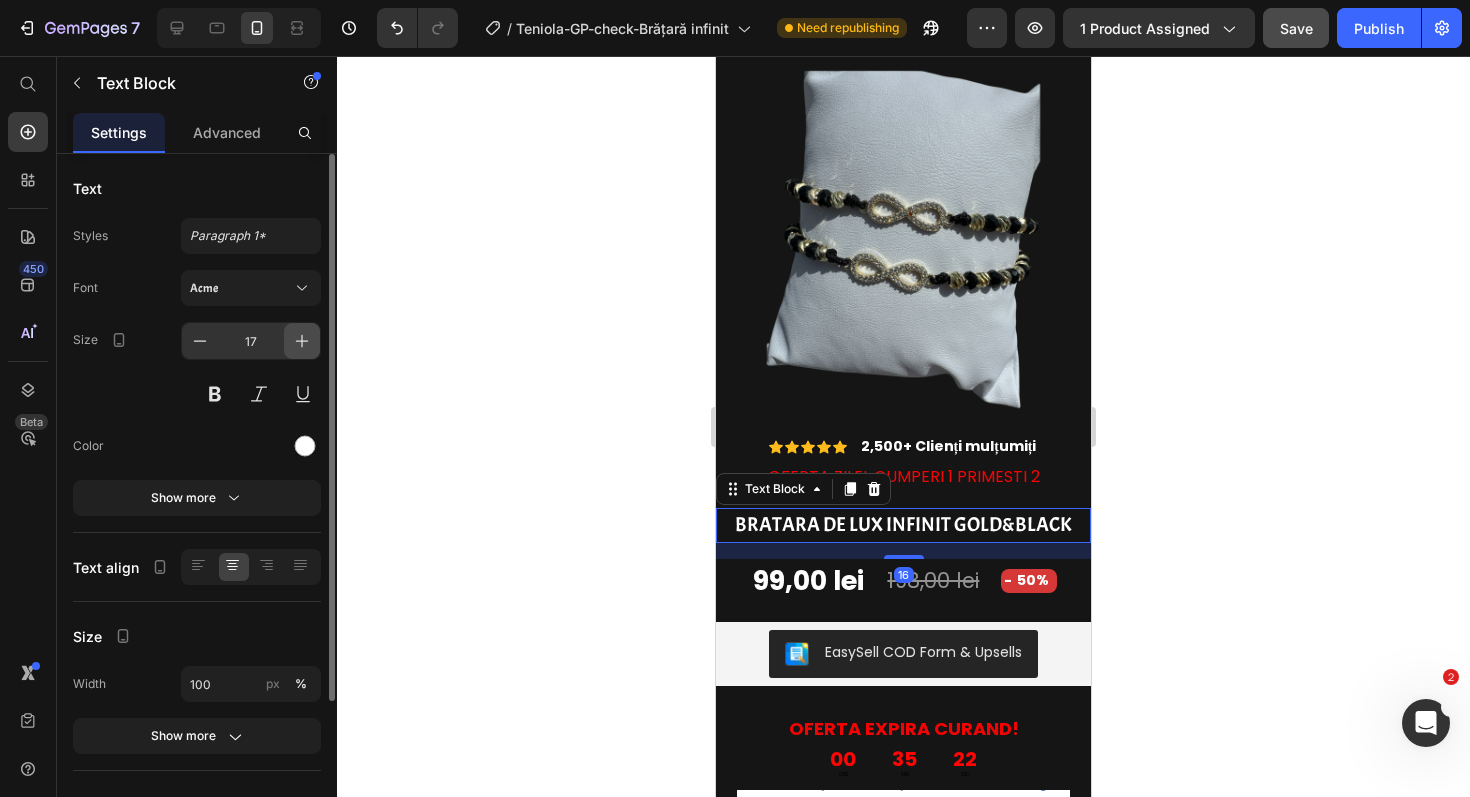 click 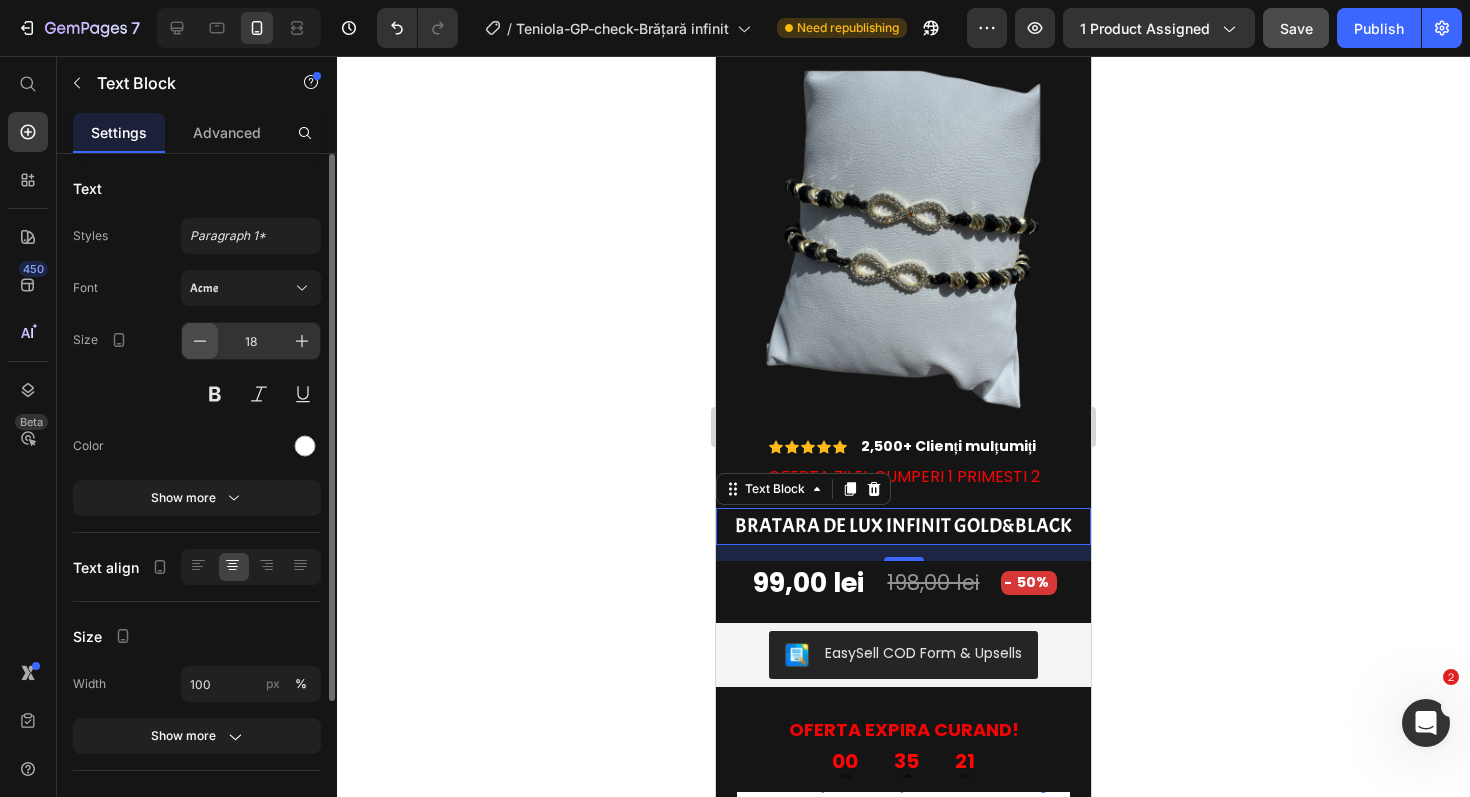 click 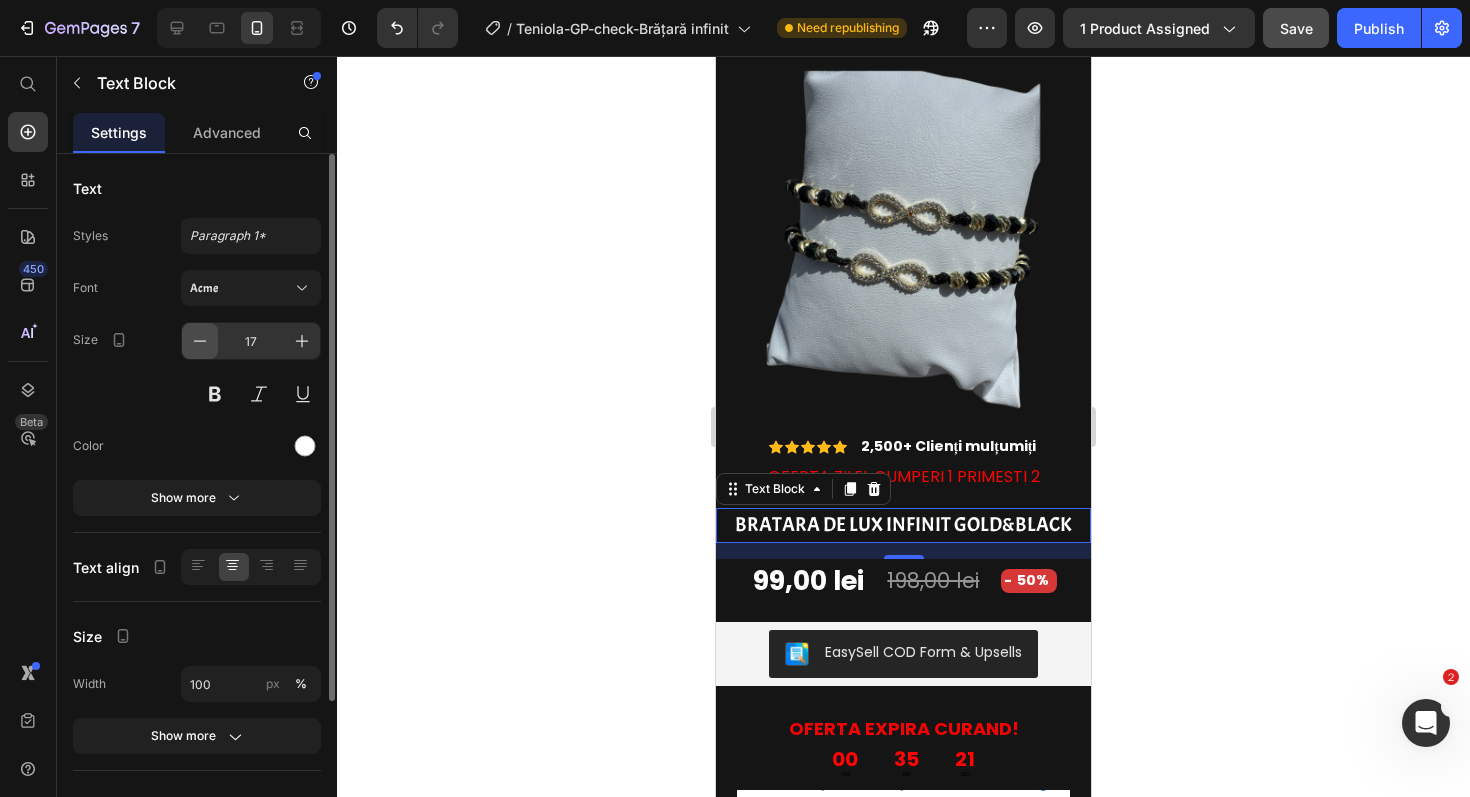 click 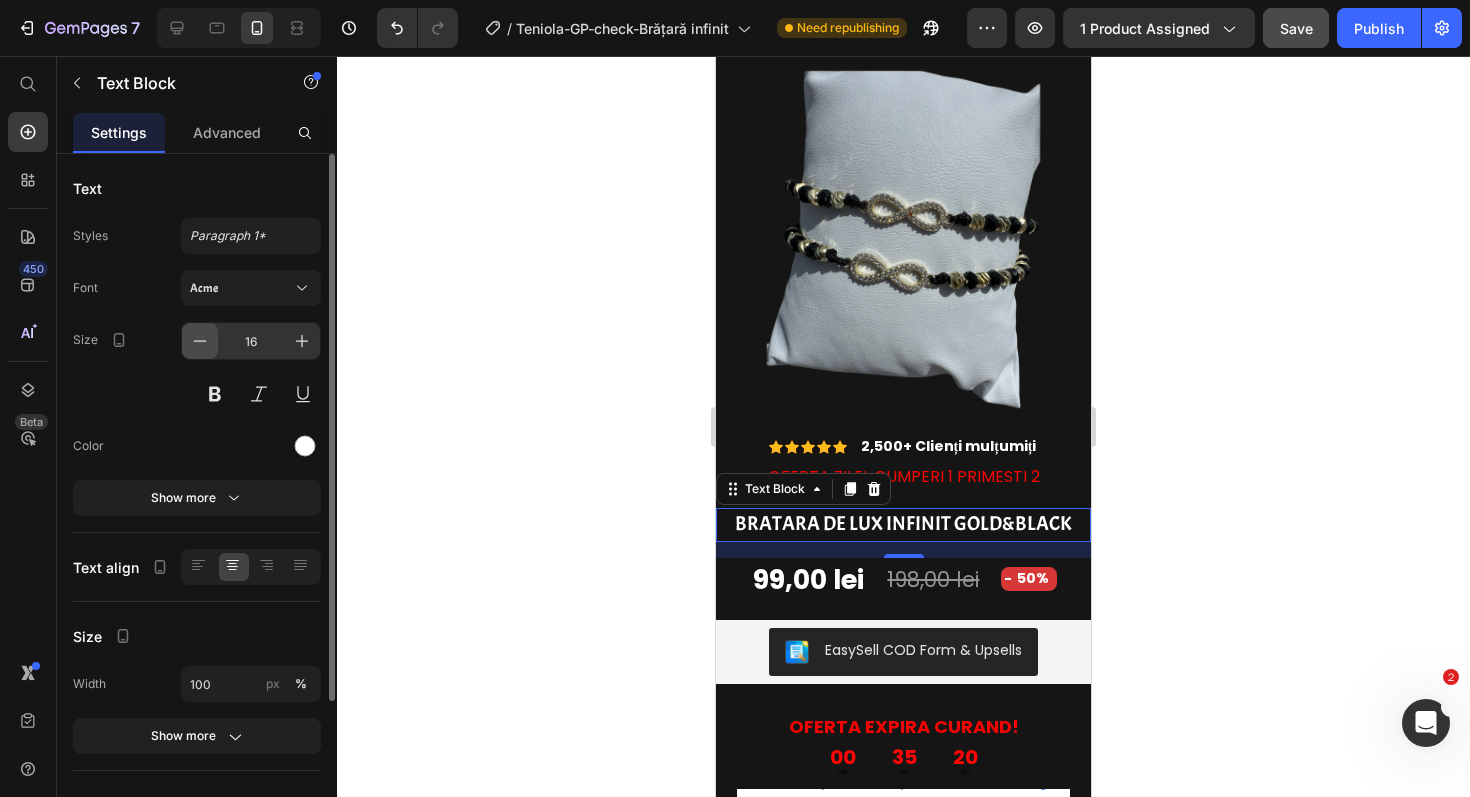 click 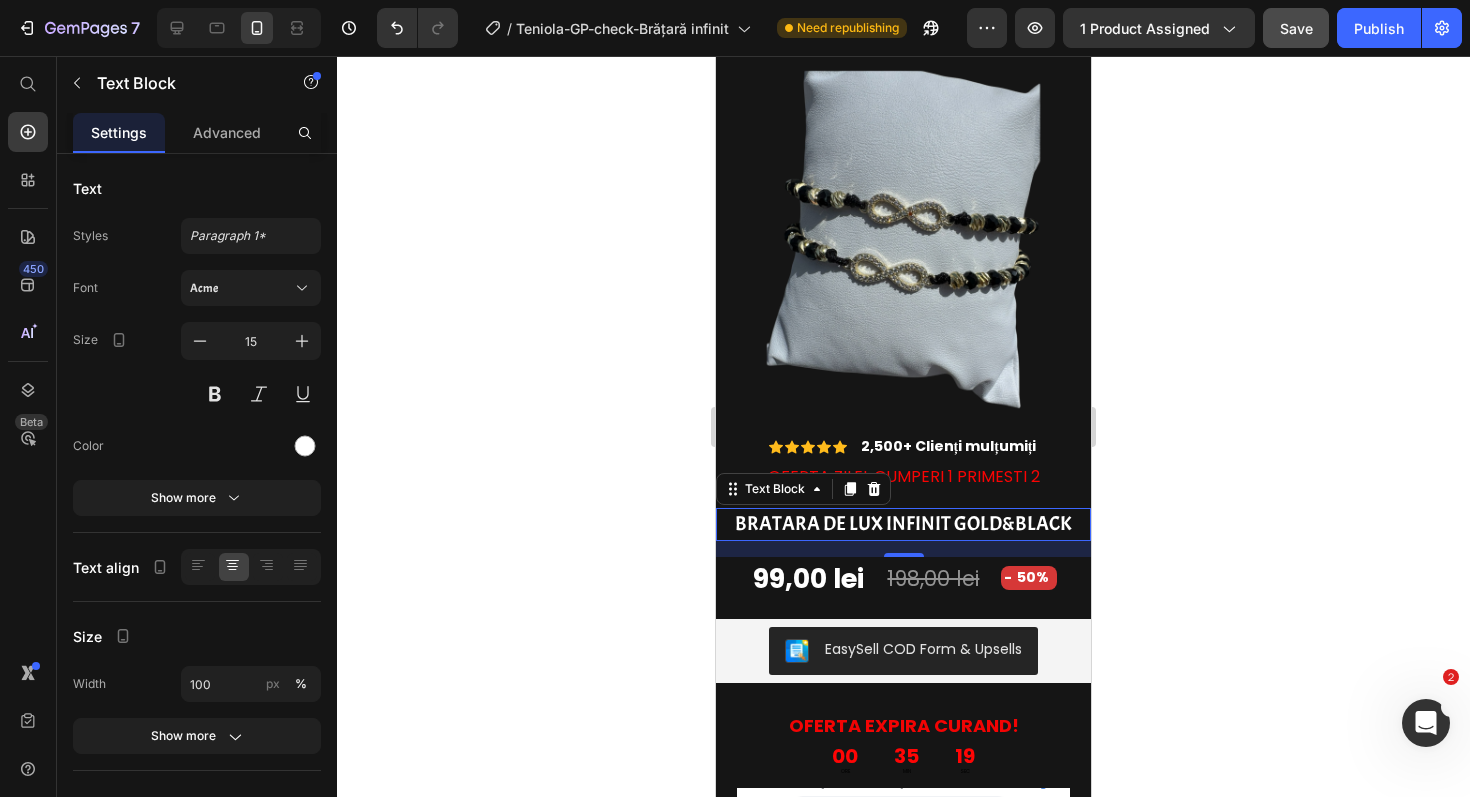 click on "BRATARA DE LUX INFINIT GOLD&BLACK" at bounding box center (903, 523) 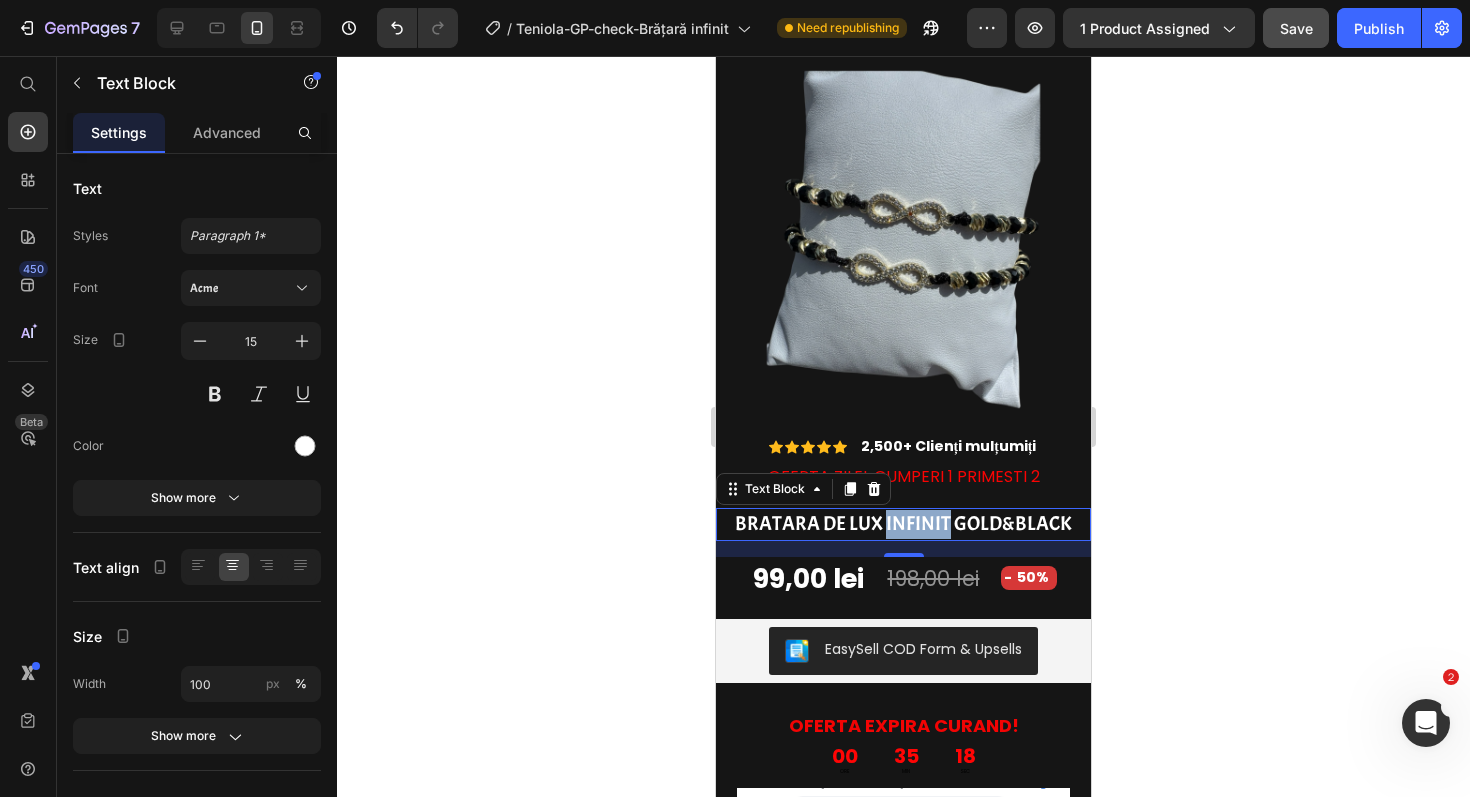 click on "BRATARA DE LUX INFINIT GOLD&BLACK" at bounding box center [903, 523] 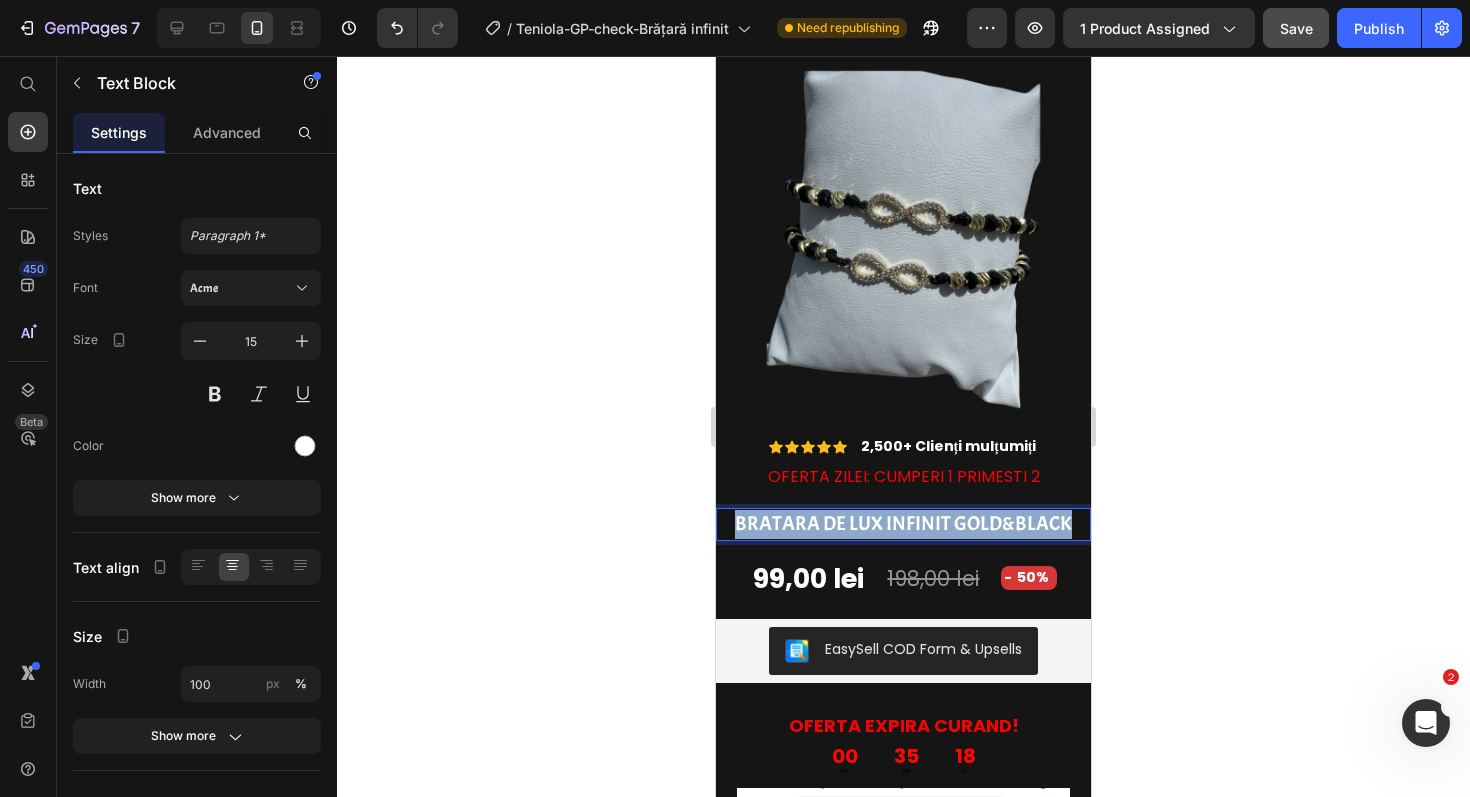 click on "BRATARA DE LUX INFINIT GOLD&BLACK" at bounding box center [903, 523] 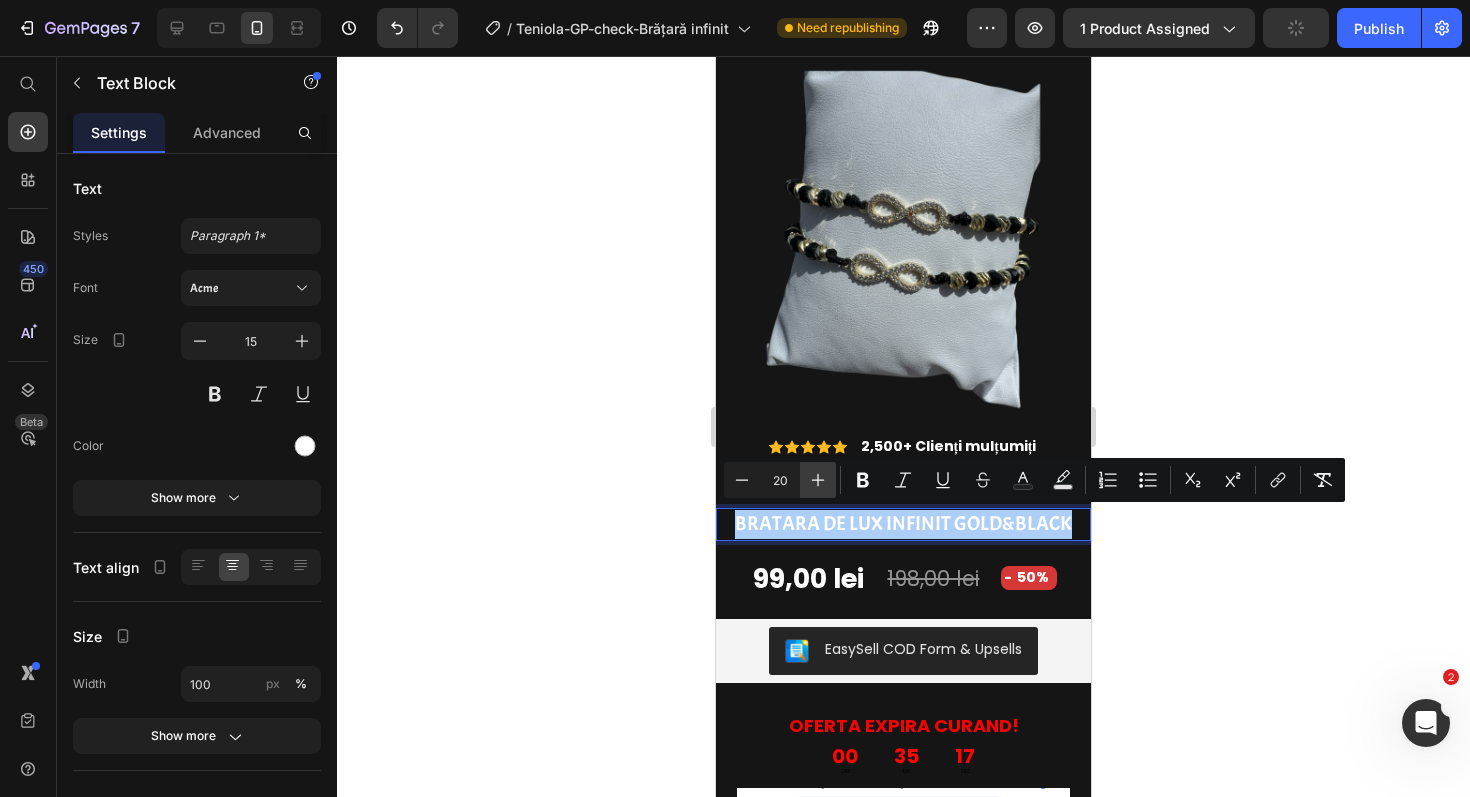 click 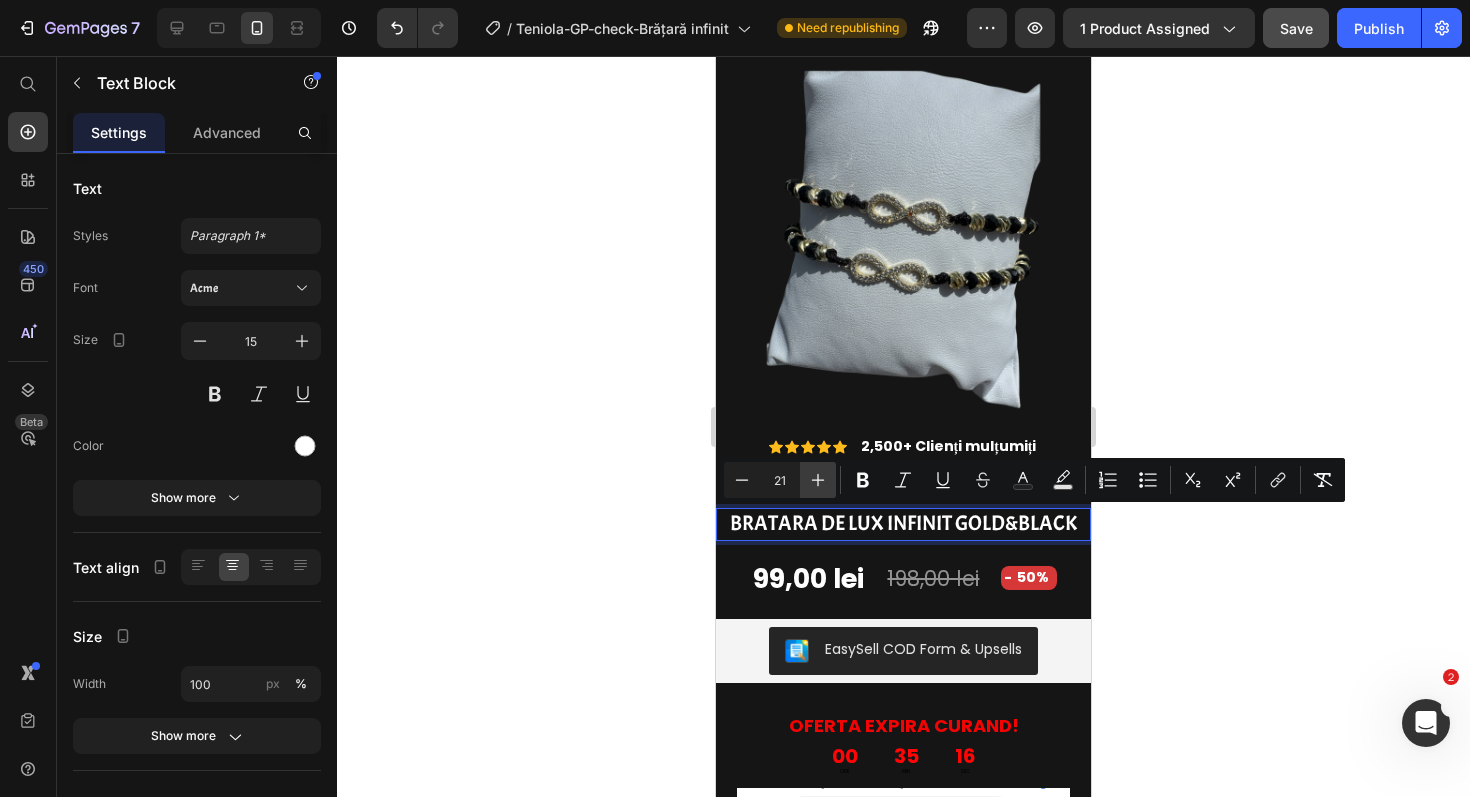 click 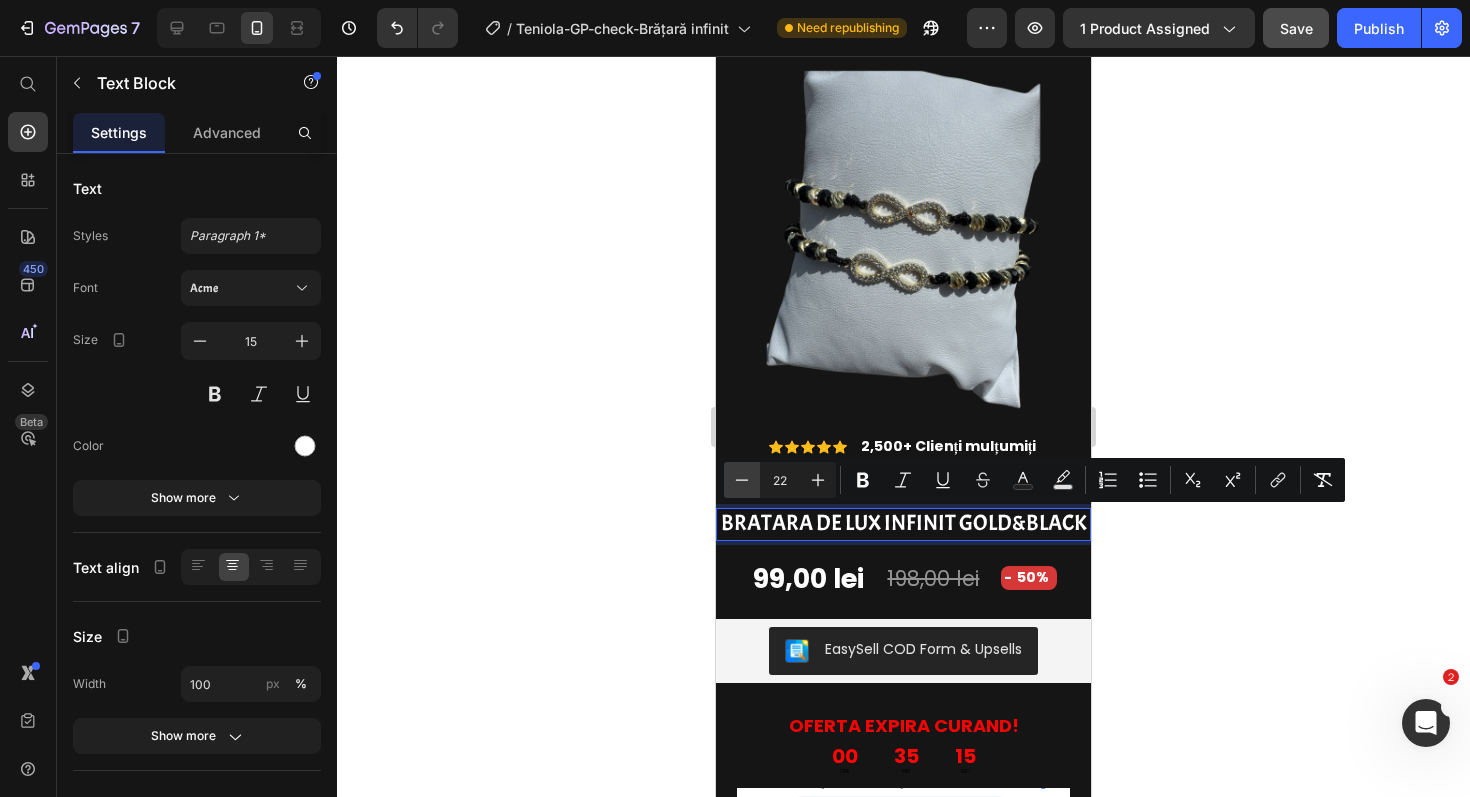 click 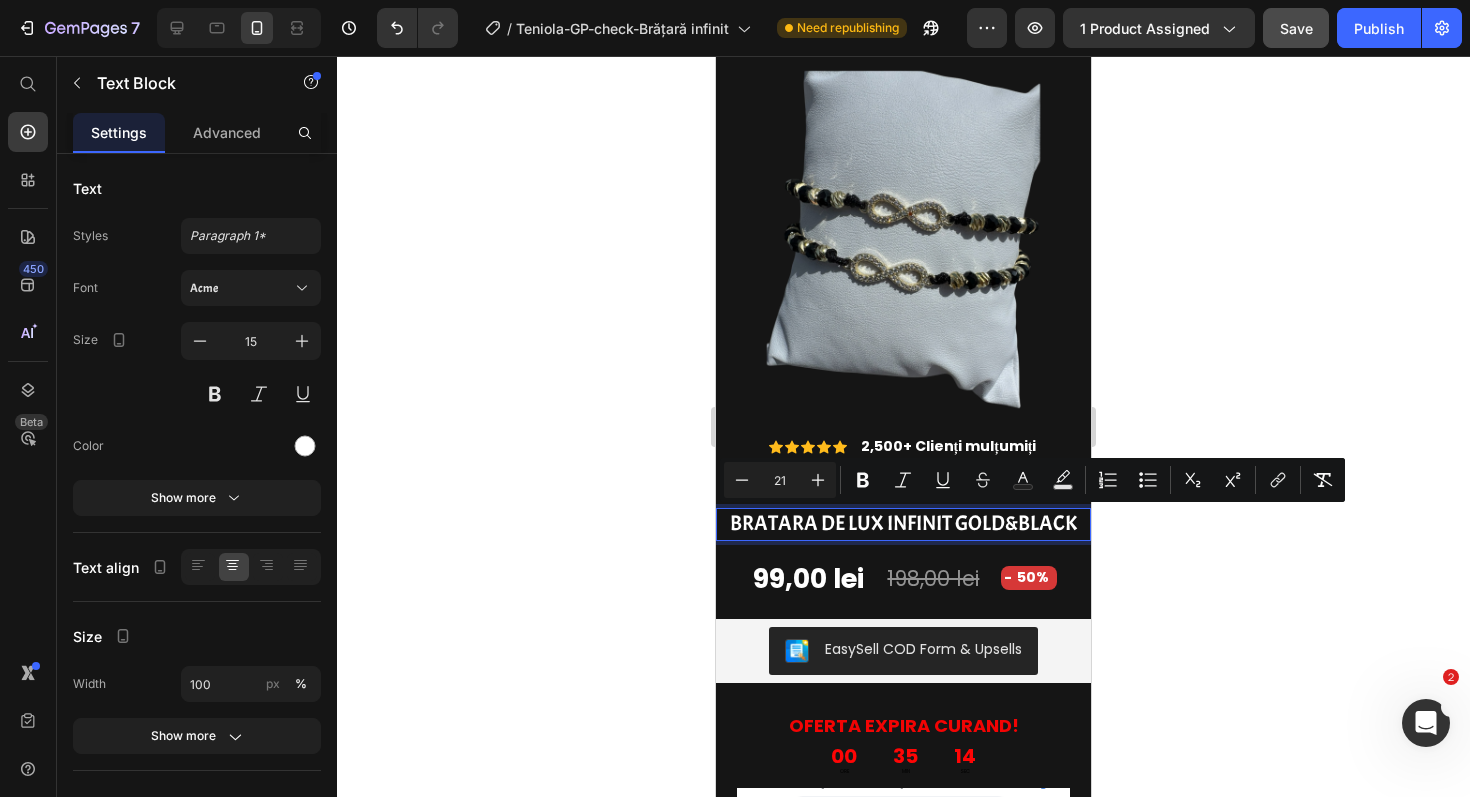 click 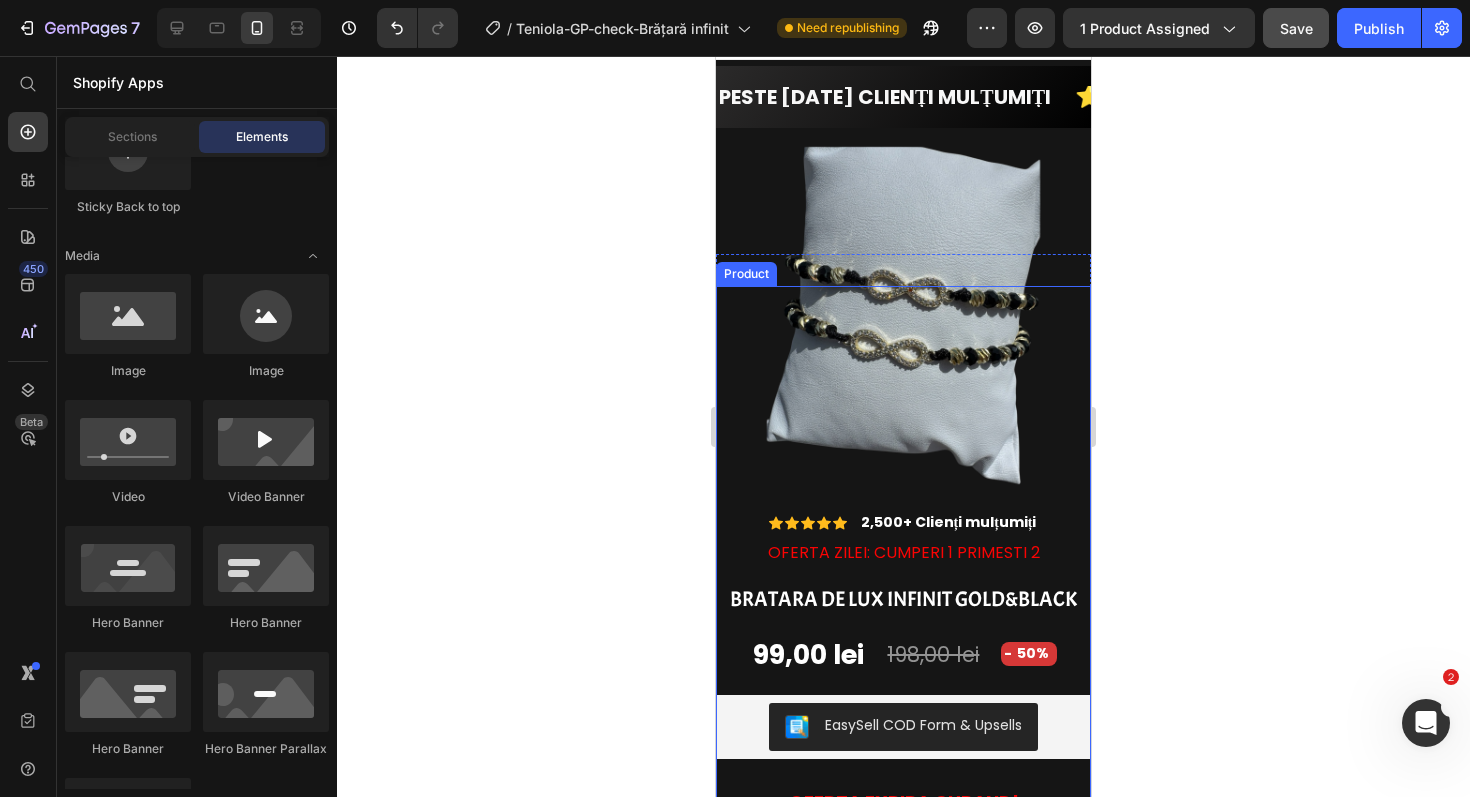 scroll, scrollTop: 36, scrollLeft: 0, axis: vertical 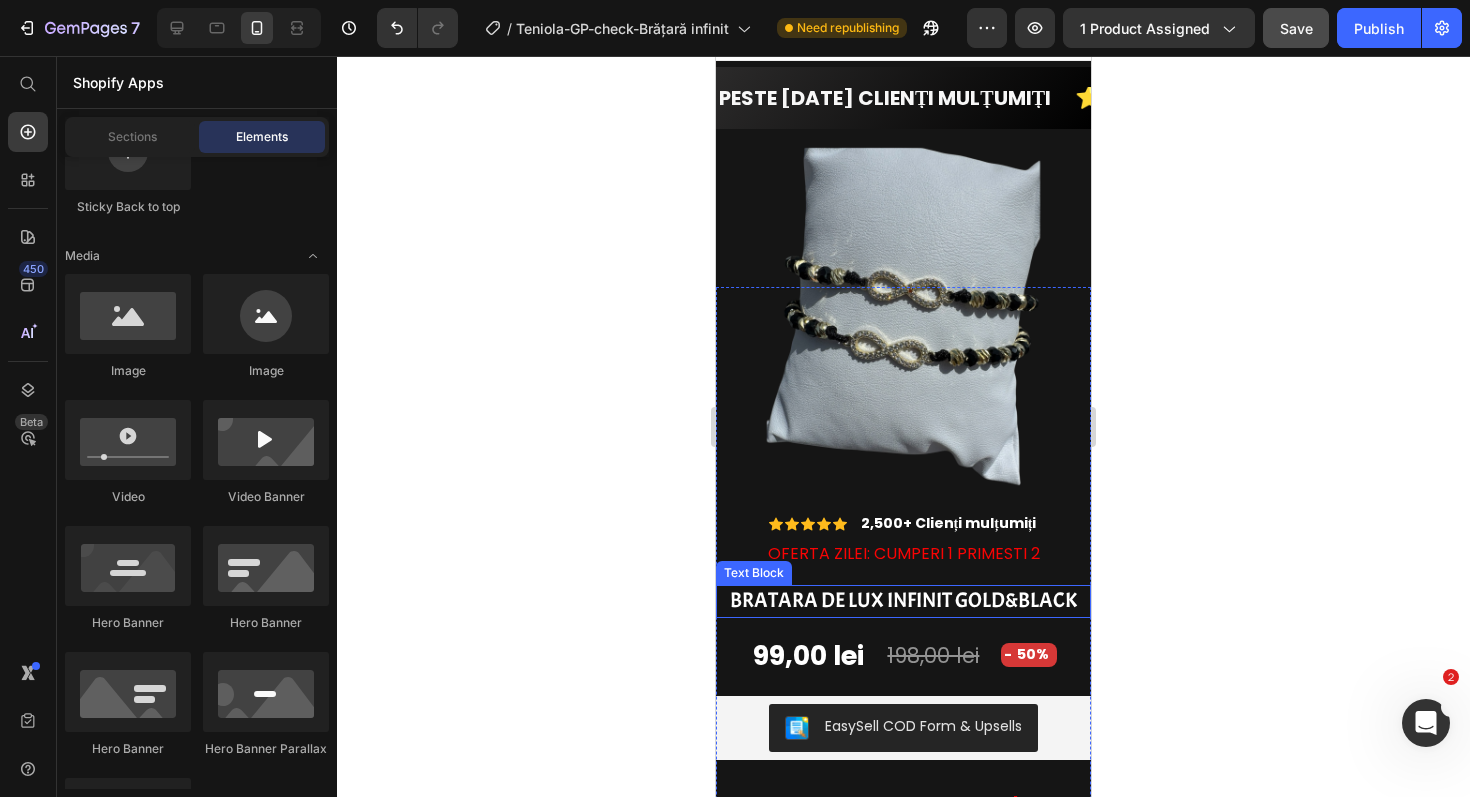 click on "BRATARA DE LUX INFINIT GOLD&BLACK" at bounding box center [903, 600] 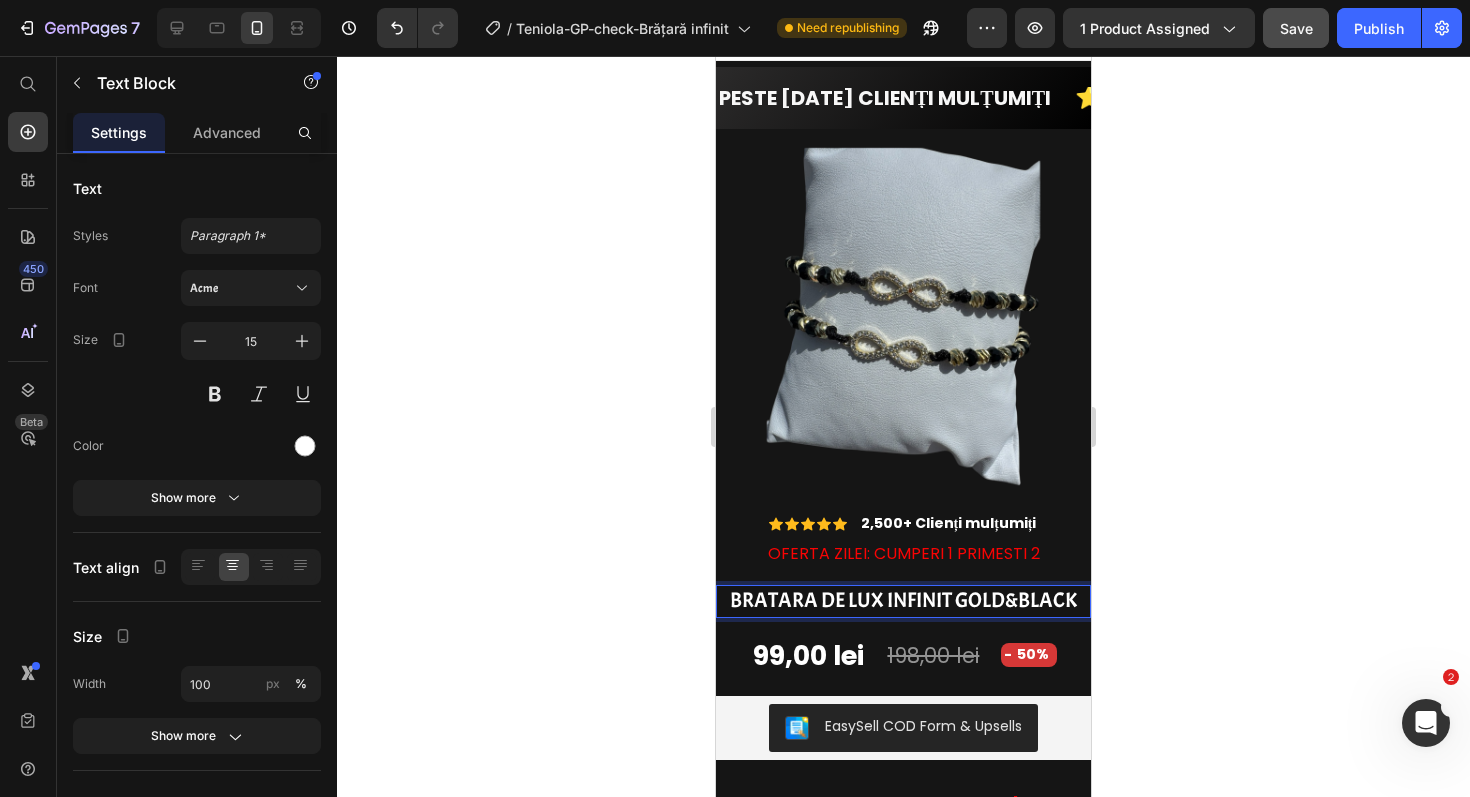 click 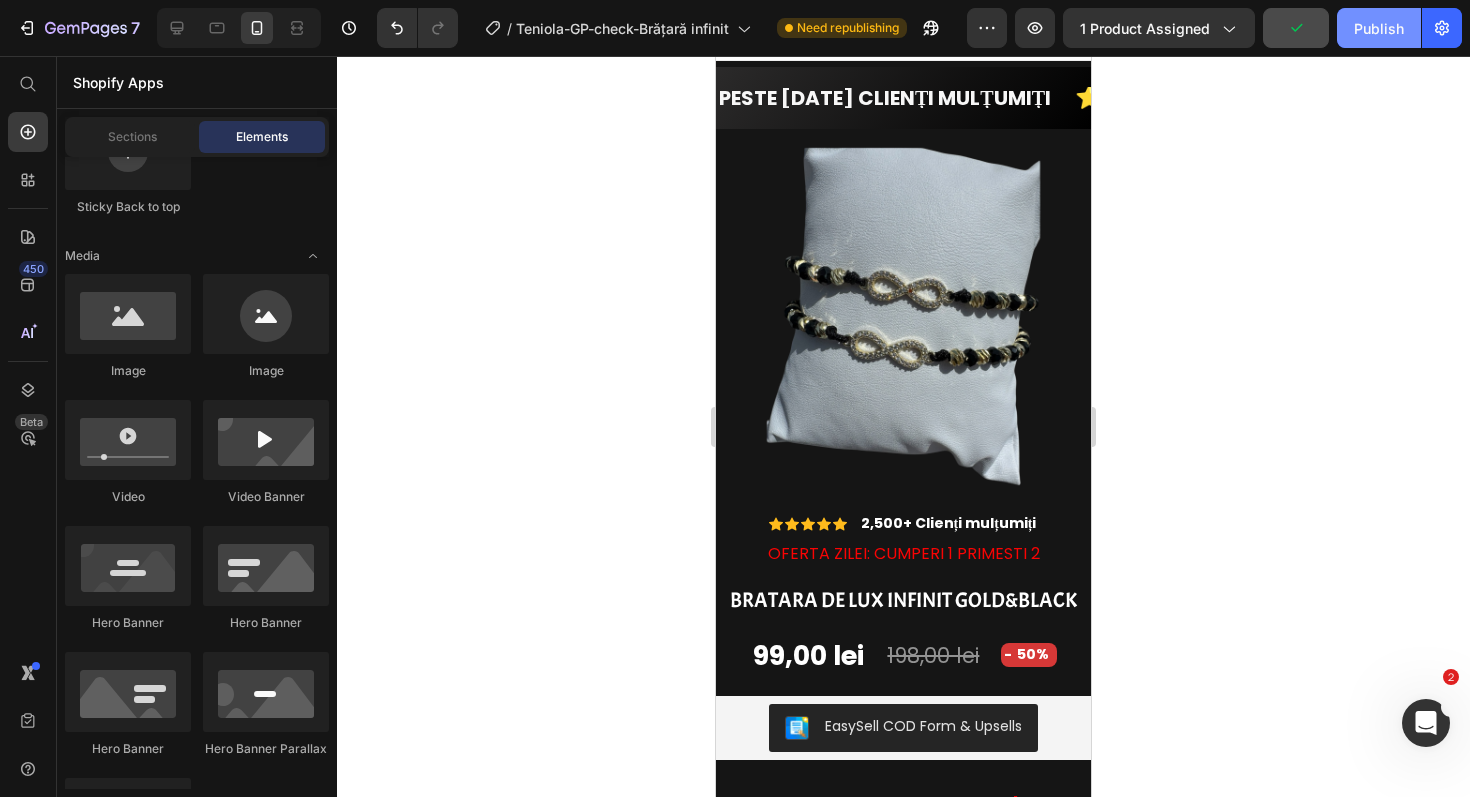 click on "Publish" 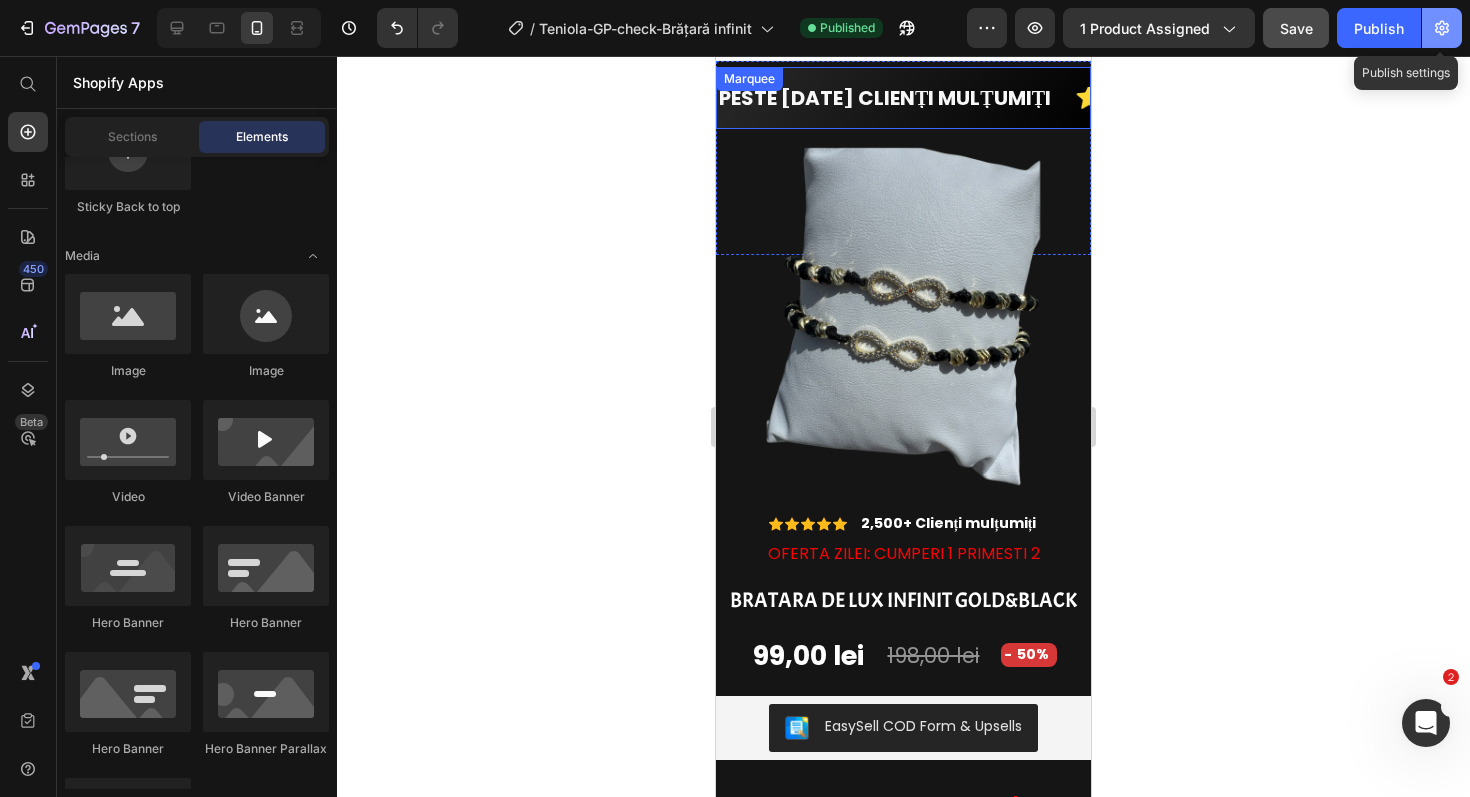 click 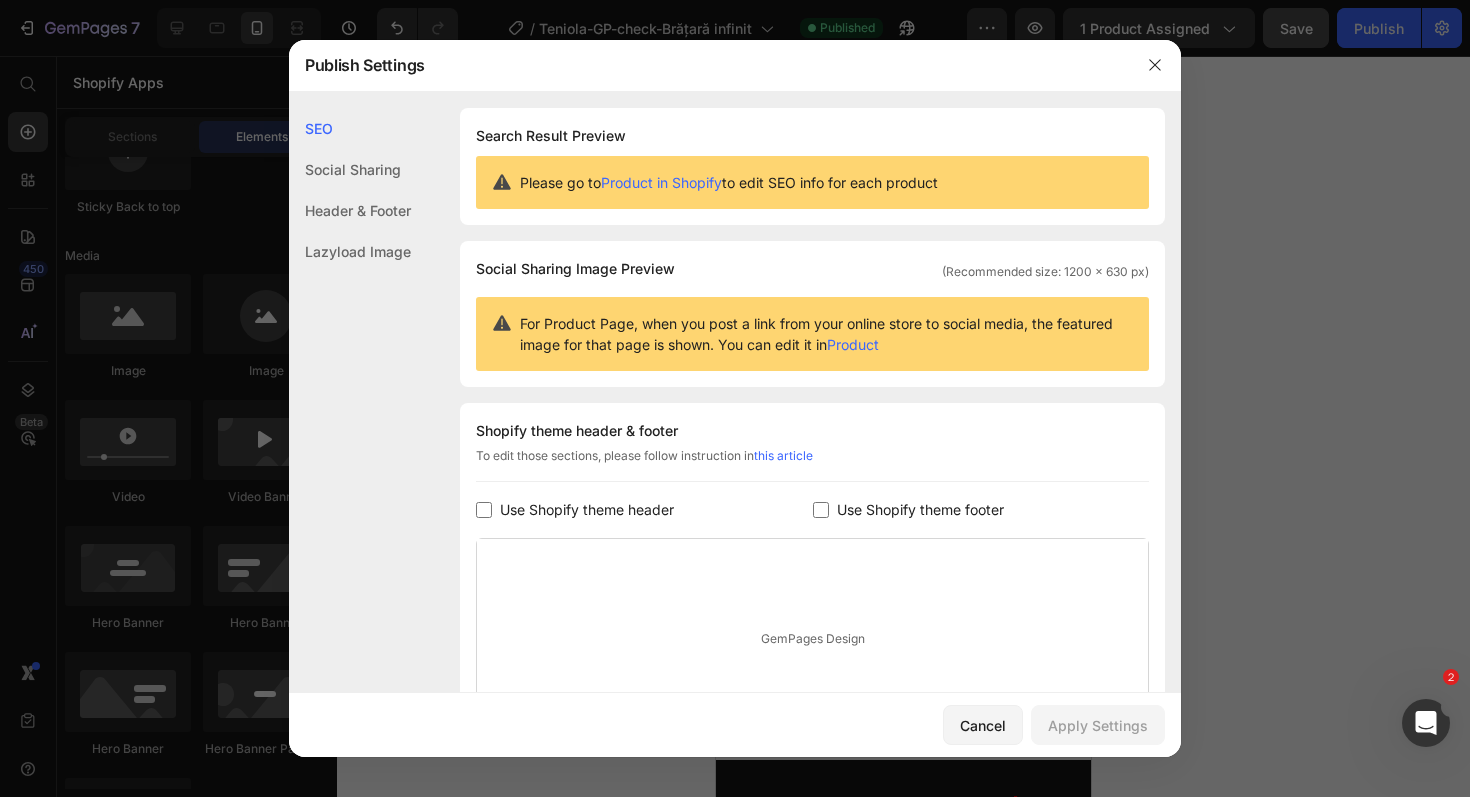 click on "Use Shopify theme header" at bounding box center [587, 510] 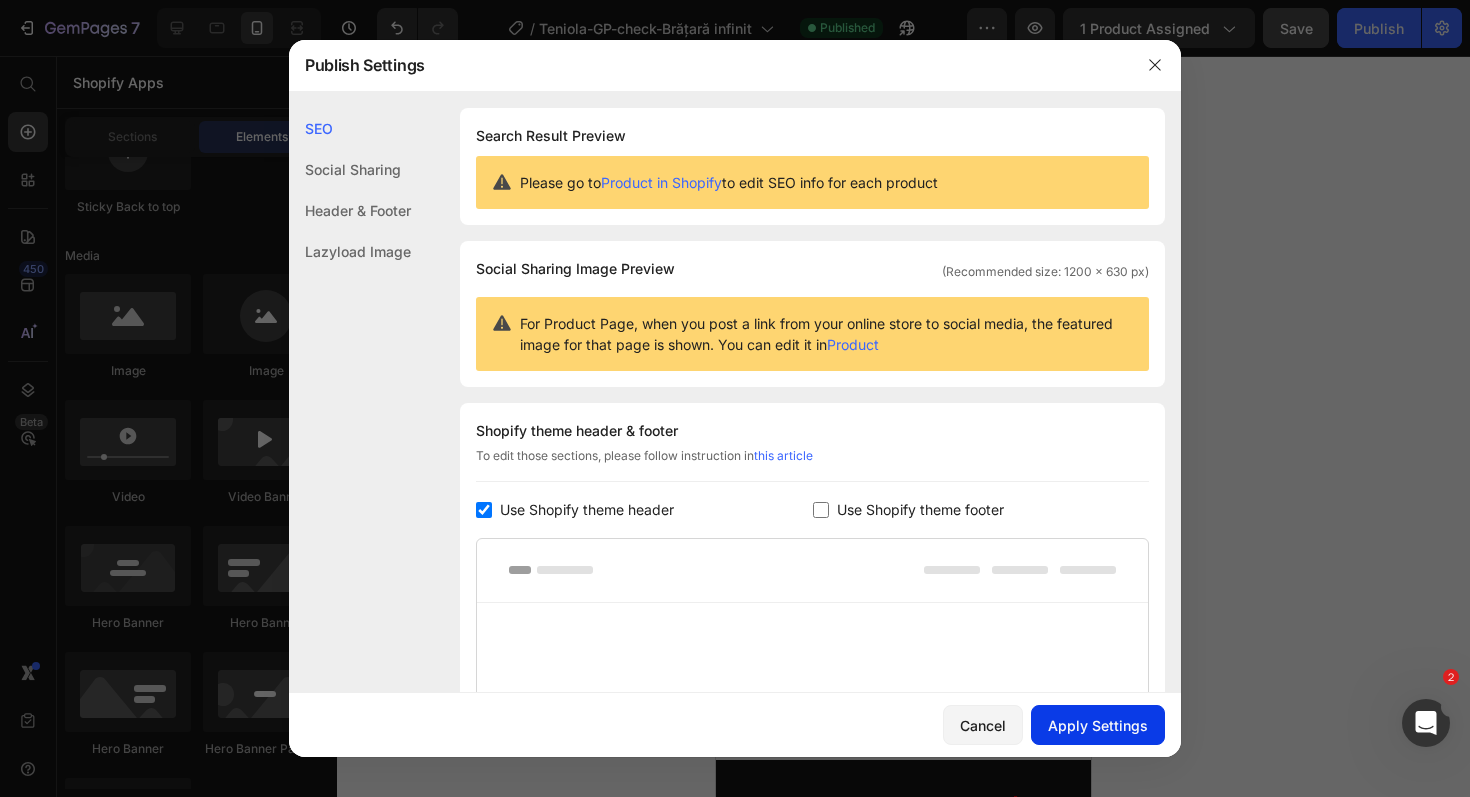 click on "Apply Settings" at bounding box center (1098, 725) 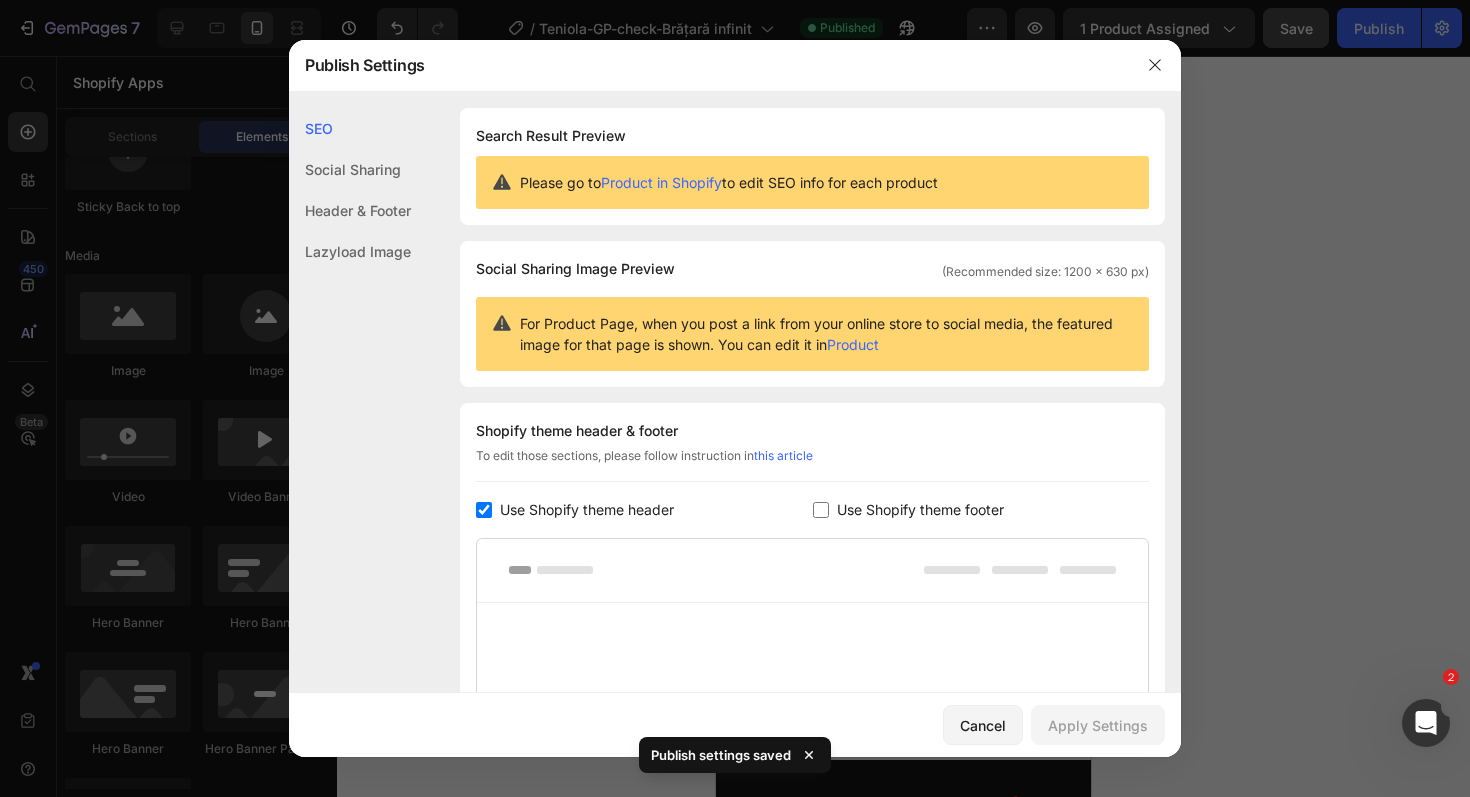 click on "Use Shopify theme header" at bounding box center [587, 510] 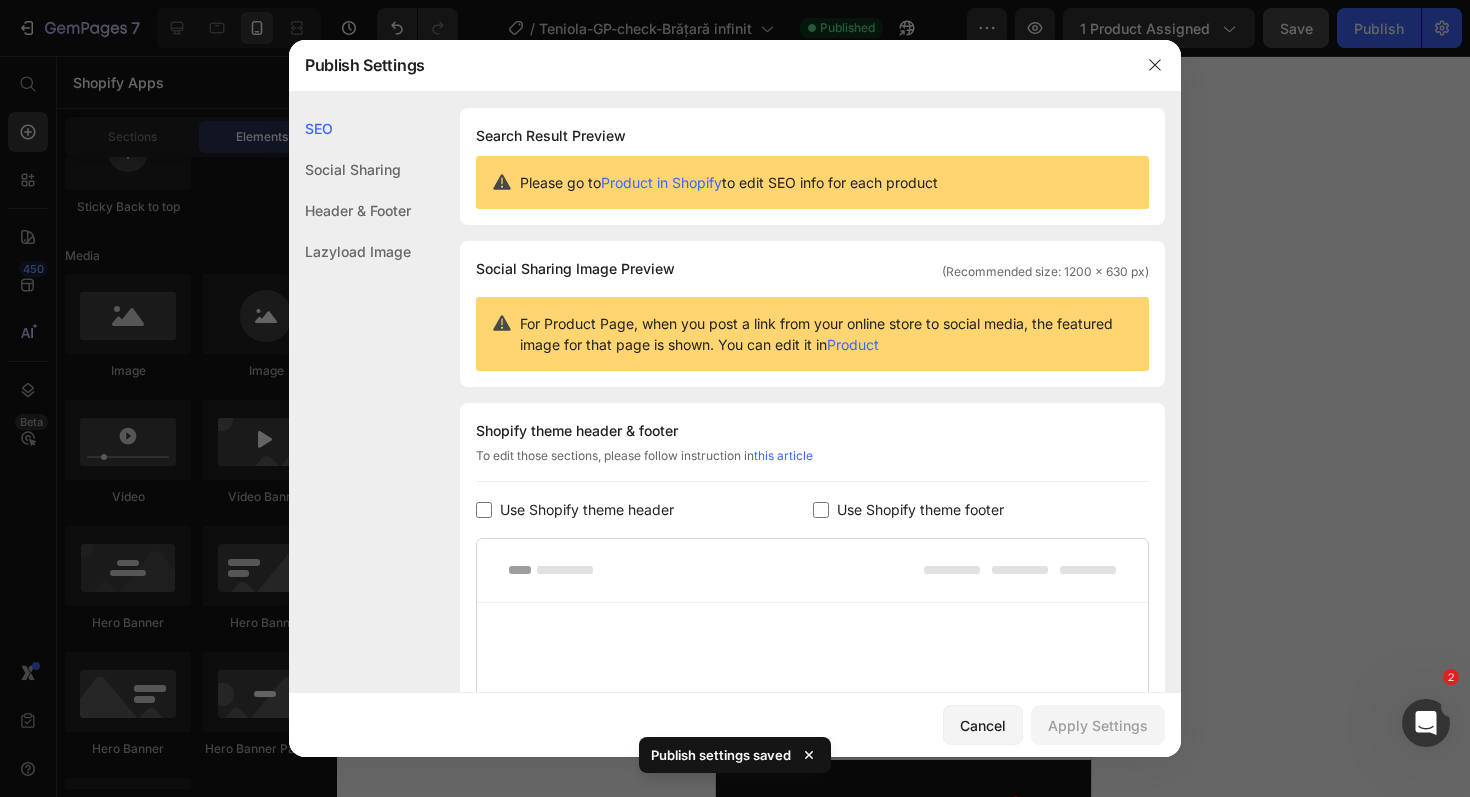 checkbox on "false" 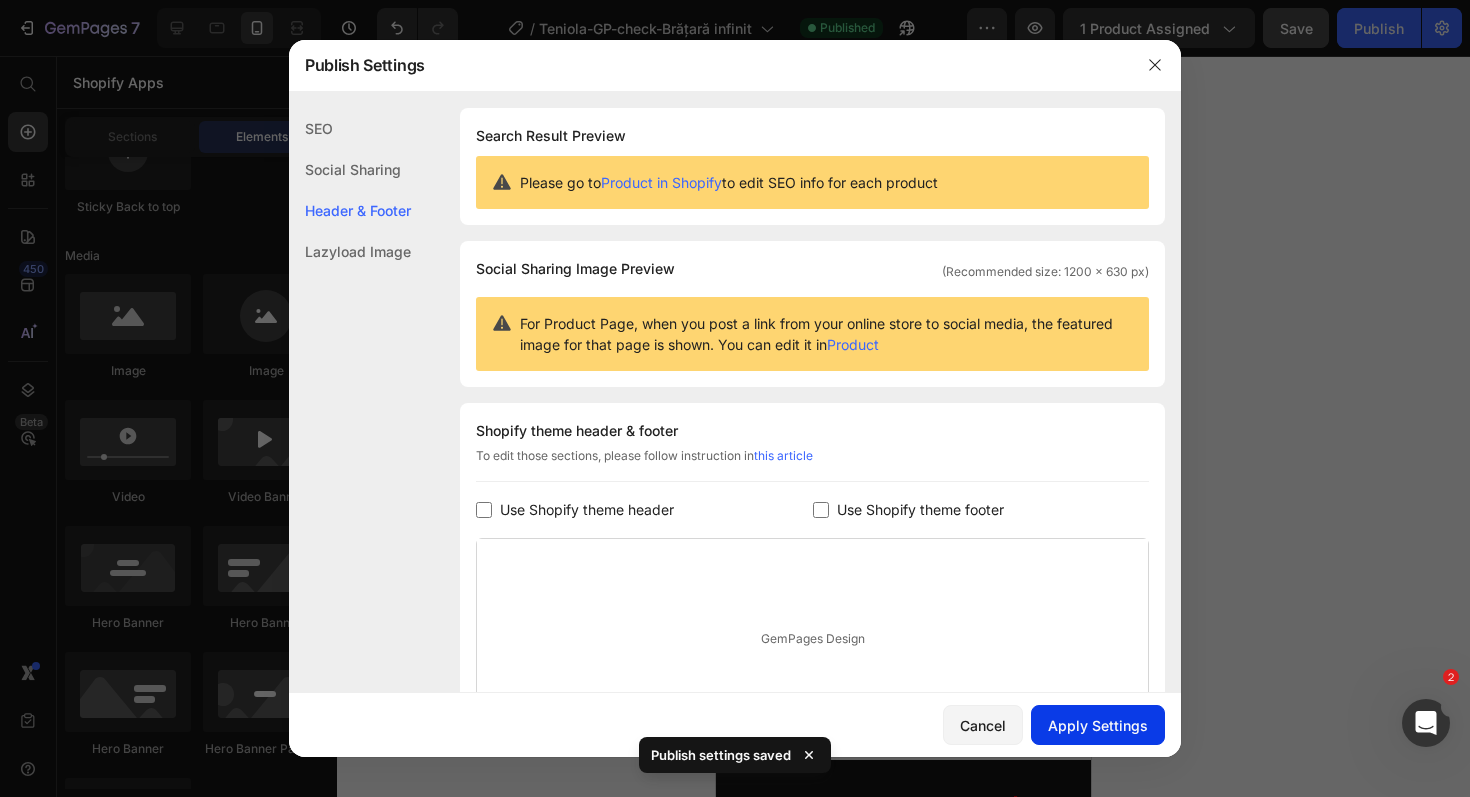 click on "Apply Settings" at bounding box center (1098, 725) 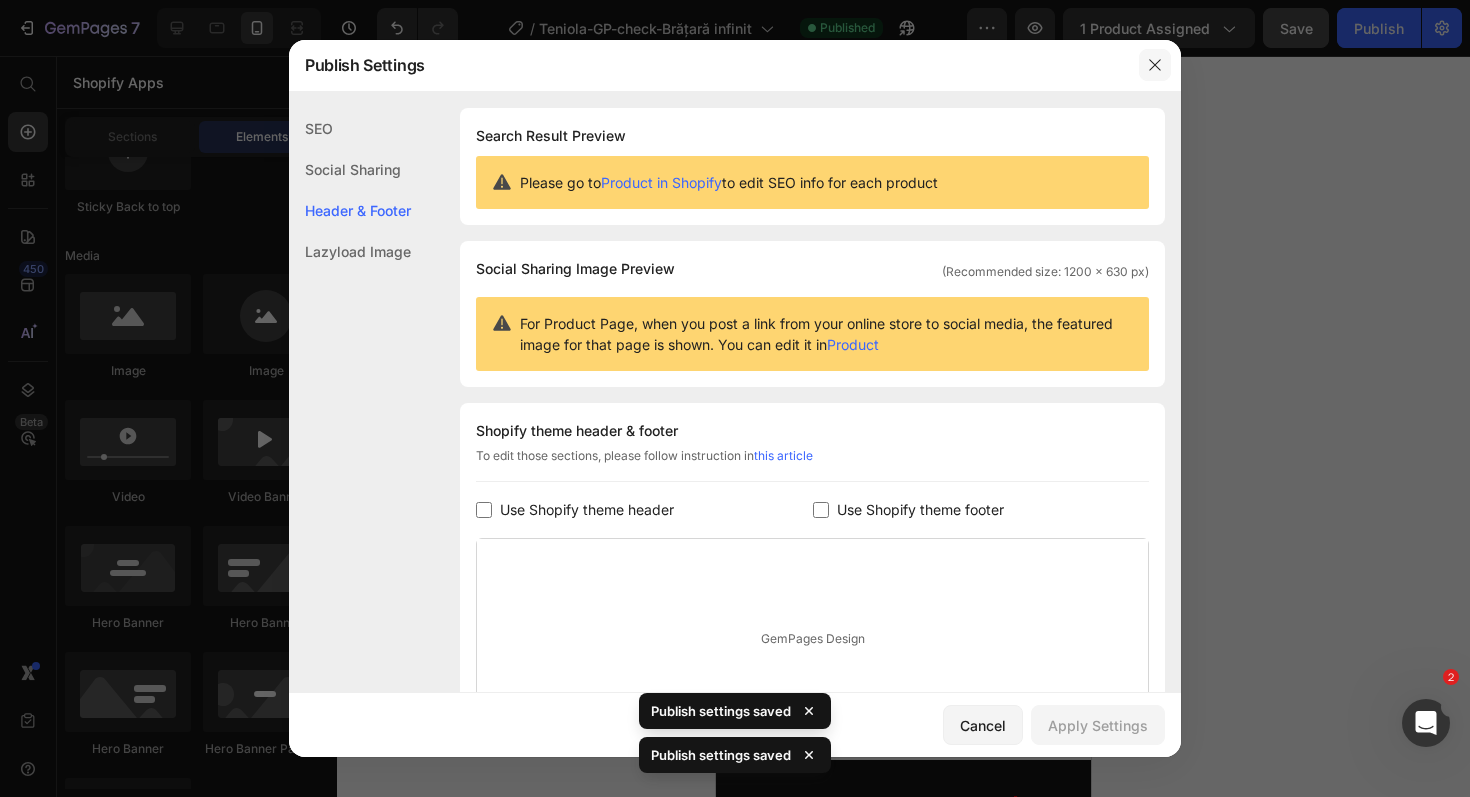 click 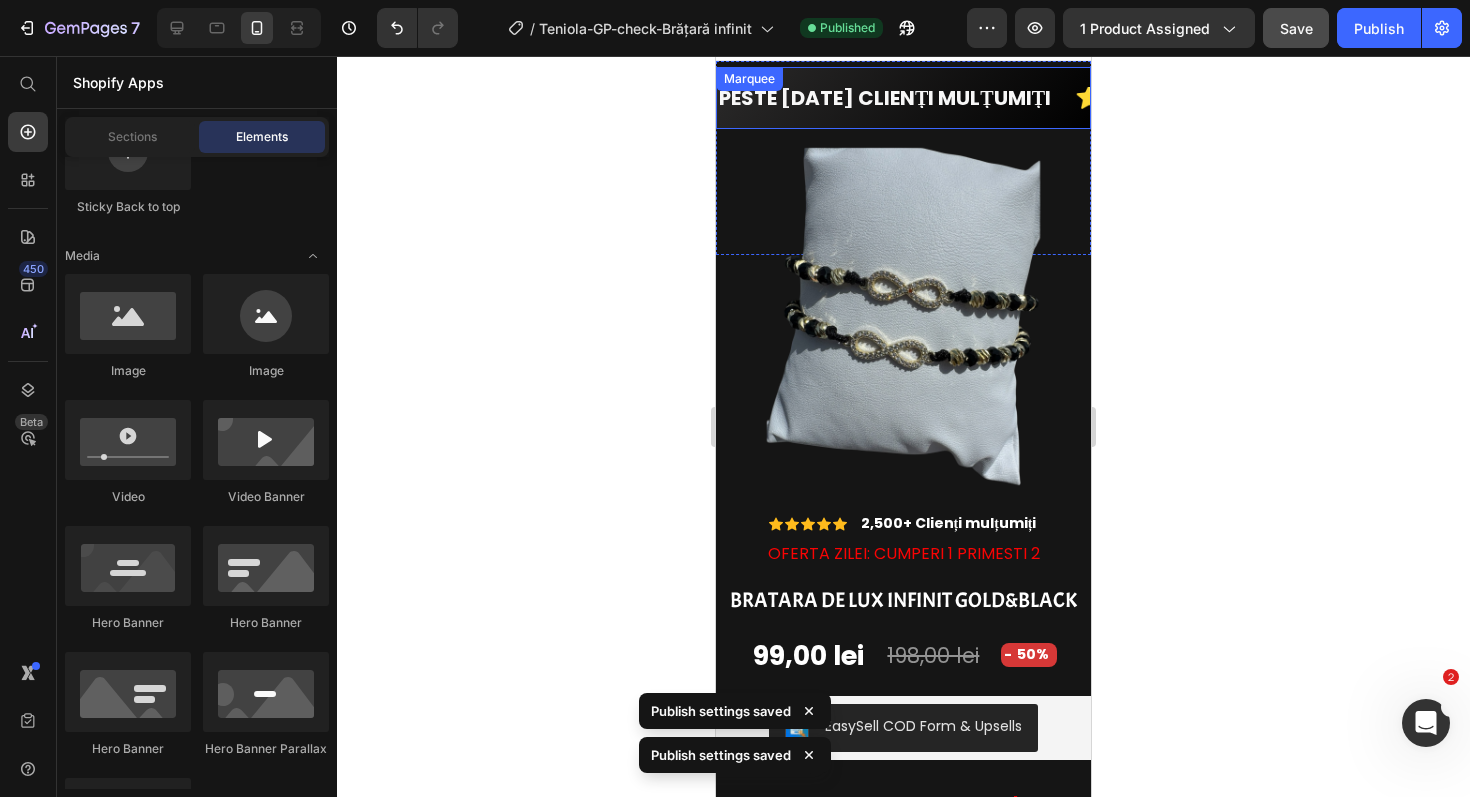 click on "Save" 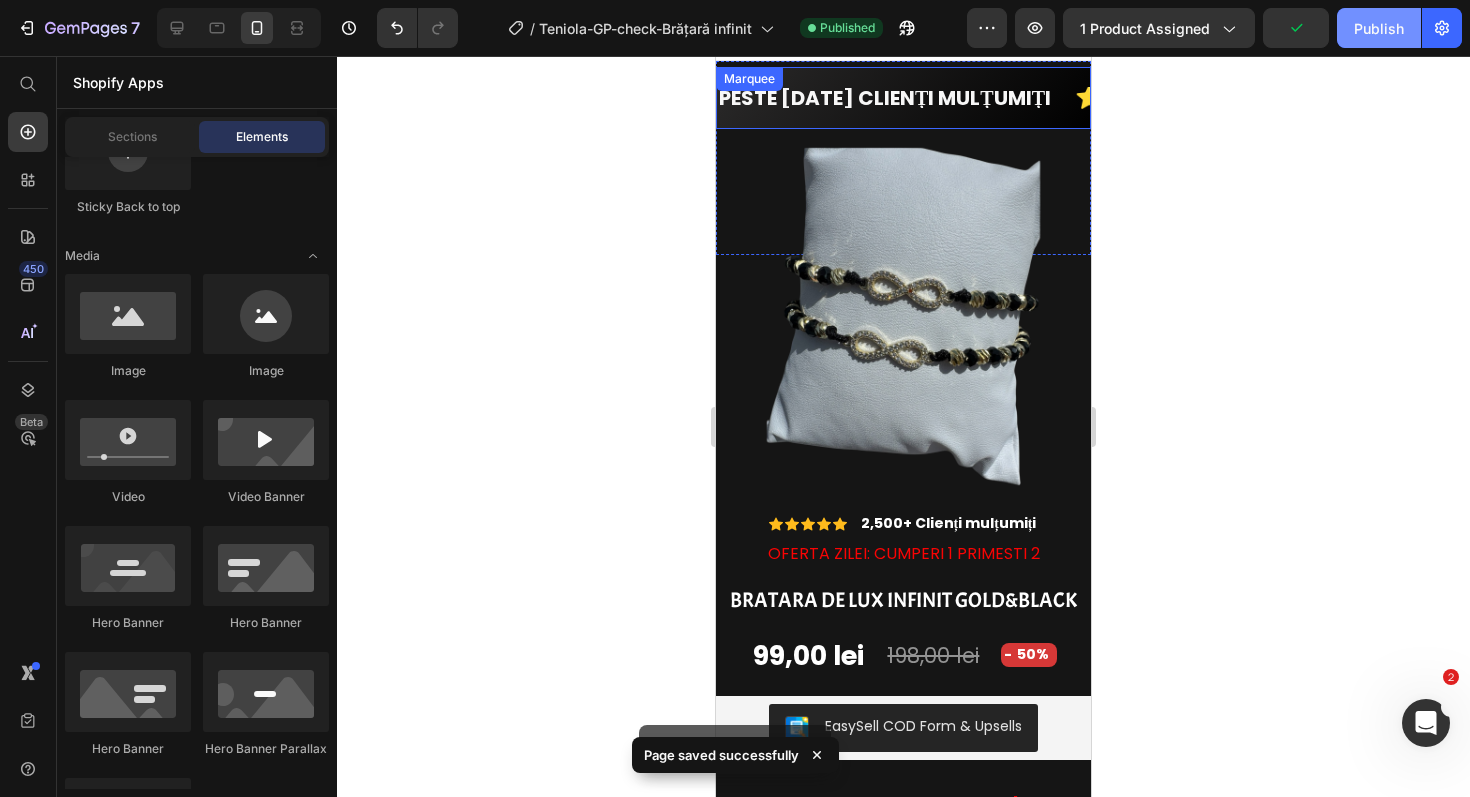 click on "Publish" at bounding box center [1379, 28] 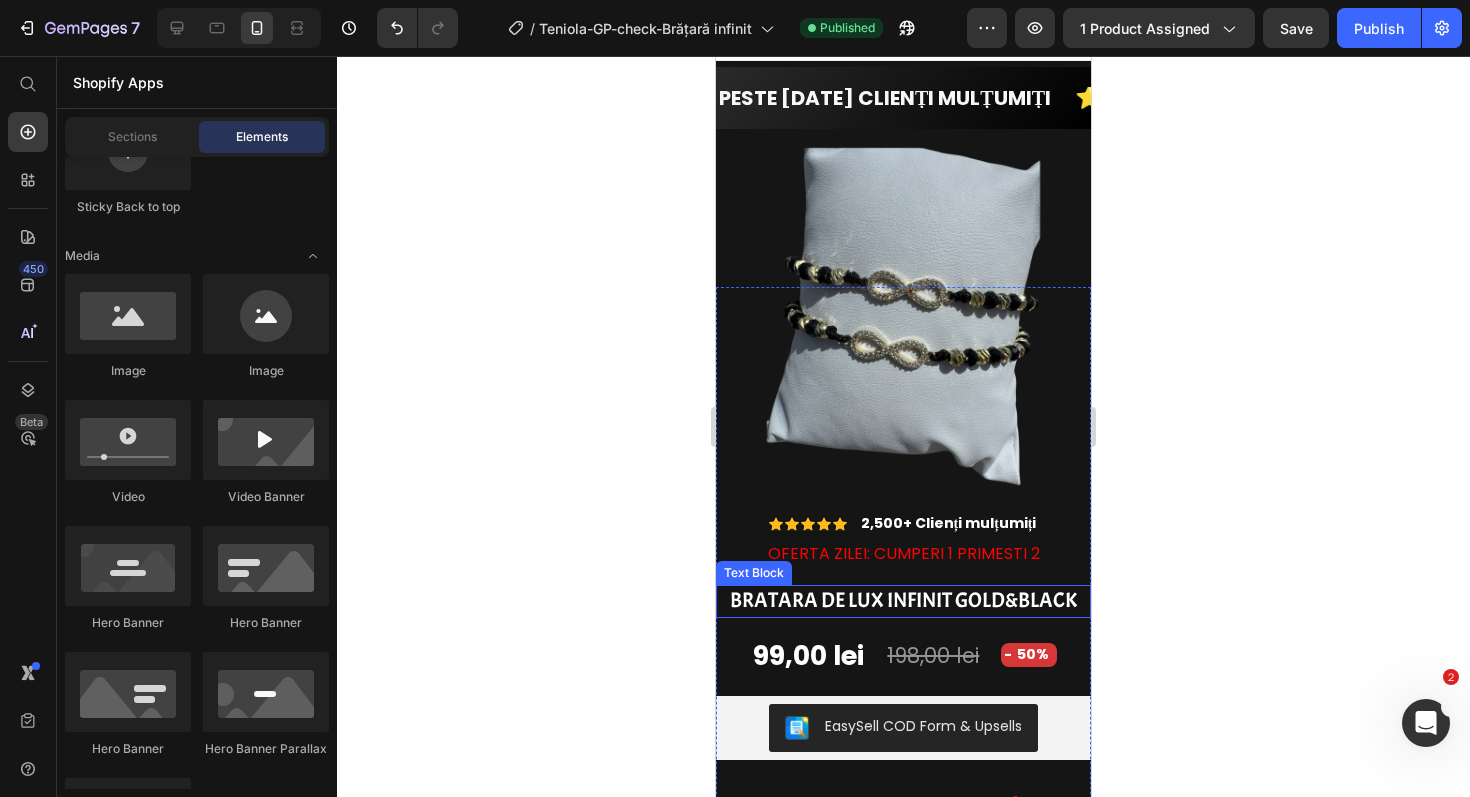 click on "BRATARA DE LUX INFINIT GOLD&BLACK" at bounding box center (903, 600) 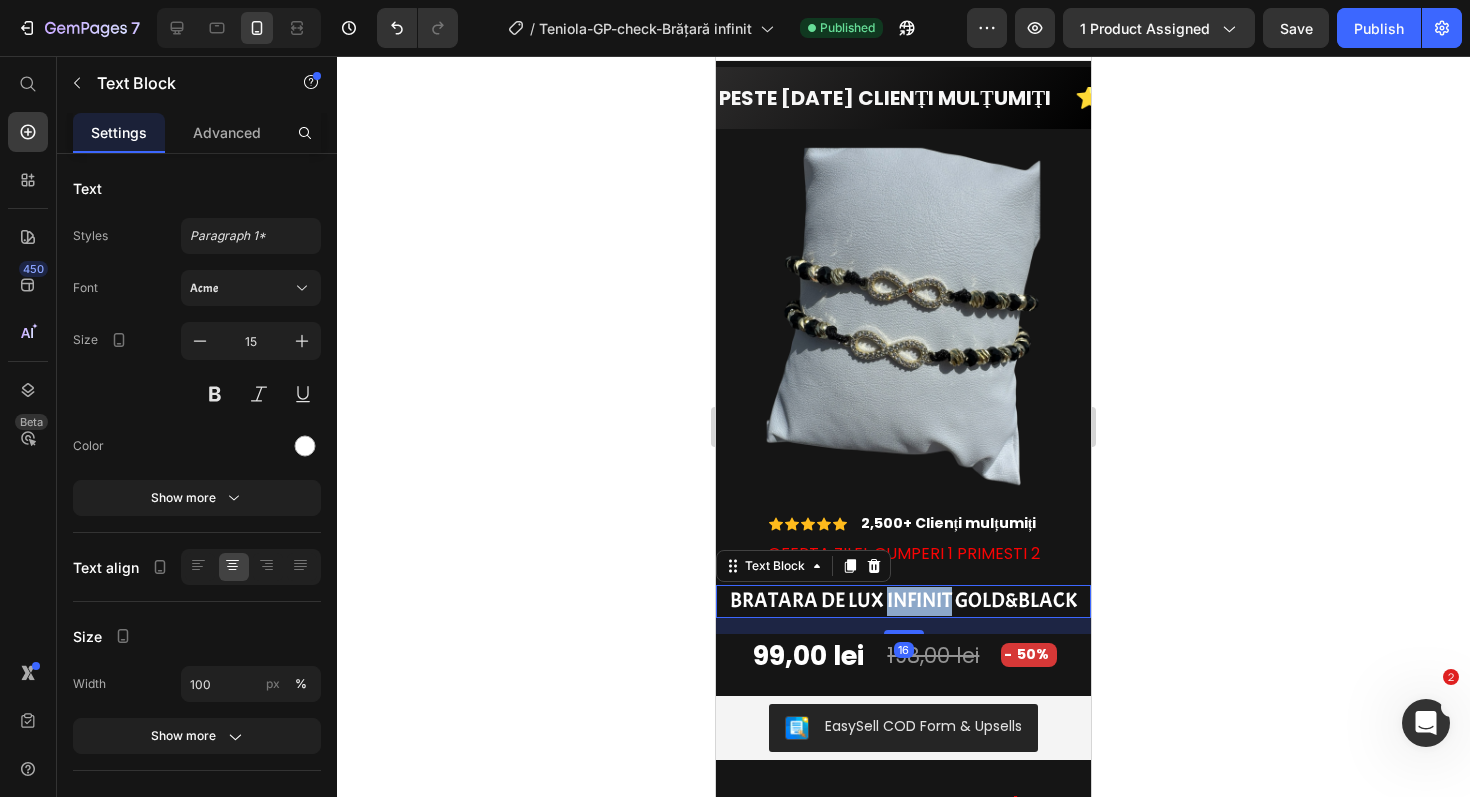 click on "BRATARA DE LUX INFINIT GOLD&BLACK" at bounding box center [903, 600] 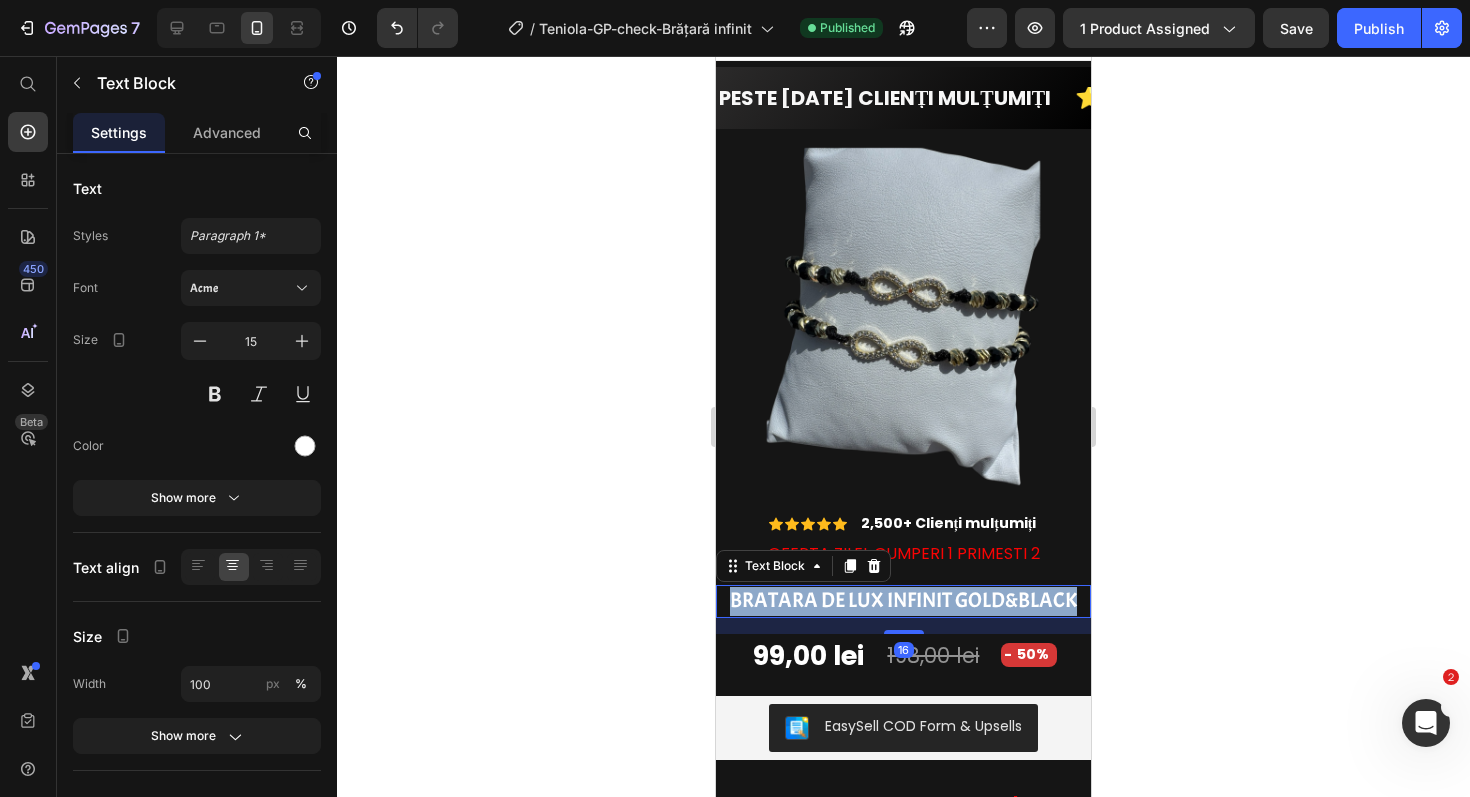 click on "BRATARA DE LUX INFINIT GOLD&BLACK" at bounding box center (903, 600) 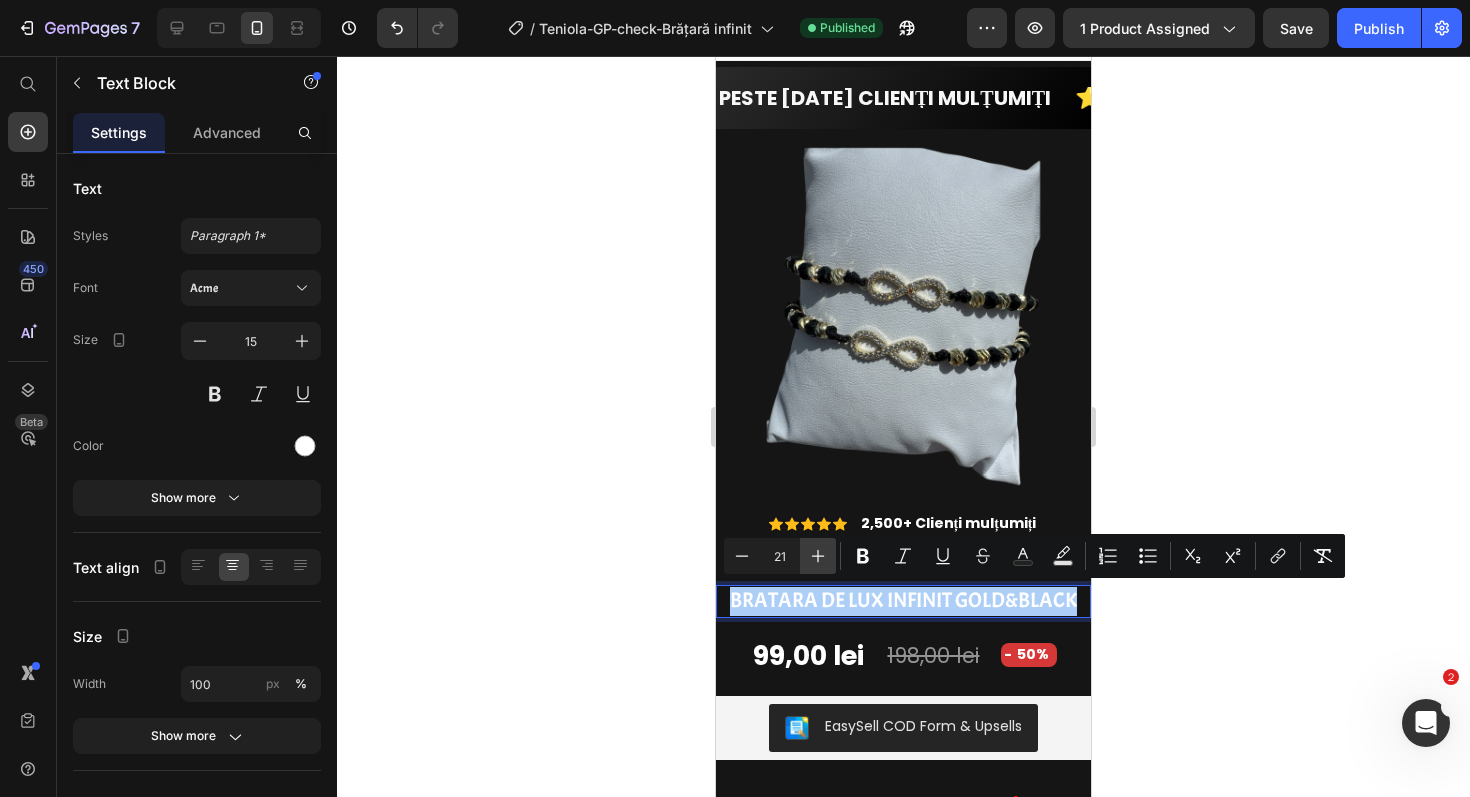 click 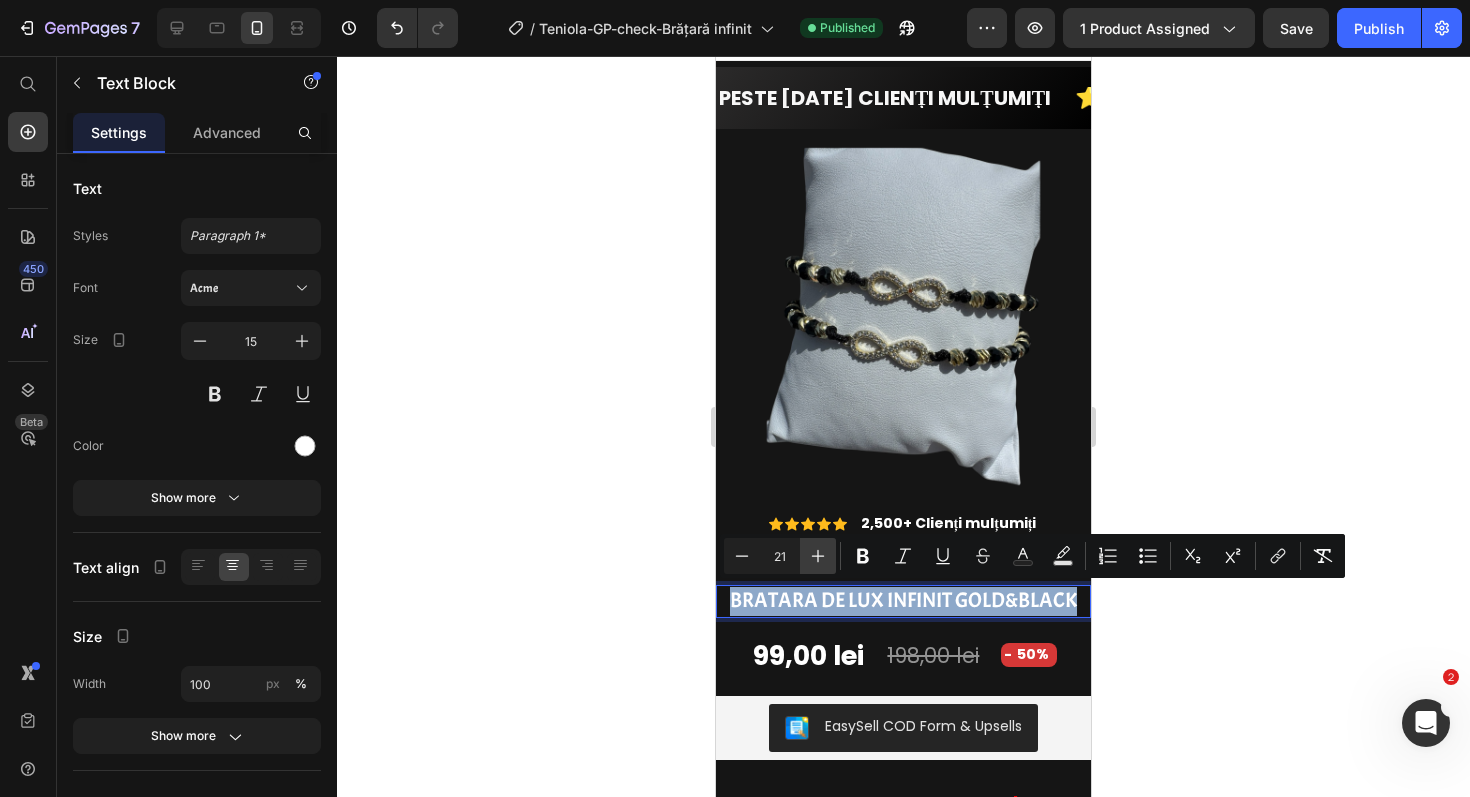 type on "22" 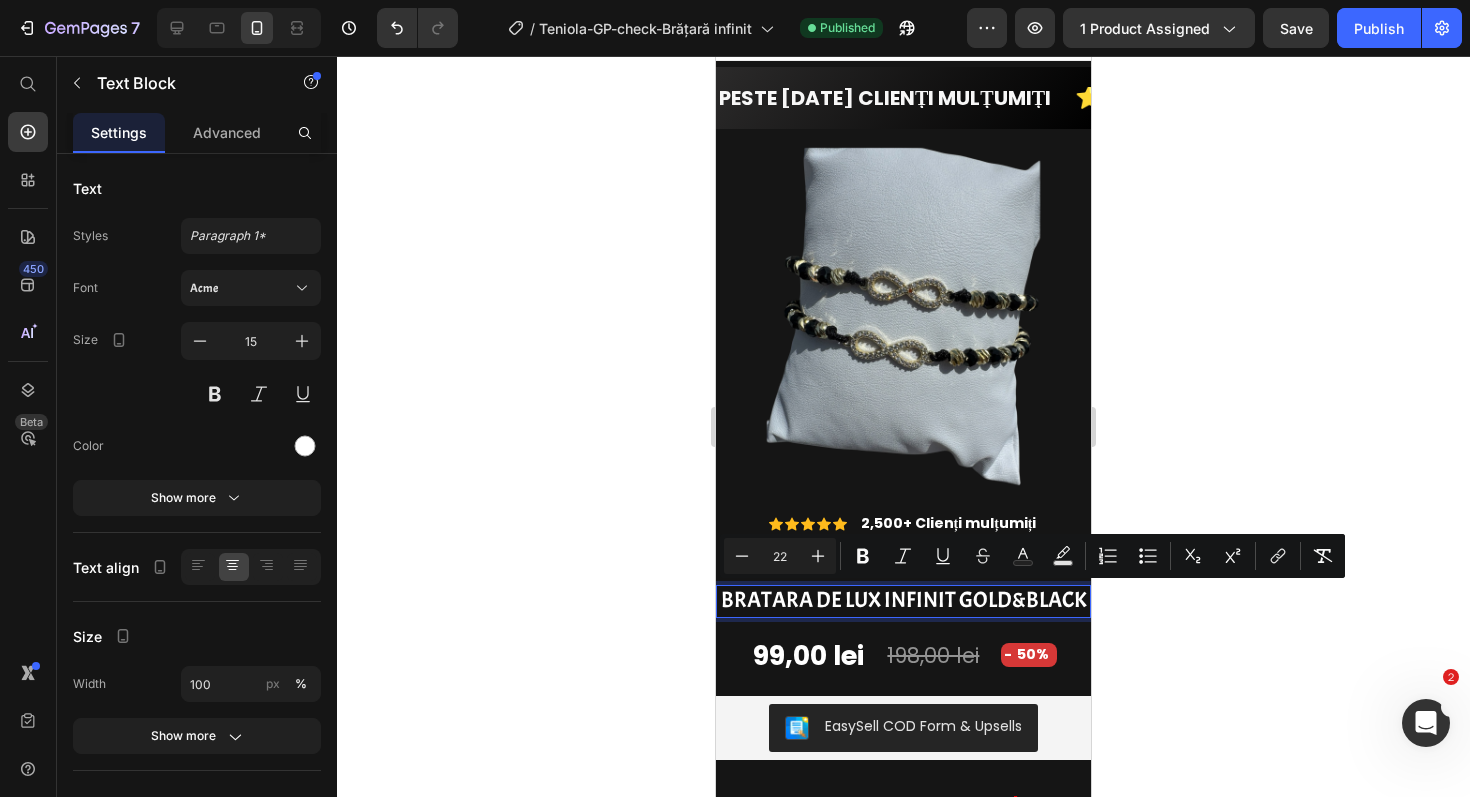 click on "BRATARA DE LUX INFINIT GOLD&BLACK" at bounding box center [904, 600] 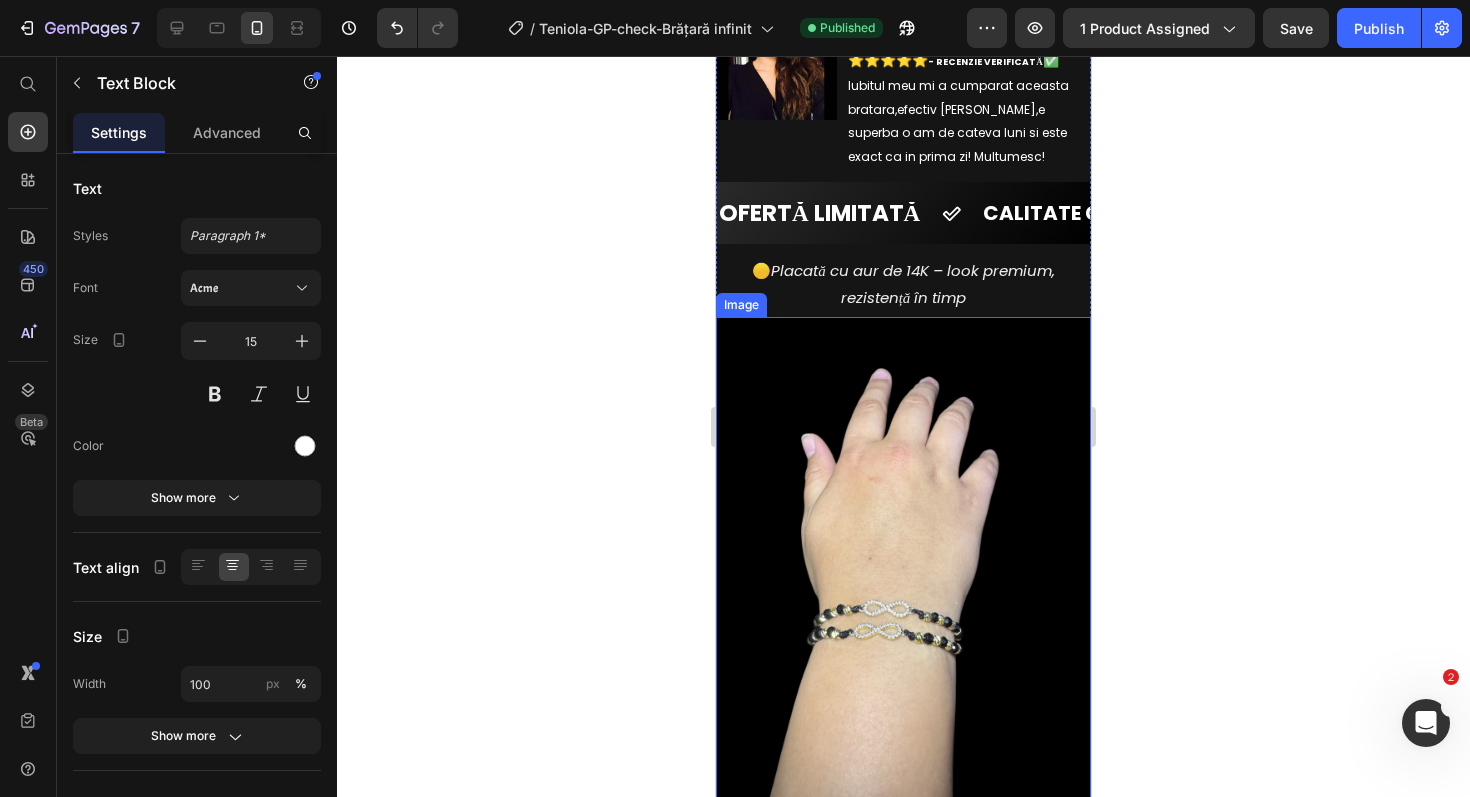 scroll, scrollTop: 1087, scrollLeft: 0, axis: vertical 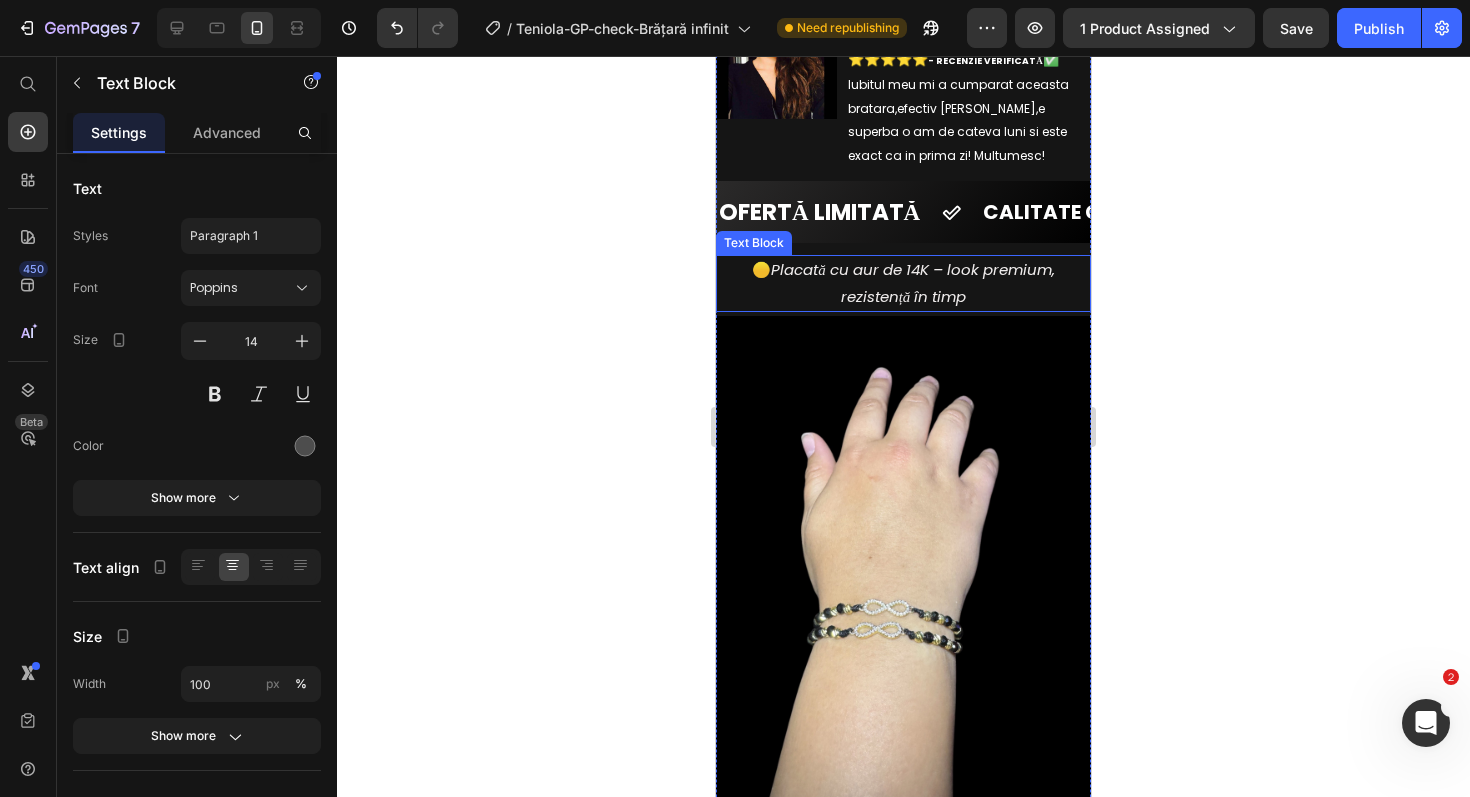 click on "Placată cu aur de 14K – look premium, rezistență în timp" at bounding box center [913, 282] 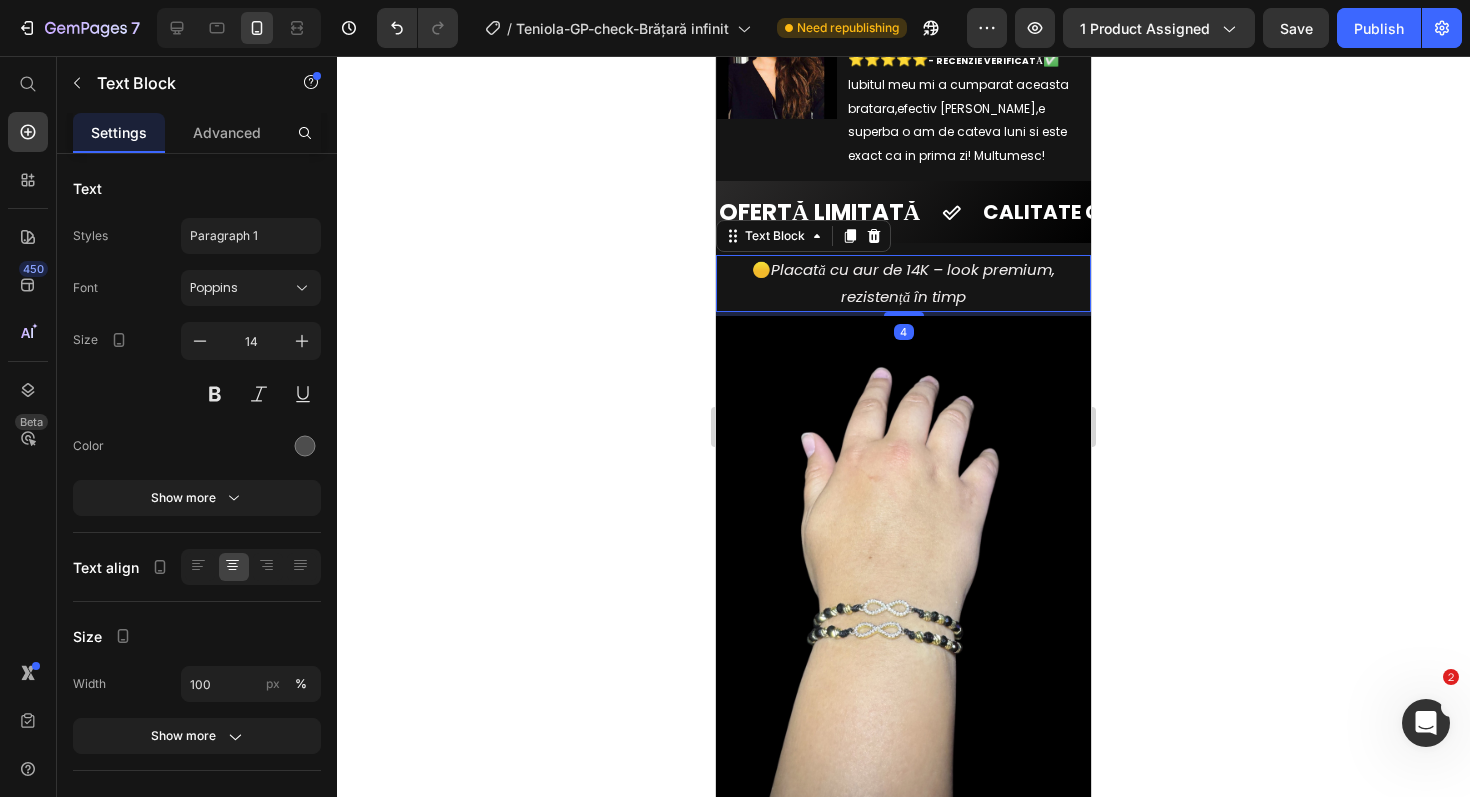 click on "Placată cu aur de 14K – look premium, rezistență în timp" at bounding box center [913, 282] 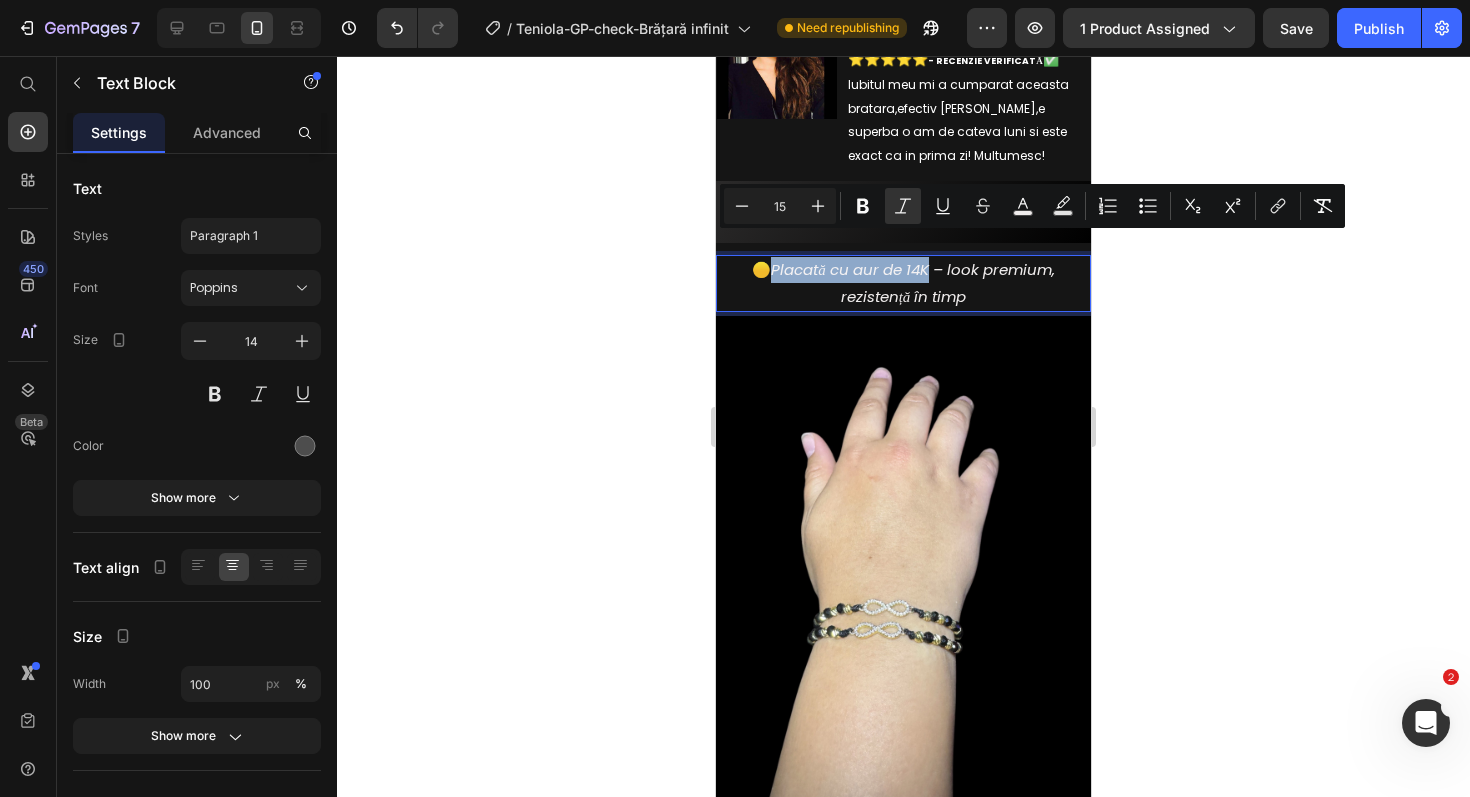 drag, startPoint x: 933, startPoint y: 249, endPoint x: 769, endPoint y: 249, distance: 164 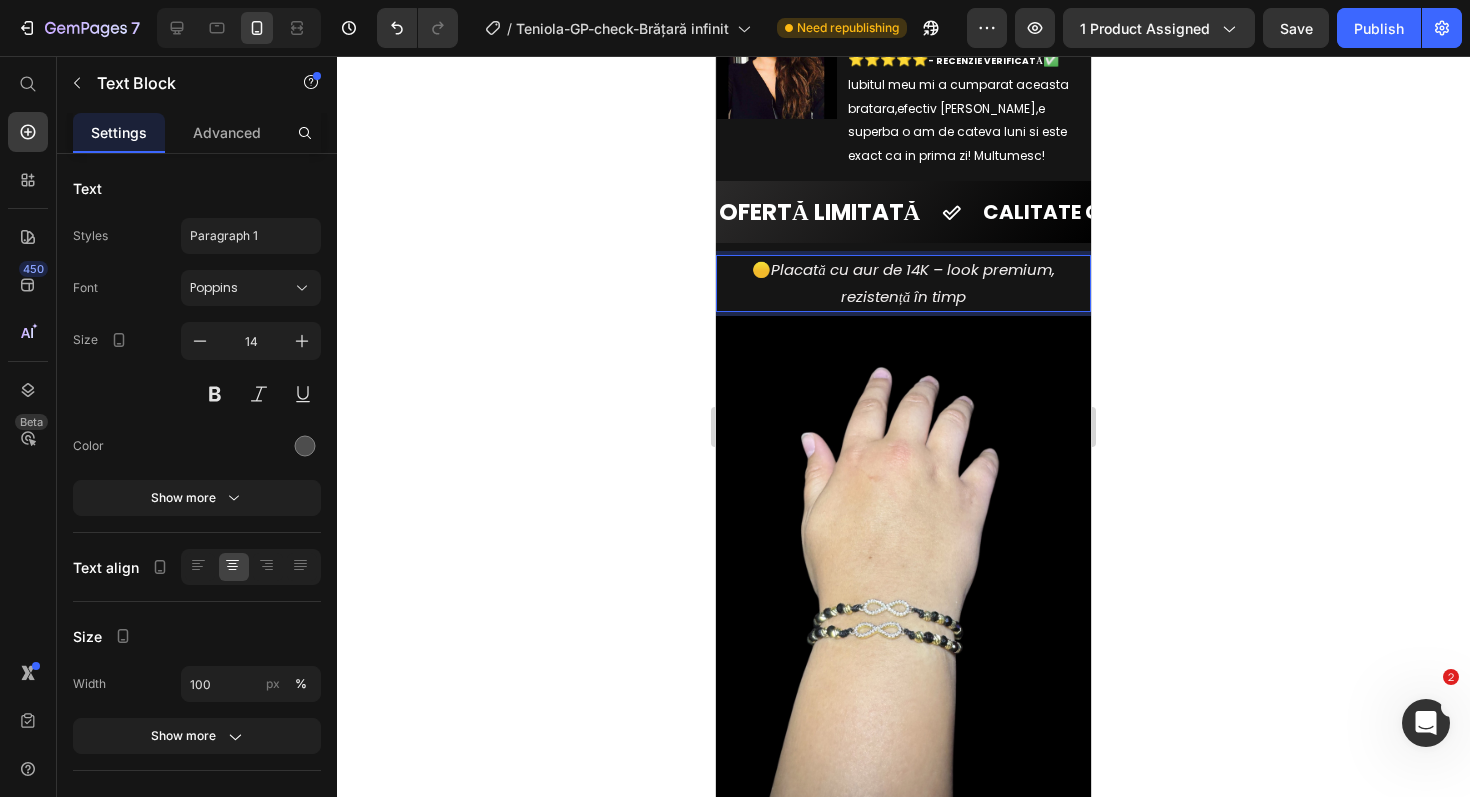 click on "Placată cu aur de 14K – look premium, rezistență în timp" at bounding box center [913, 282] 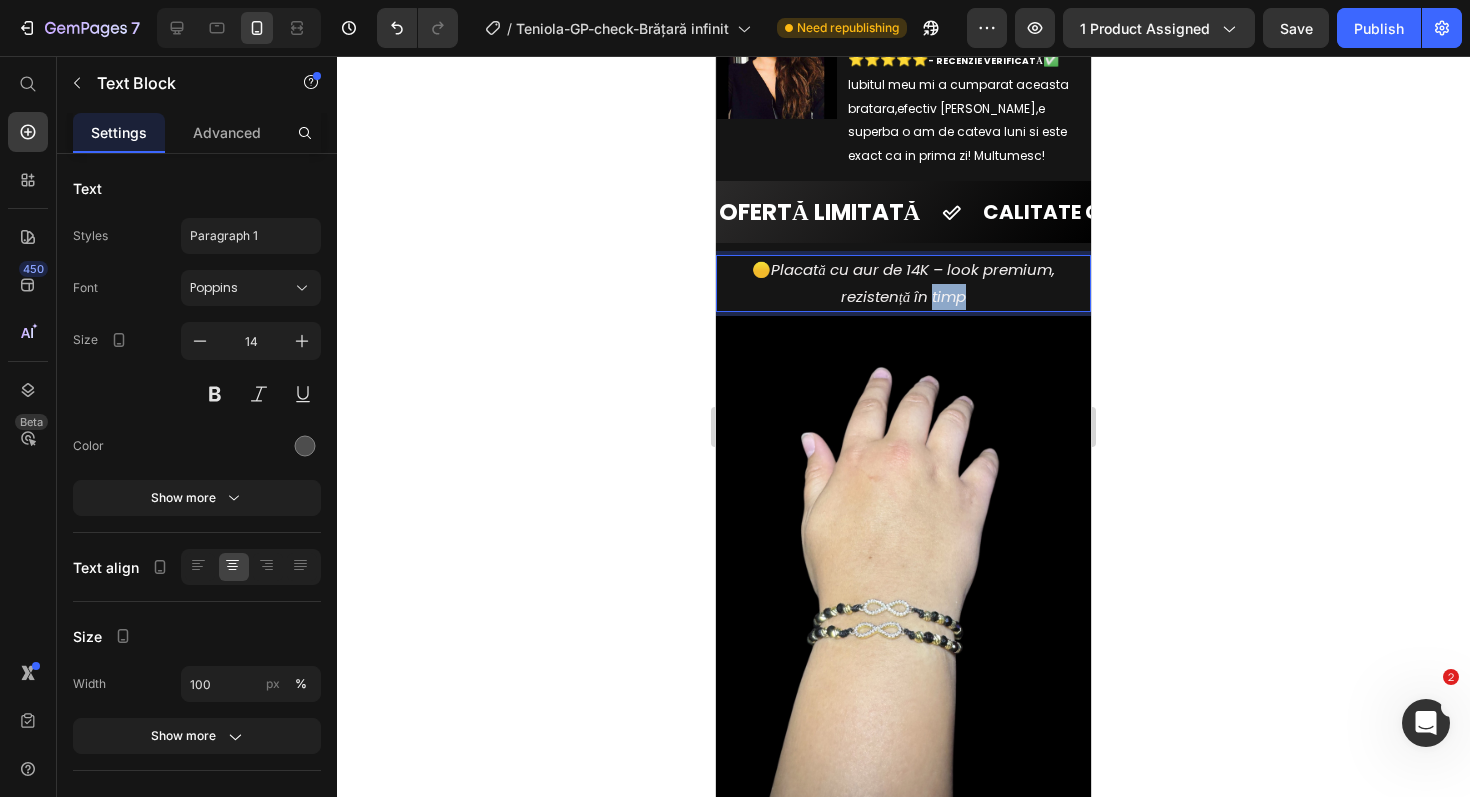 click on "Placată cu aur de 14K – look premium, rezistență în timp" at bounding box center [913, 282] 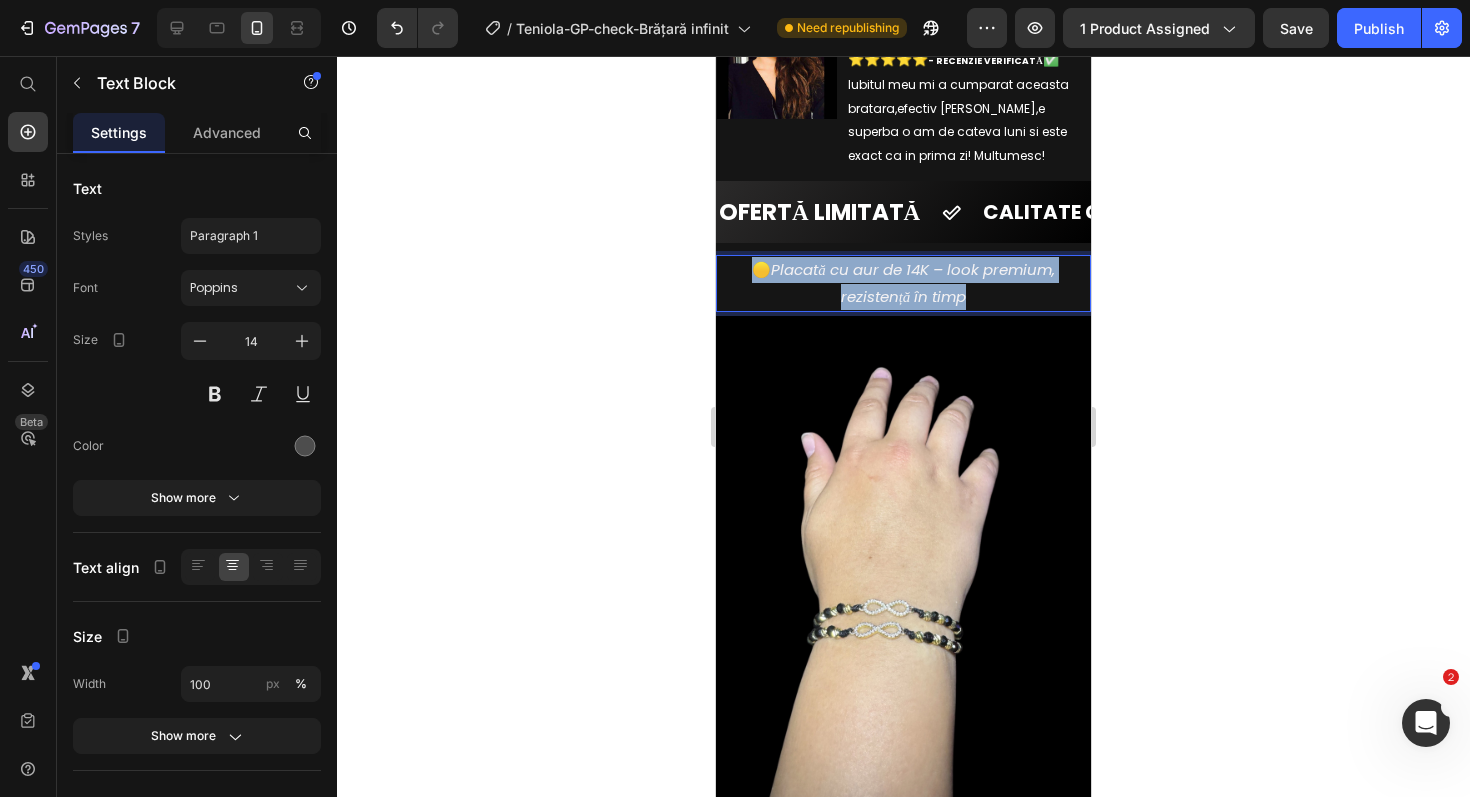 click on "Placată cu aur de 14K – look premium, rezistență în timp" at bounding box center [913, 282] 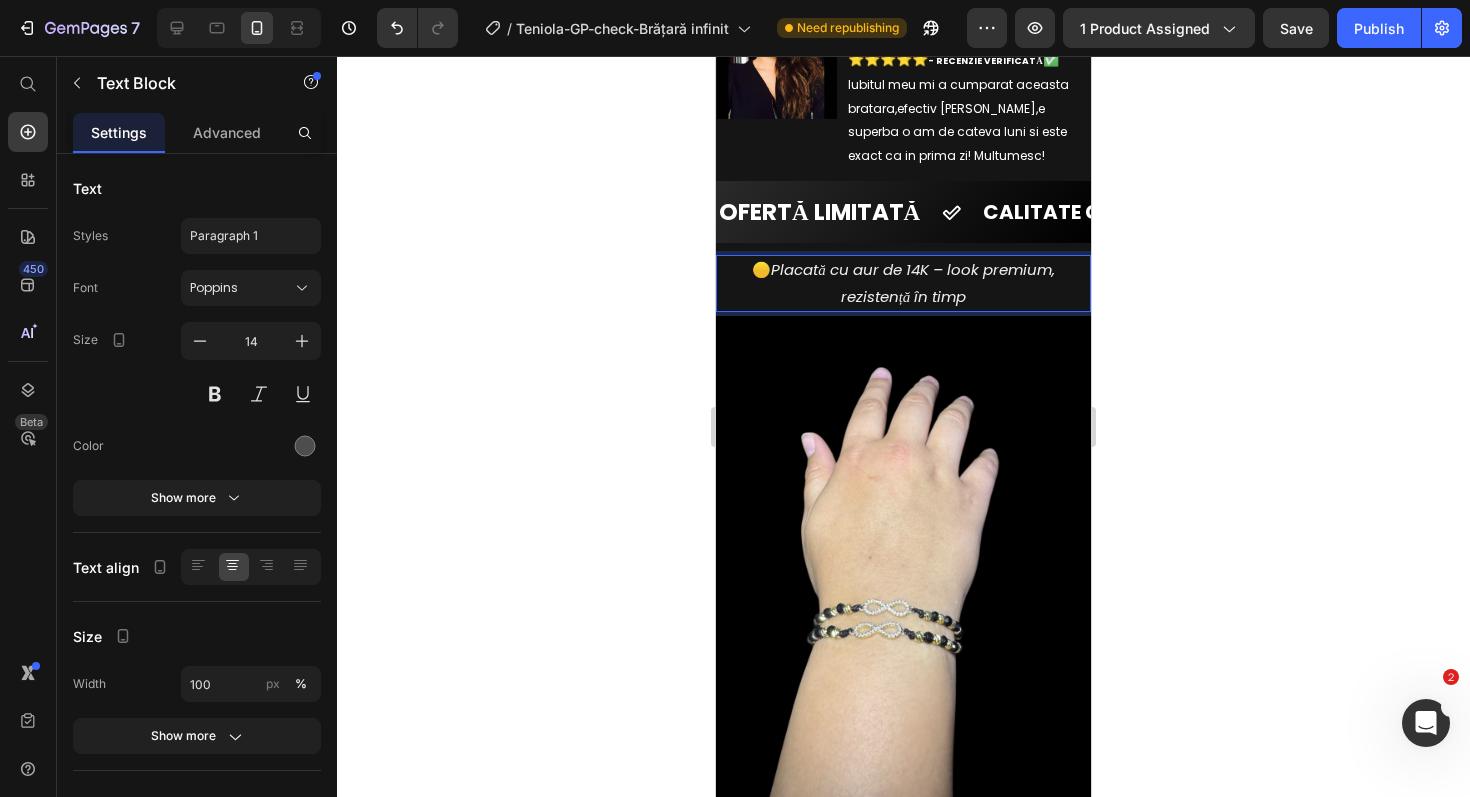 click 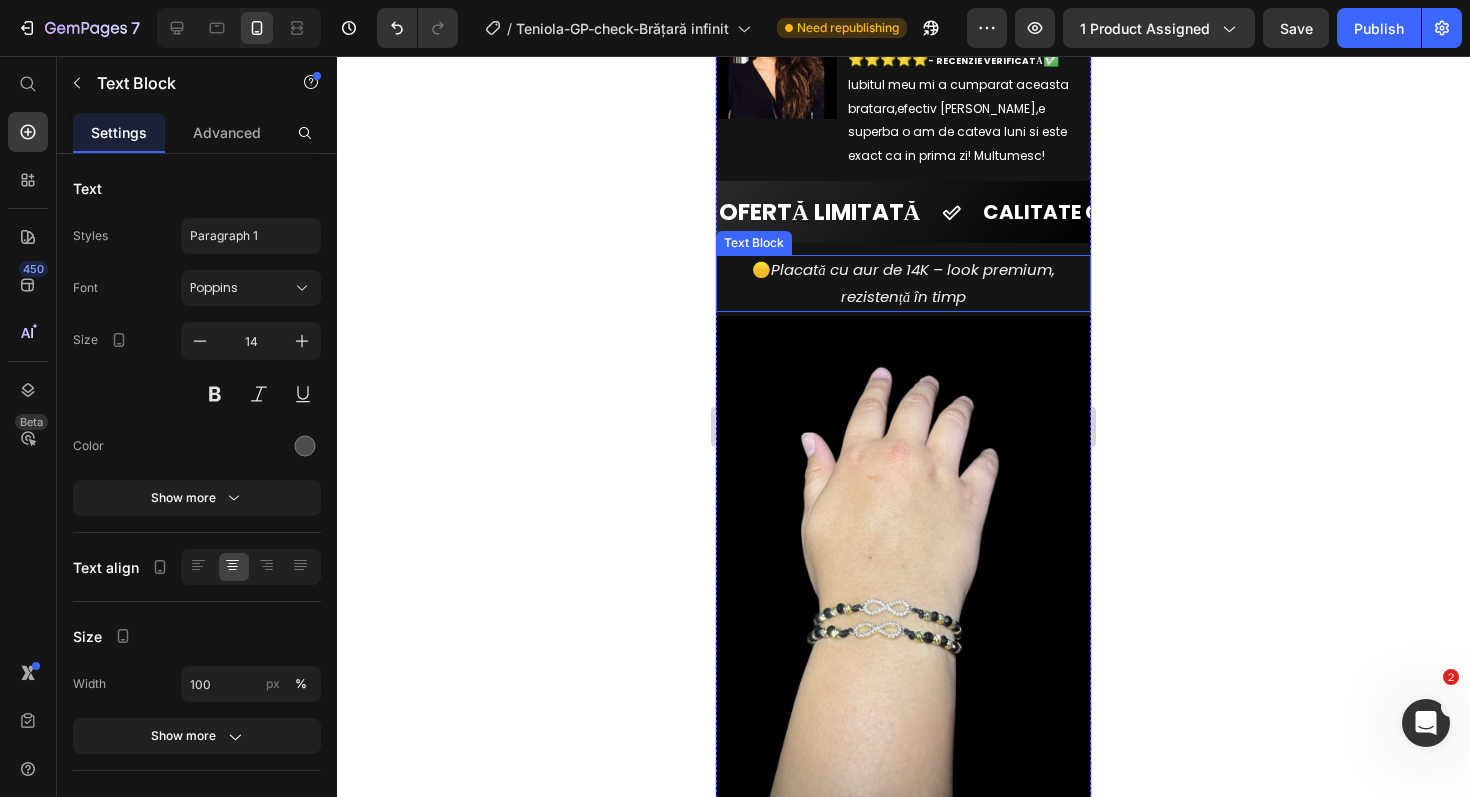 click on "🟡  Placată cu aur de 14K – look premium, rezistență în timp" at bounding box center (903, 283) 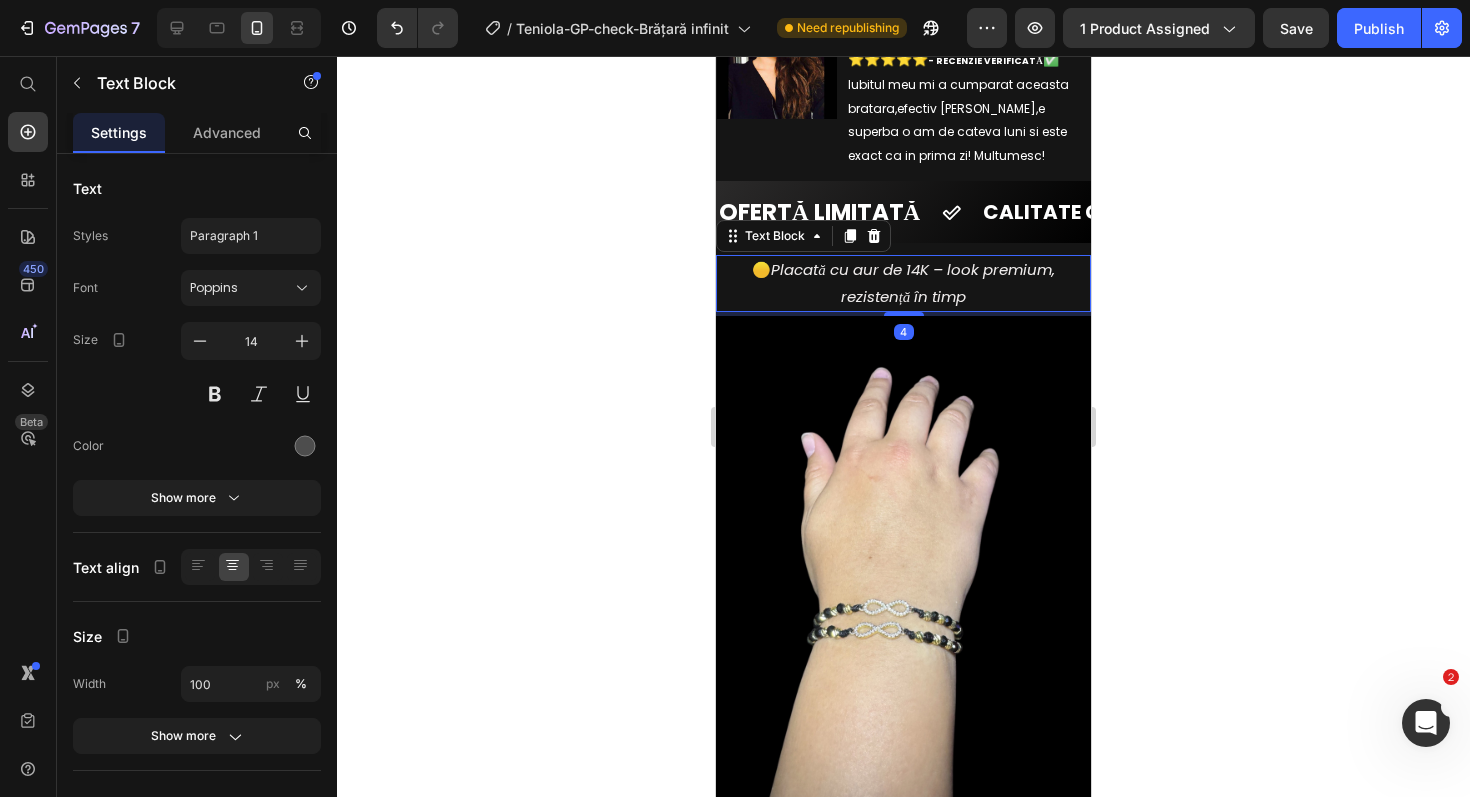 click on "🟡  Placată cu aur de 14K – look premium, rezistență în timp" at bounding box center (903, 283) 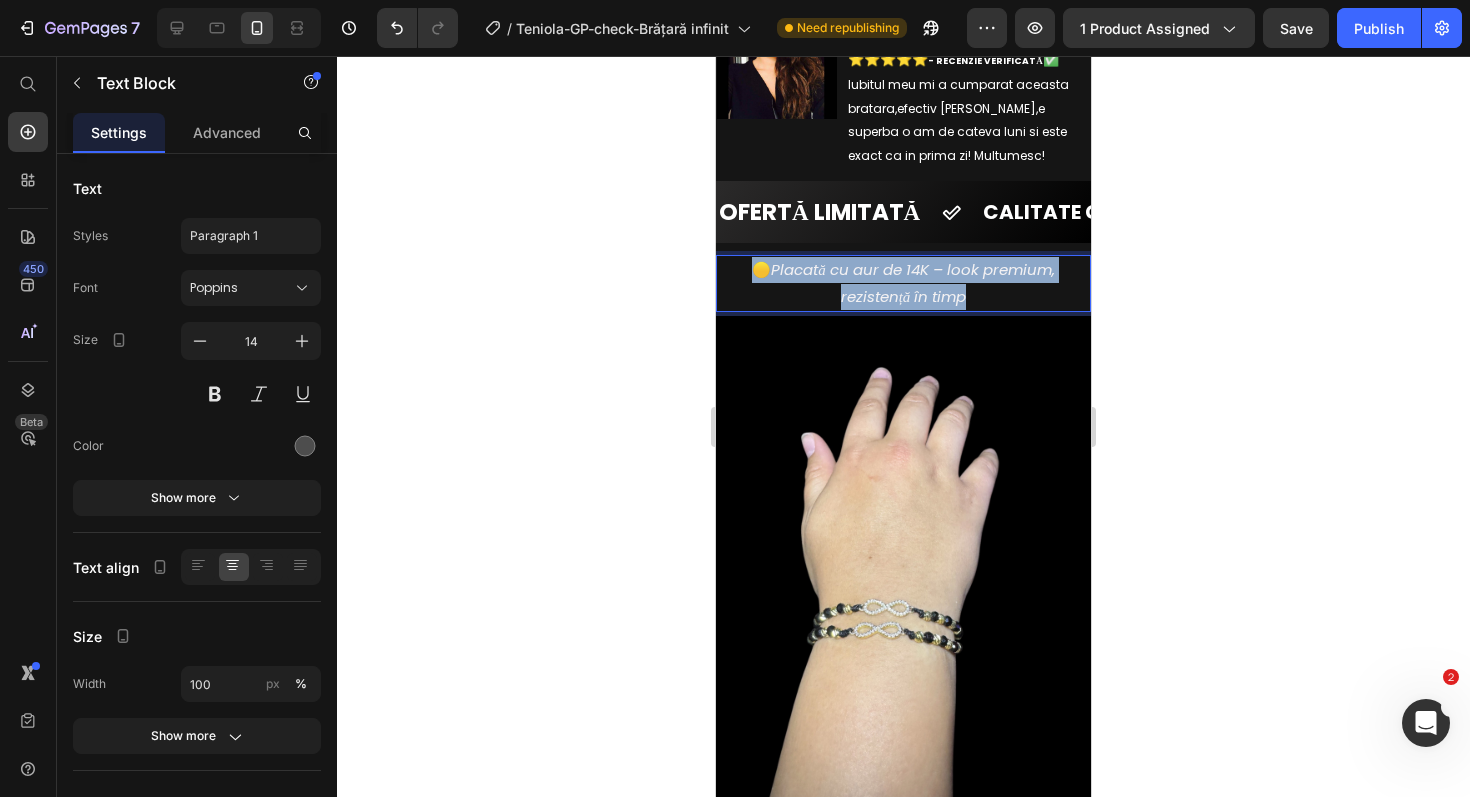 click on "🟡  Placată cu aur de 14K – look premium, rezistență în timp" at bounding box center [903, 283] 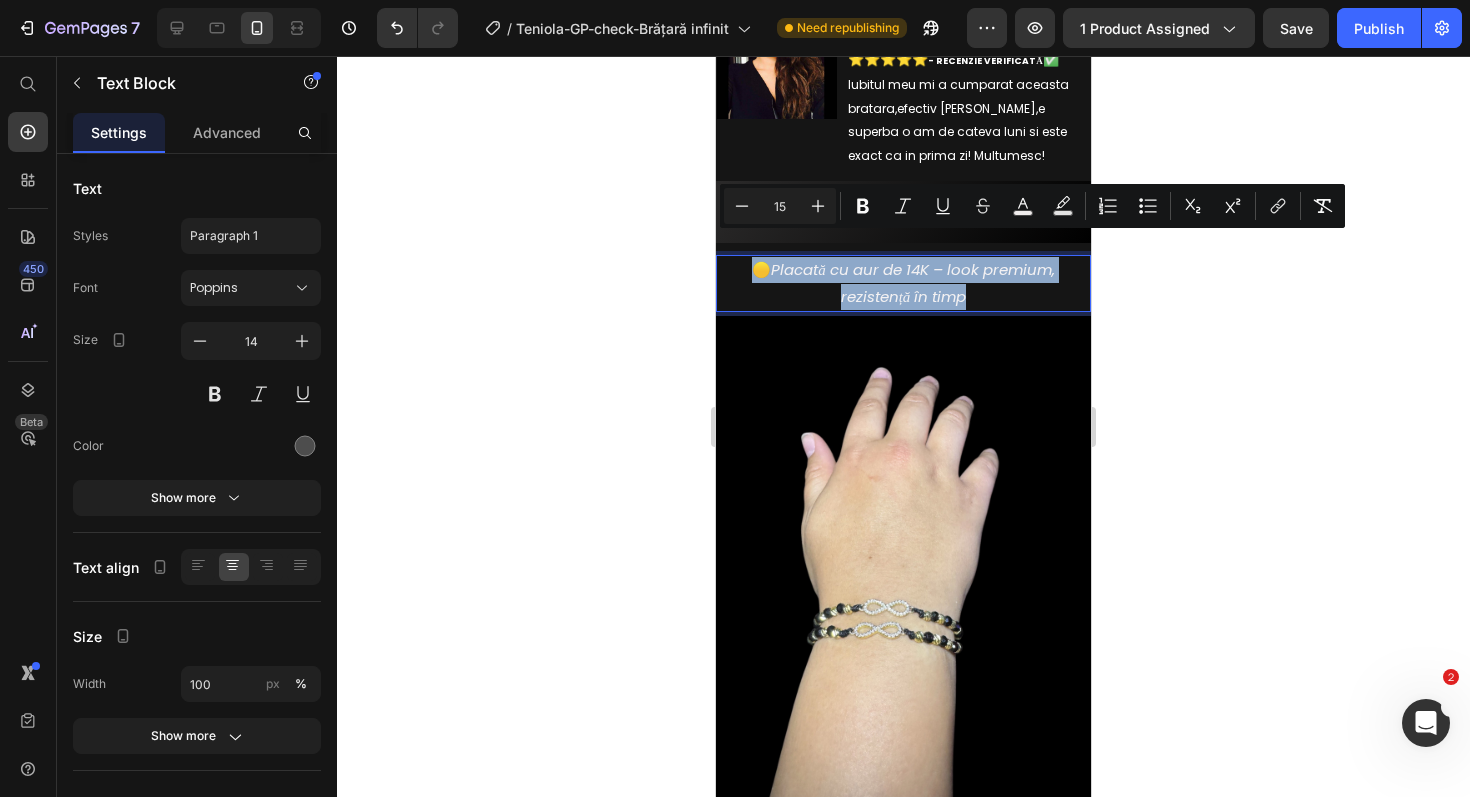 click on "🟡  Placată cu aur de 14K – look premium, rezistență în timp" at bounding box center (903, 283) 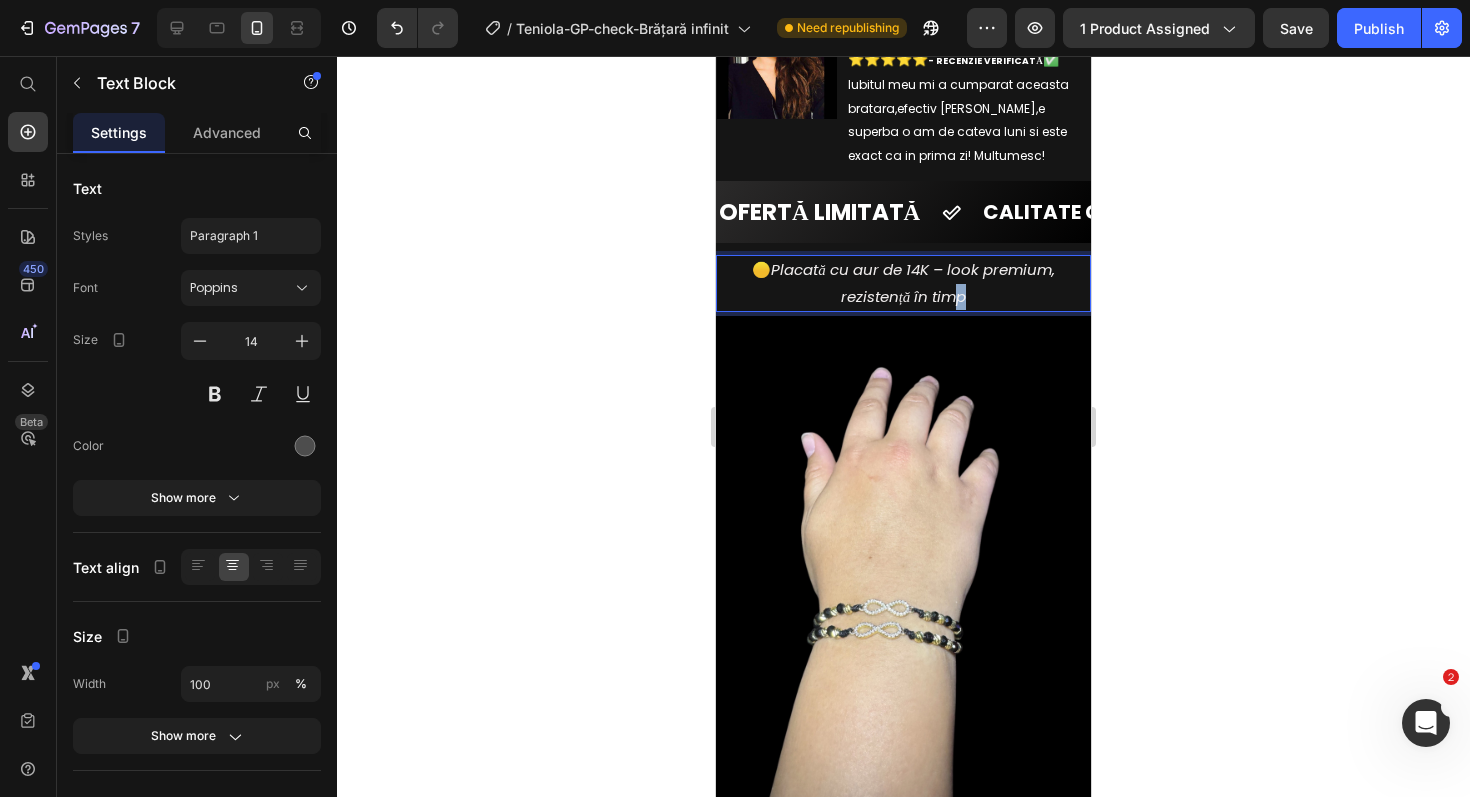drag, startPoint x: 979, startPoint y: 272, endPoint x: 964, endPoint y: 279, distance: 16.552946 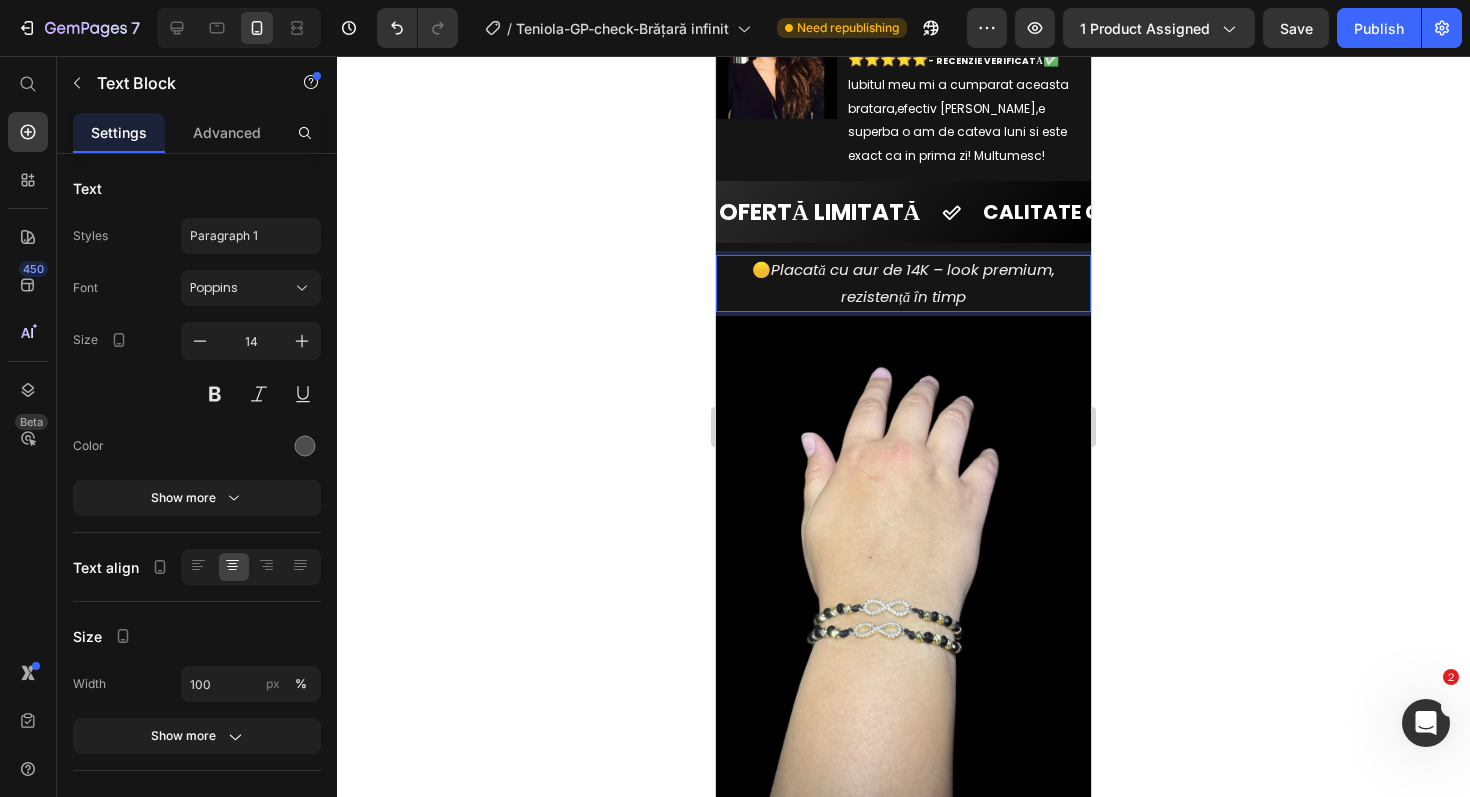 click on "Placată cu aur de 14K – look premium, rezistență în timp" at bounding box center [913, 282] 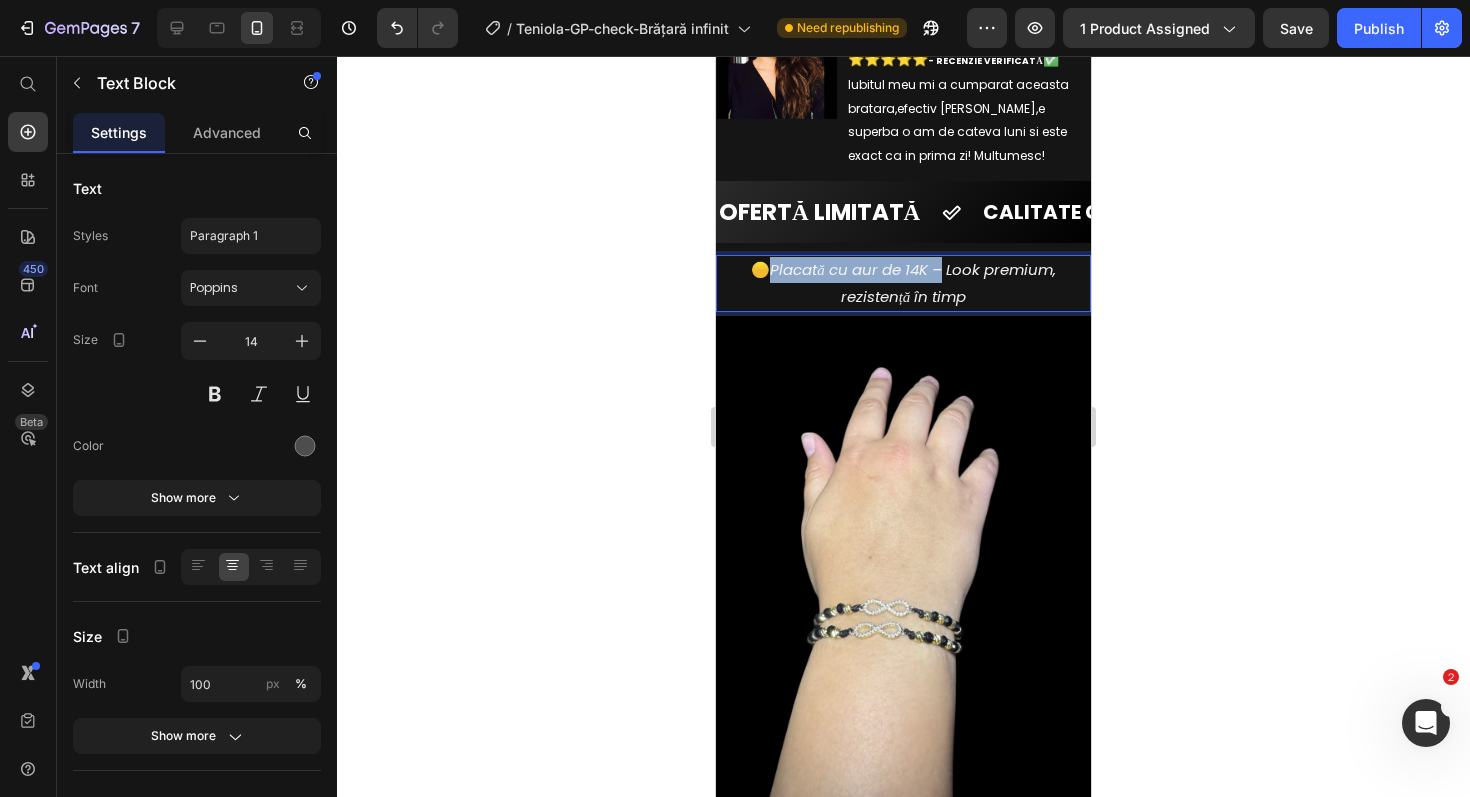 drag, startPoint x: 942, startPoint y: 253, endPoint x: 770, endPoint y: 251, distance: 172.01163 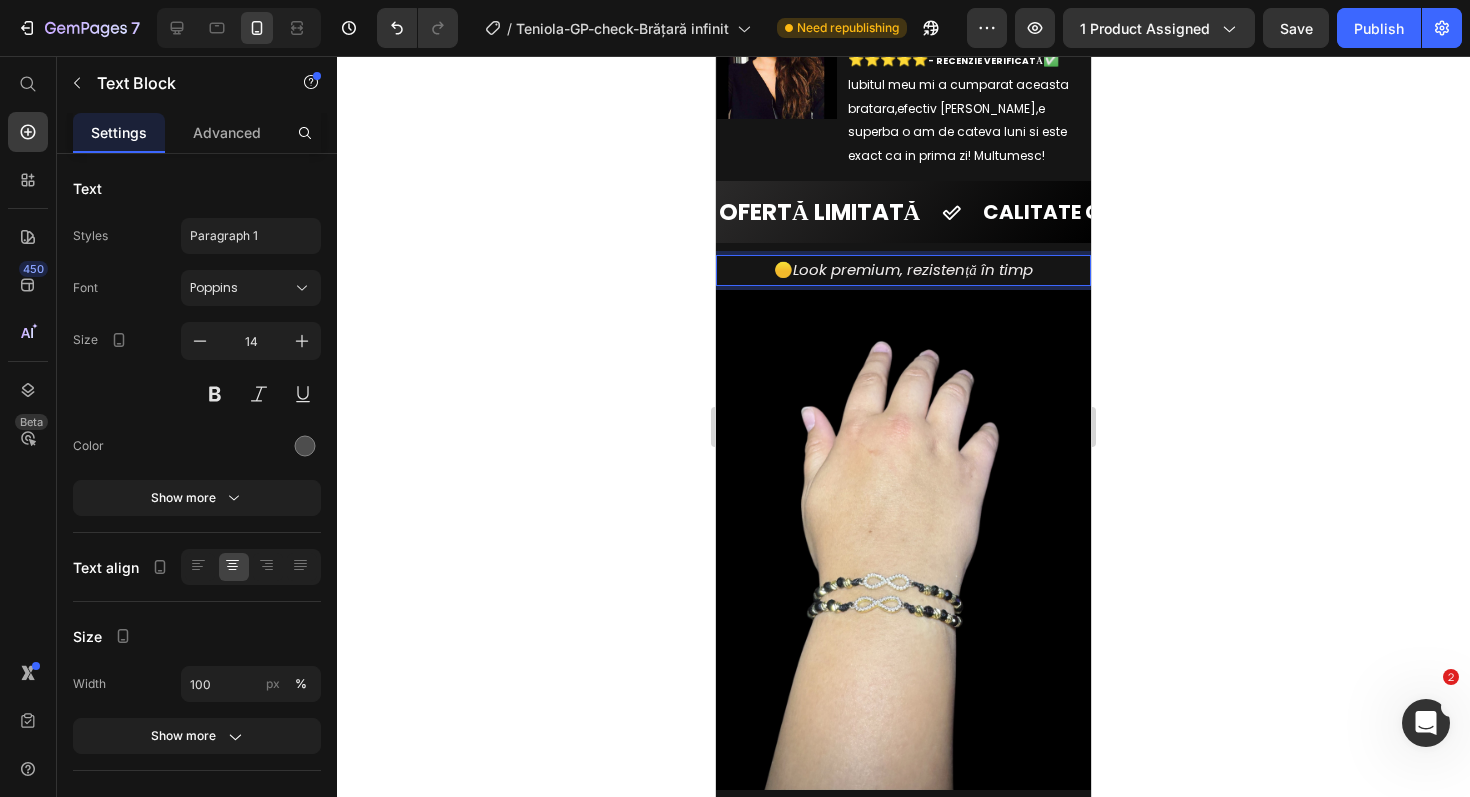 click on "Look premium, rezistență în timp" at bounding box center (913, 269) 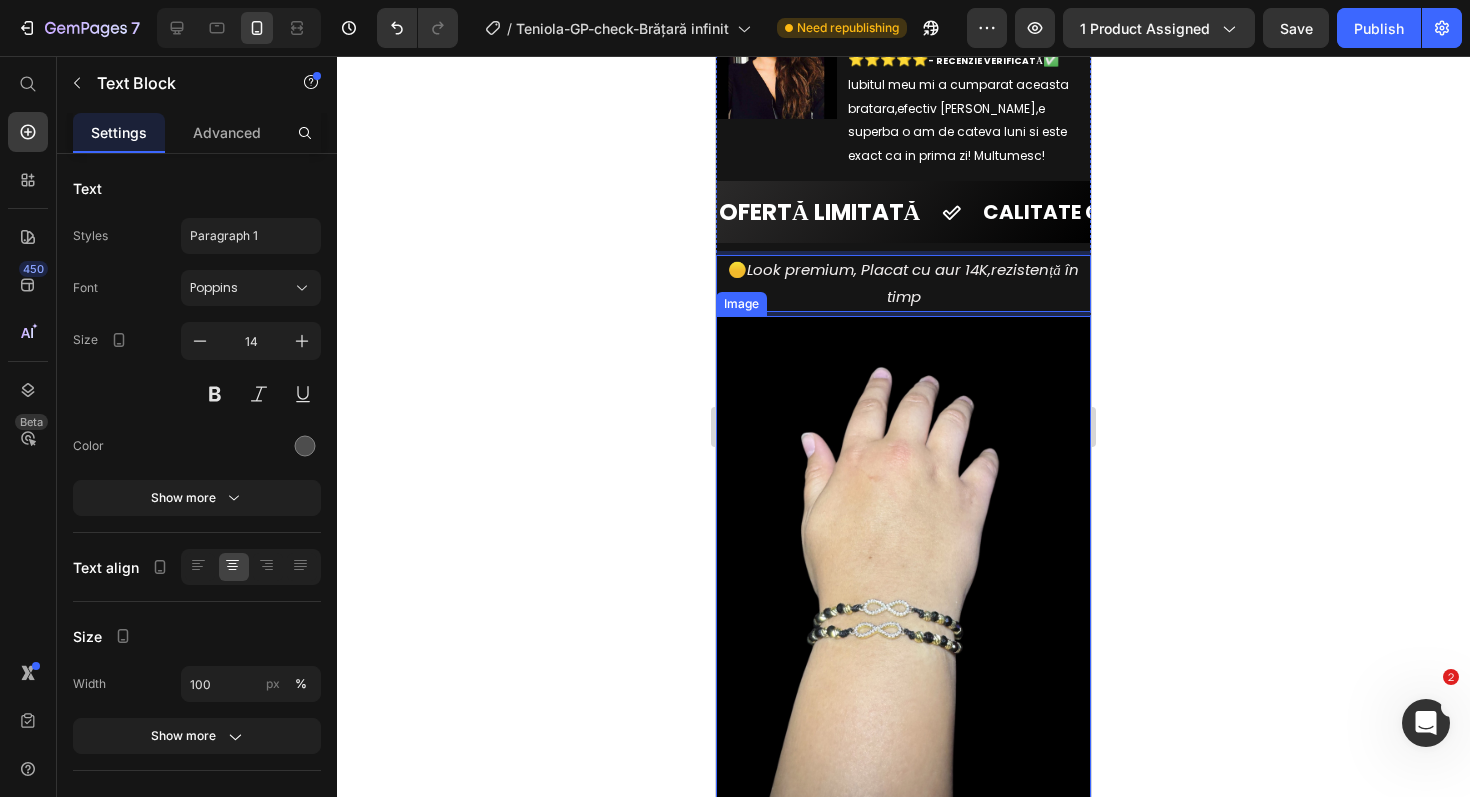 click 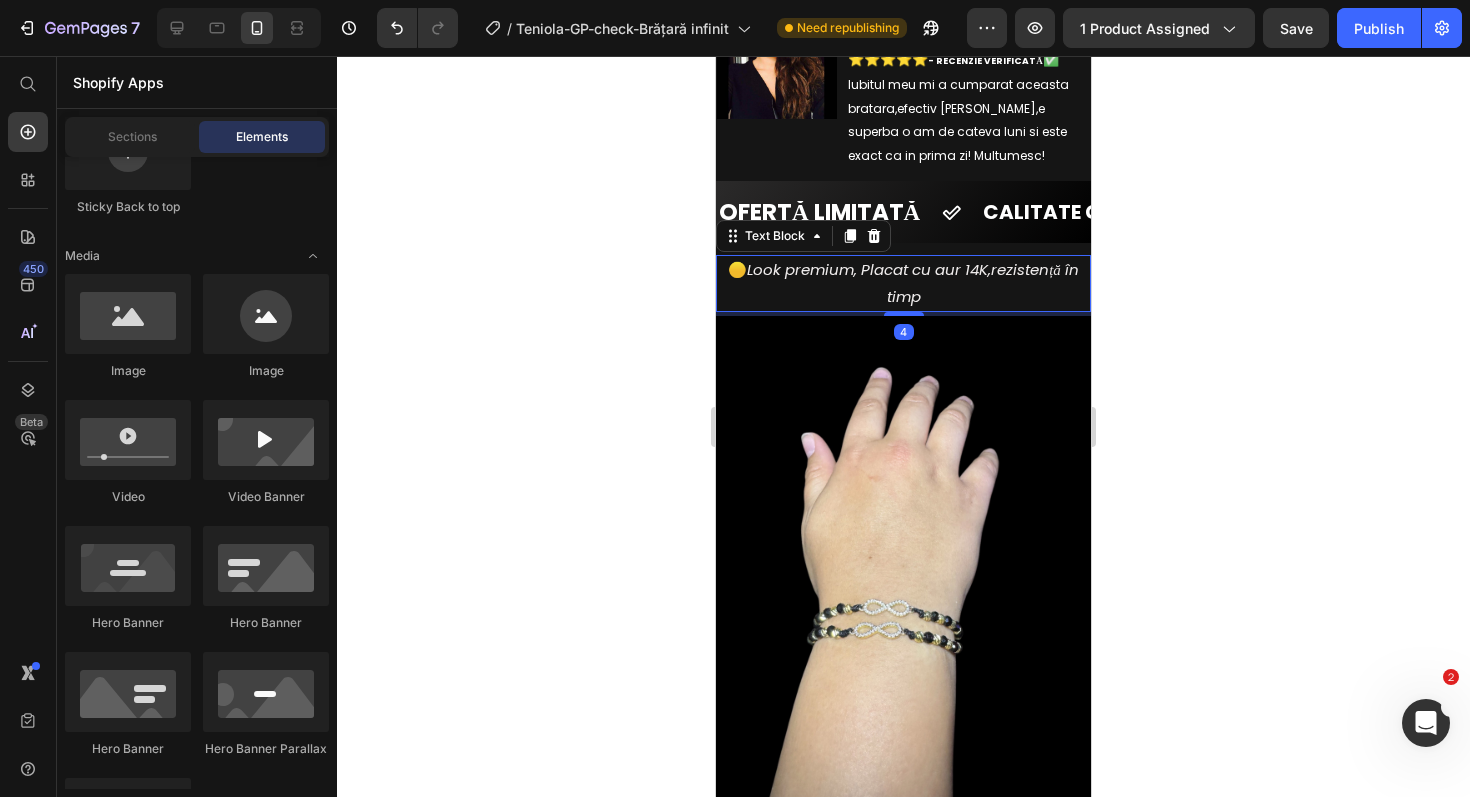 click on "🟡   Look premium, Placat cu aur 14K,rezistență în timp" at bounding box center (903, 283) 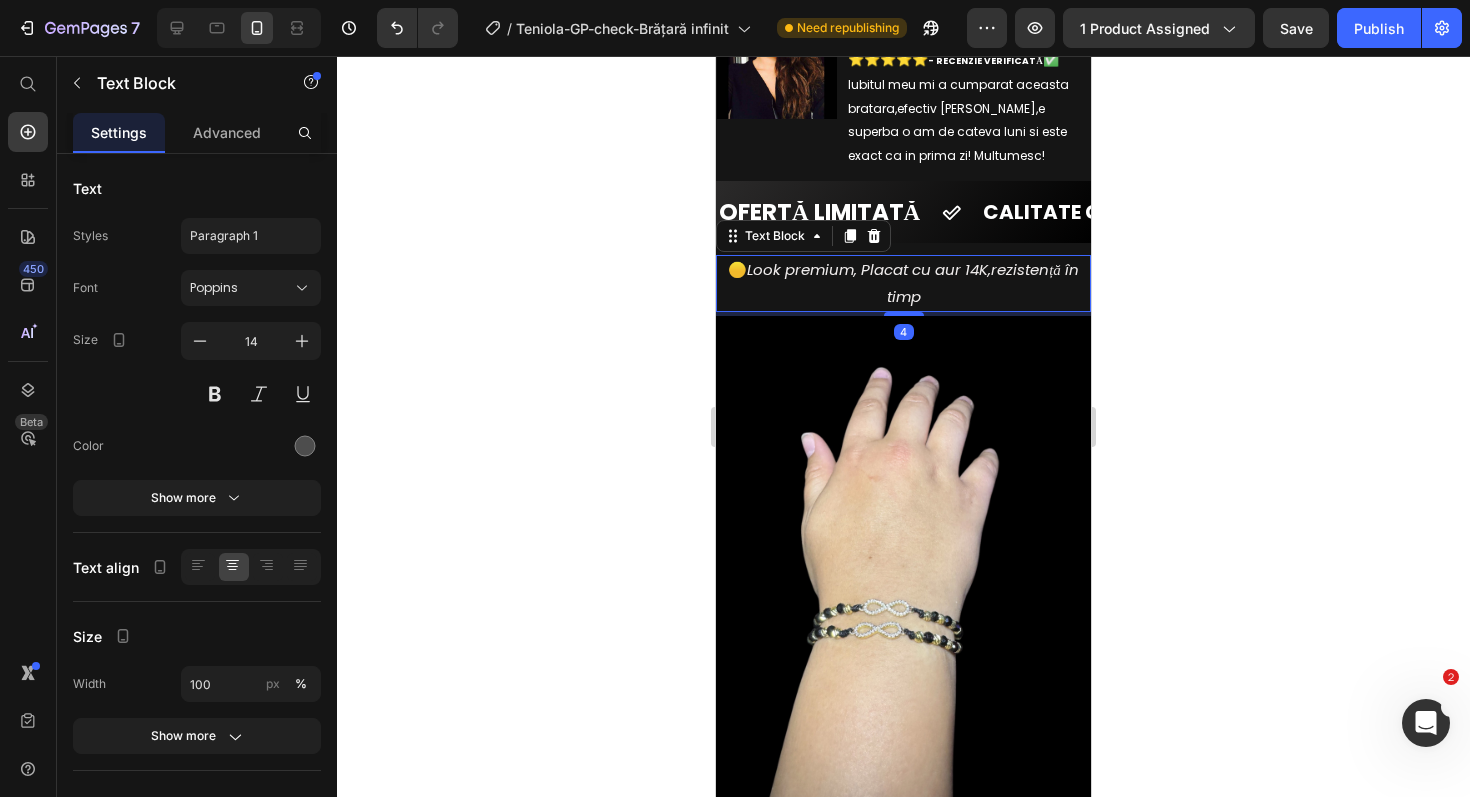 click on "🟡   Look premium, Placat cu aur 14K,rezistență în timp" at bounding box center (903, 283) 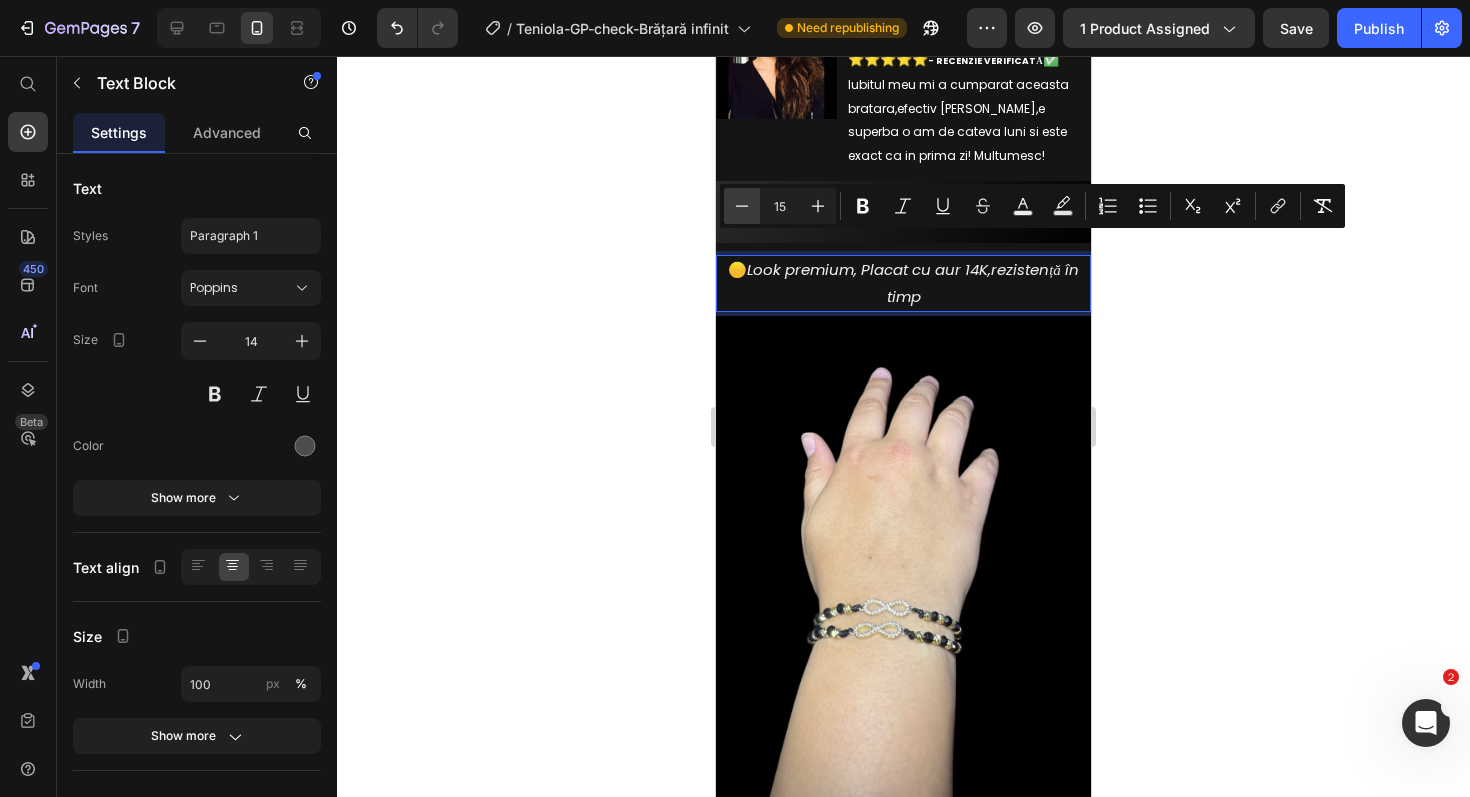 click 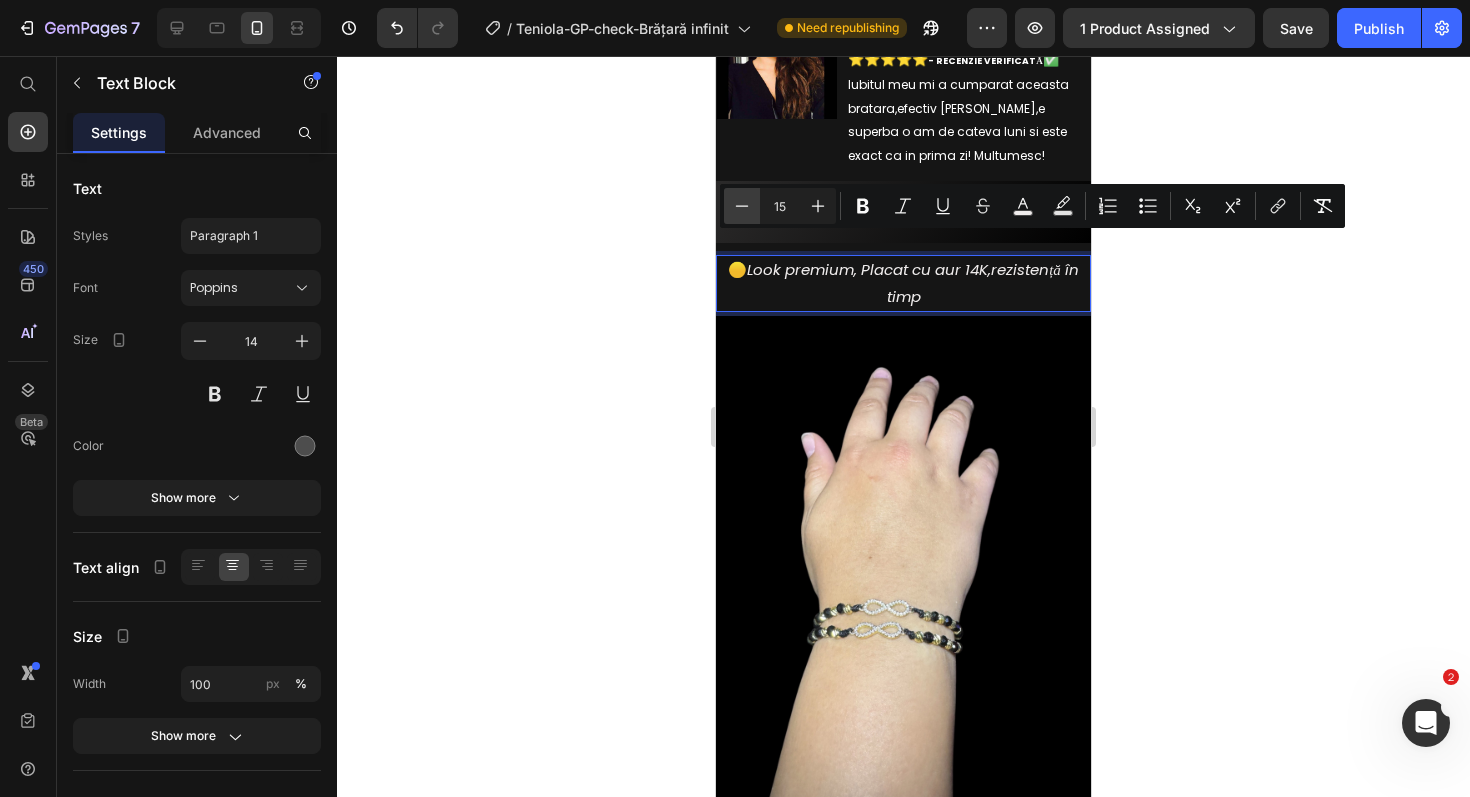 type on "14" 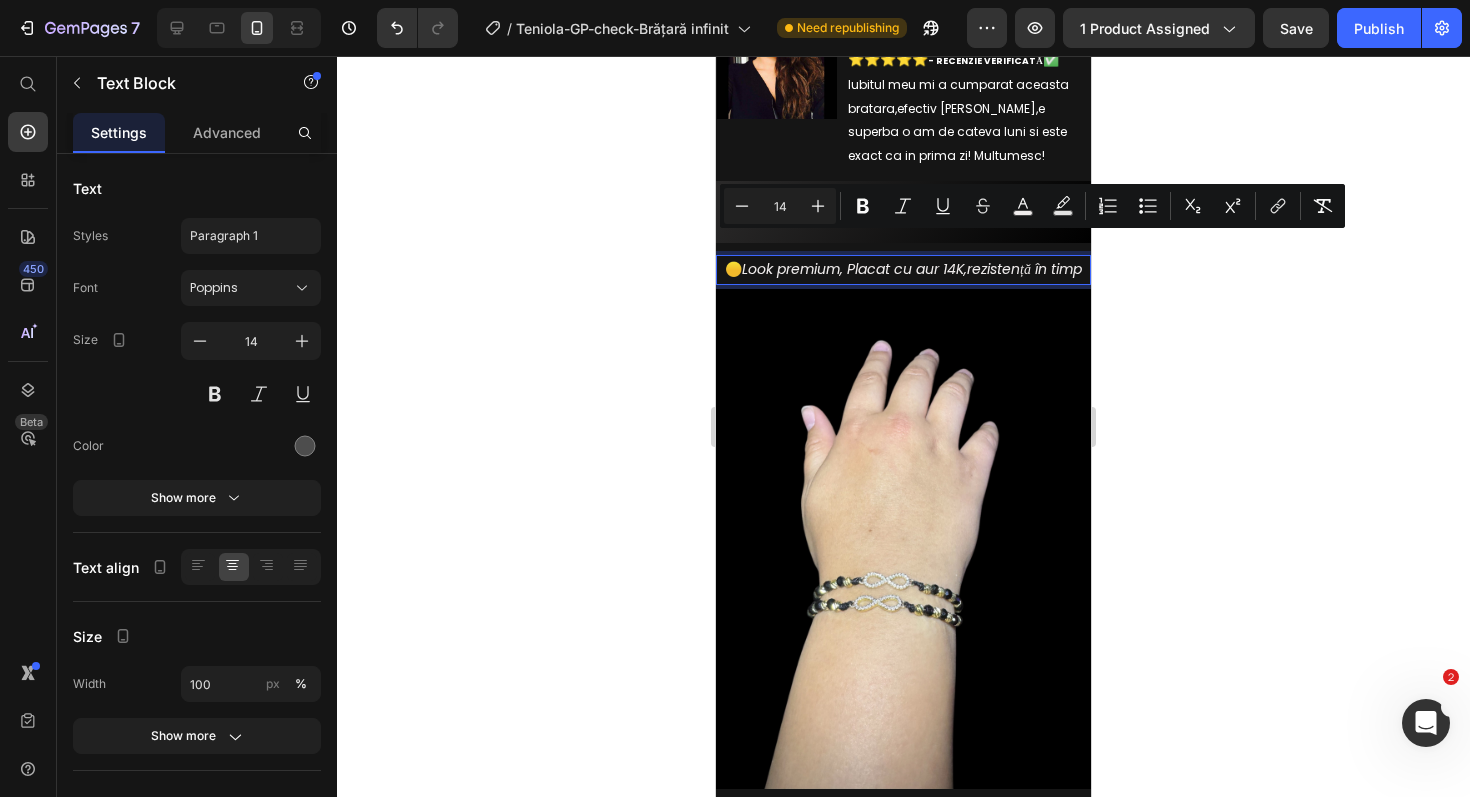 click on "🟡   Look premium, Placat cu aur 14K,rezistență în timp" at bounding box center (903, 269) 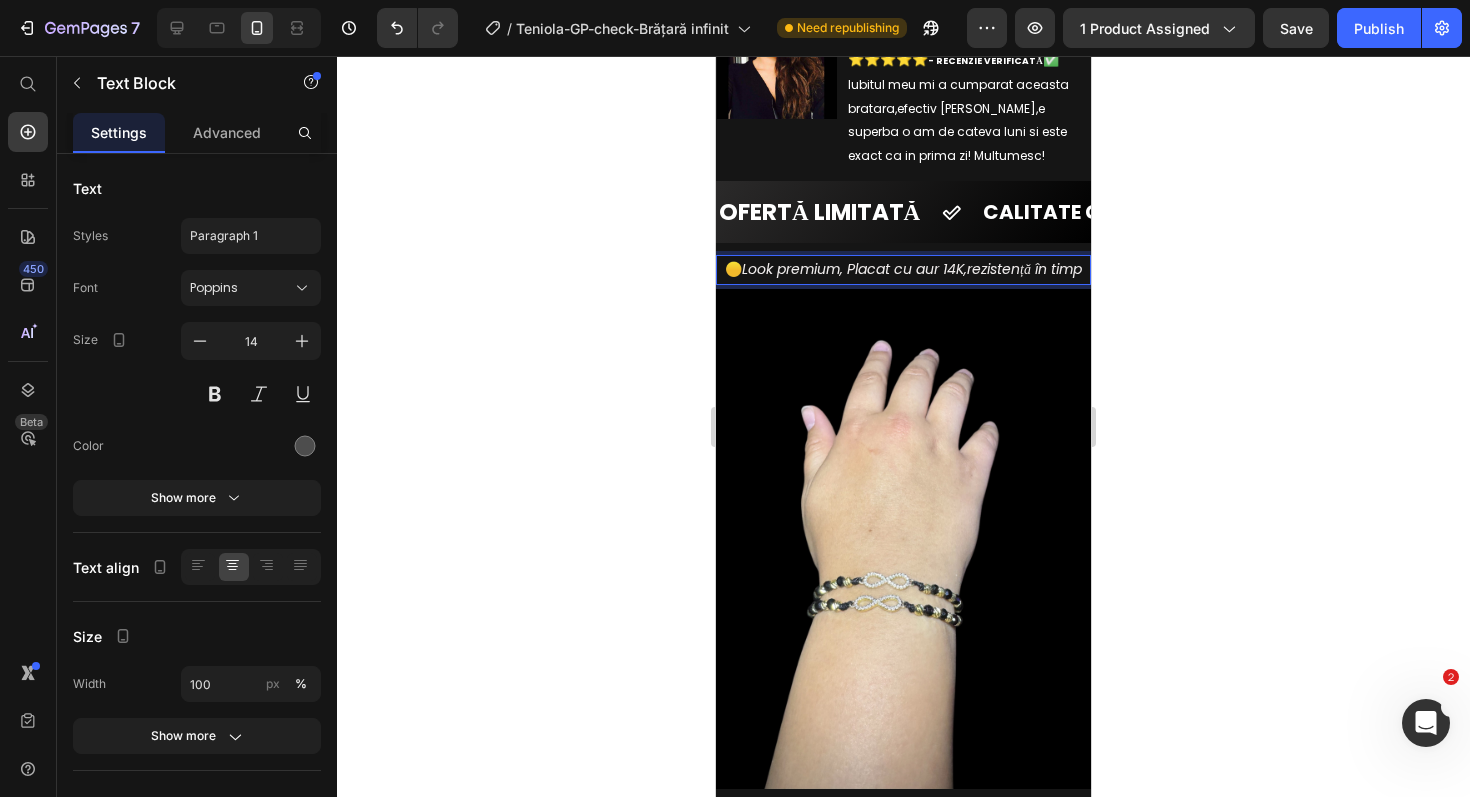 click 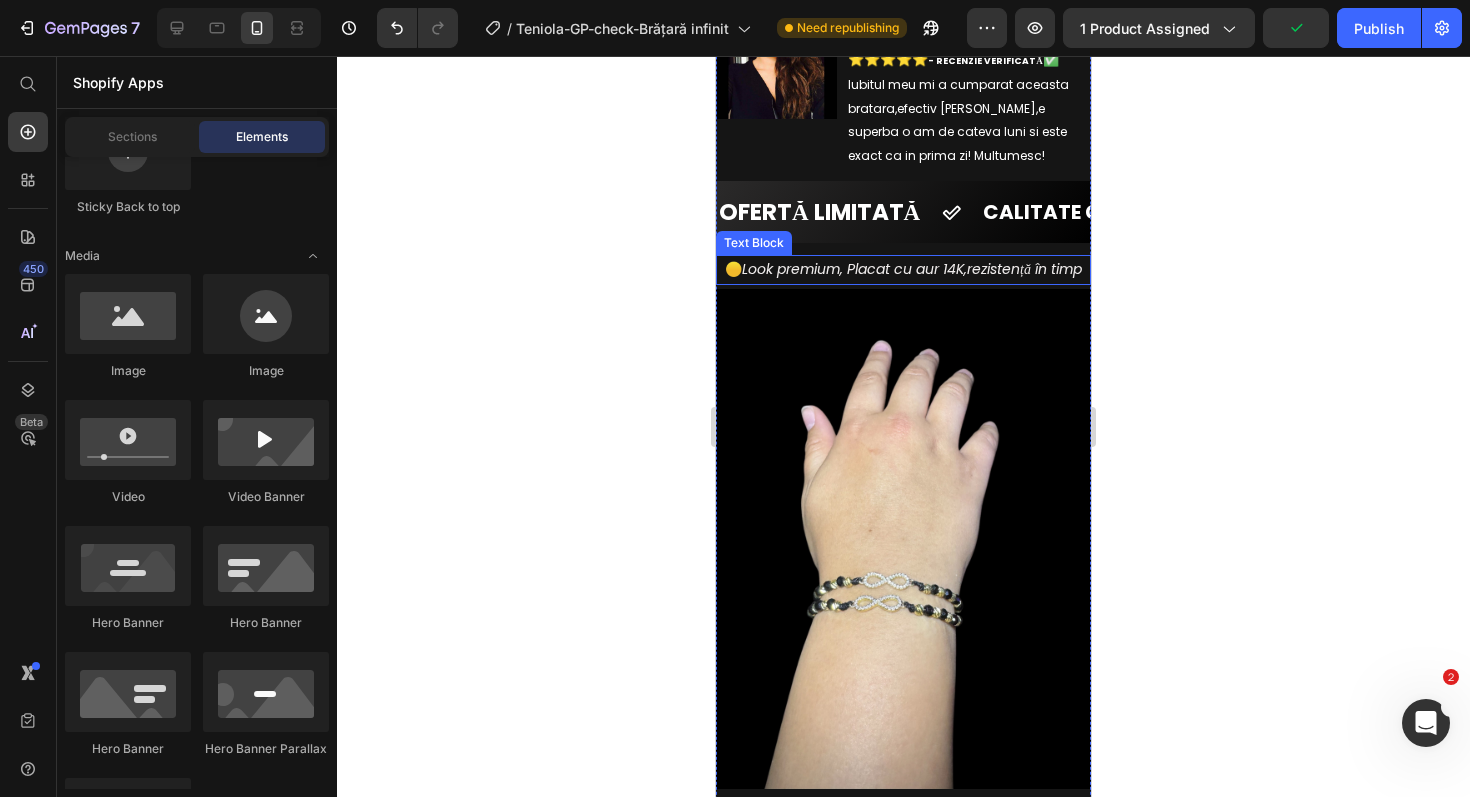click on "🟡   Look premium, Placat cu aur 14K,rezistență în timp" at bounding box center [903, 269] 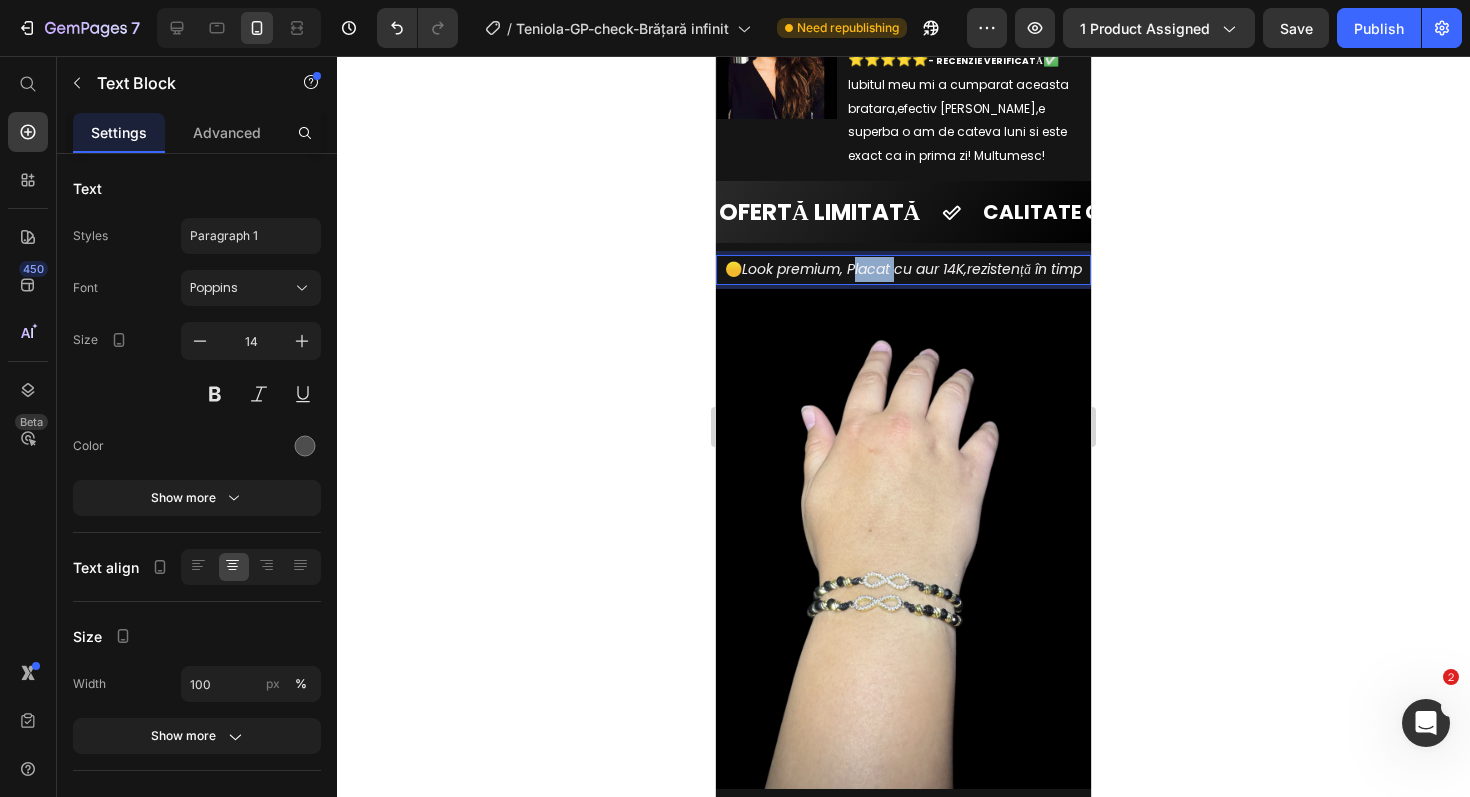 click on "Look premium, Placat cu aur 14K,rezistență în timp" at bounding box center [912, 269] 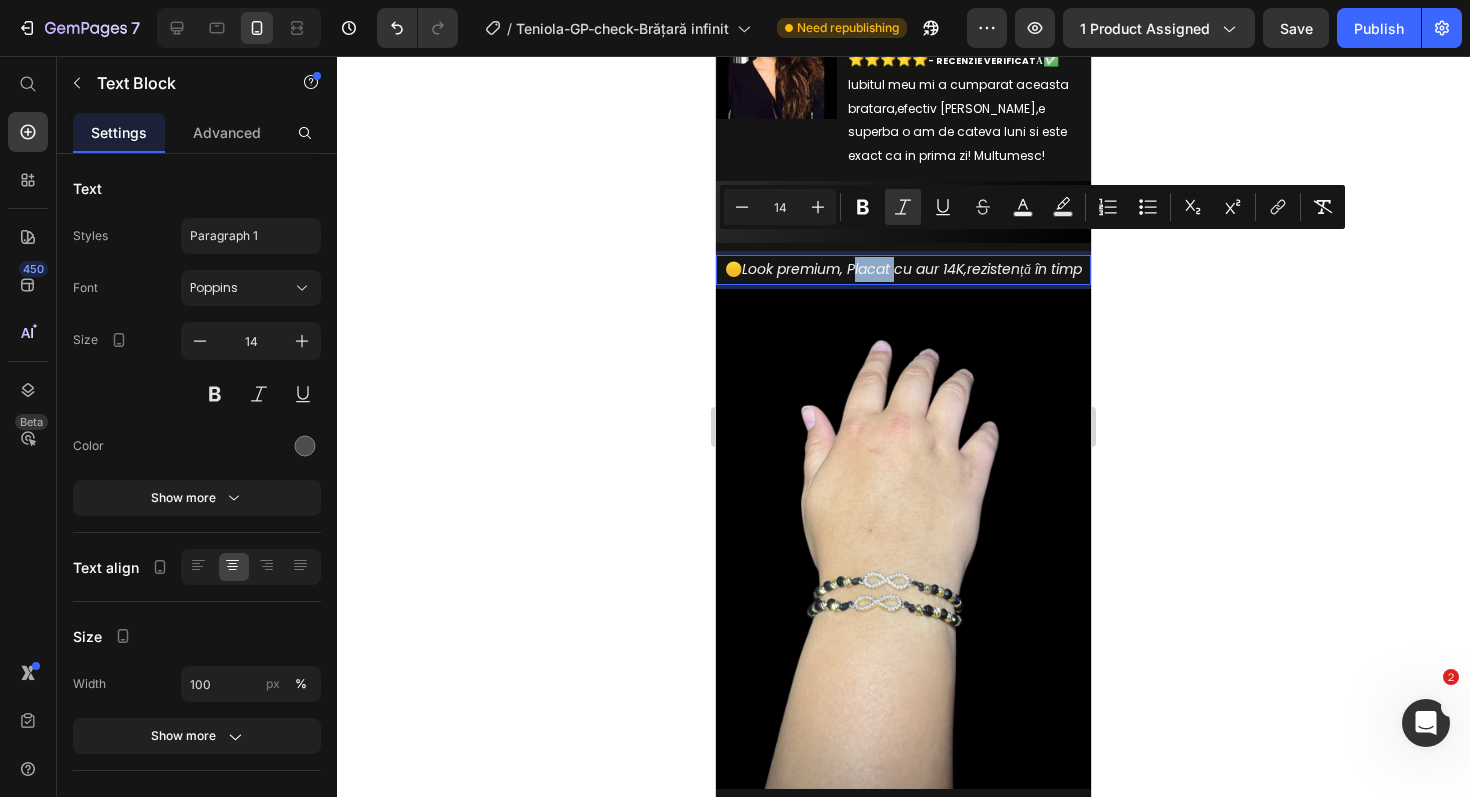 click on "Look premium, Placat cu aur 14K,rezistență în timp" at bounding box center (912, 269) 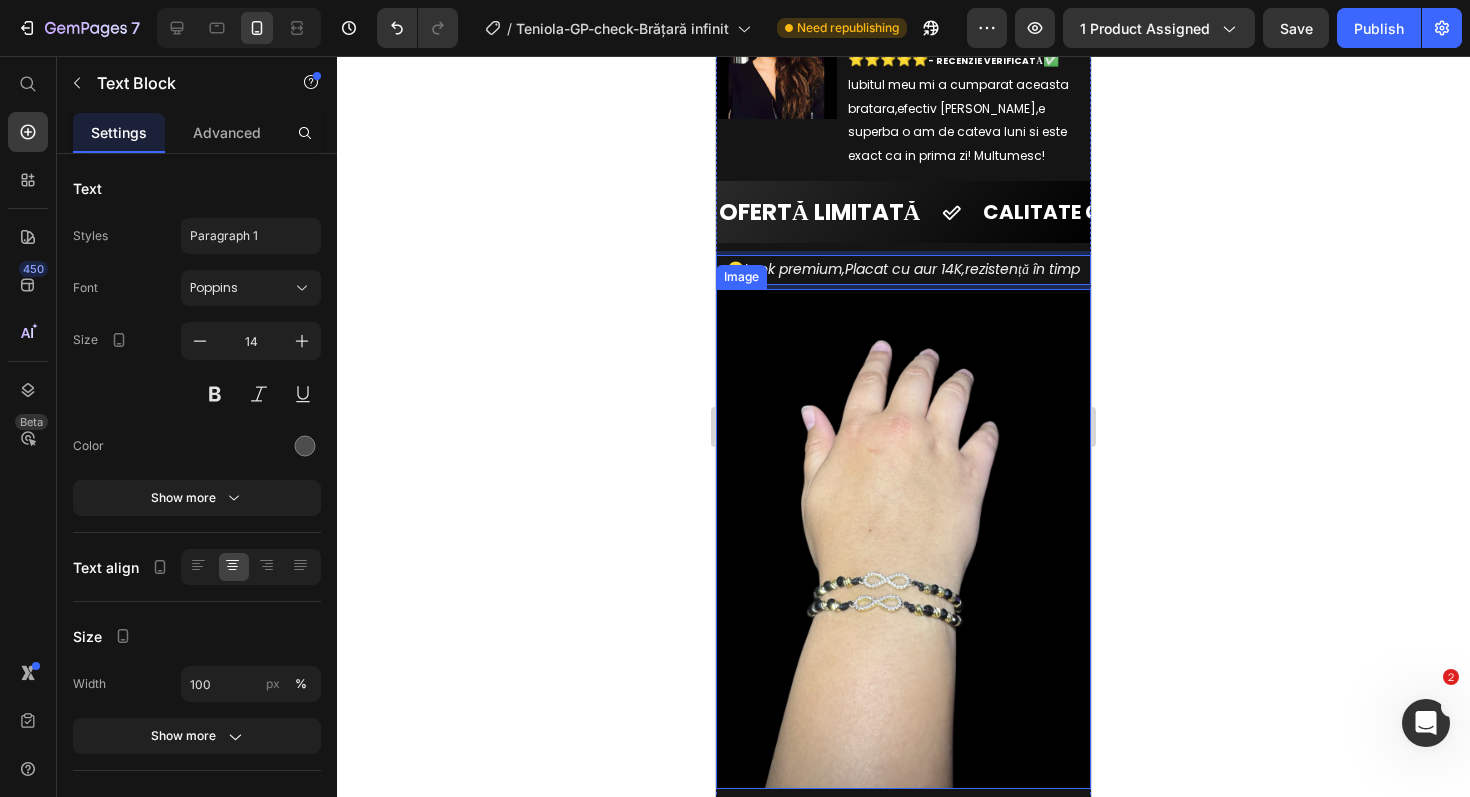 click 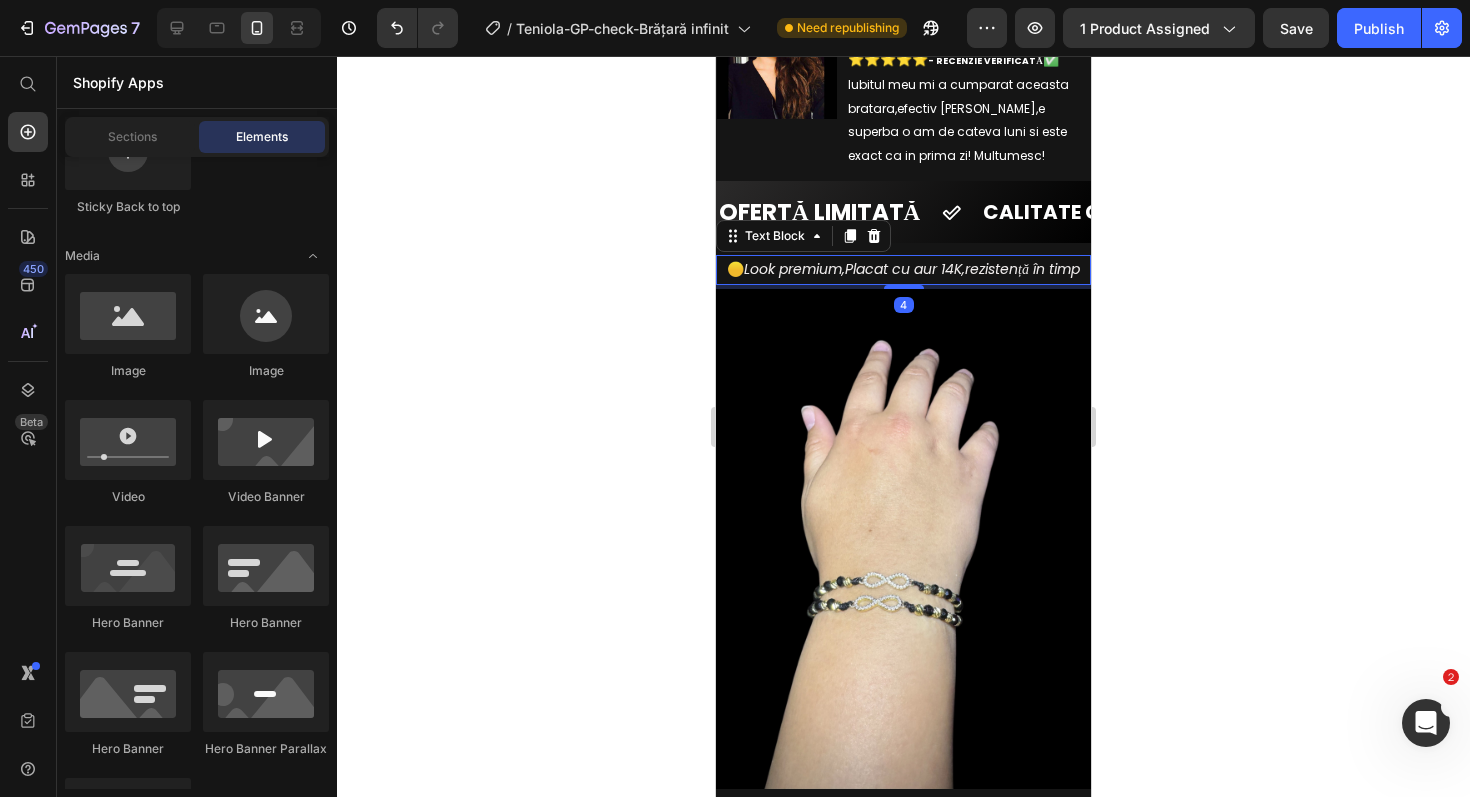 click on "Look premium,Placat cu aur 14K,rezistență în timp" at bounding box center [912, 269] 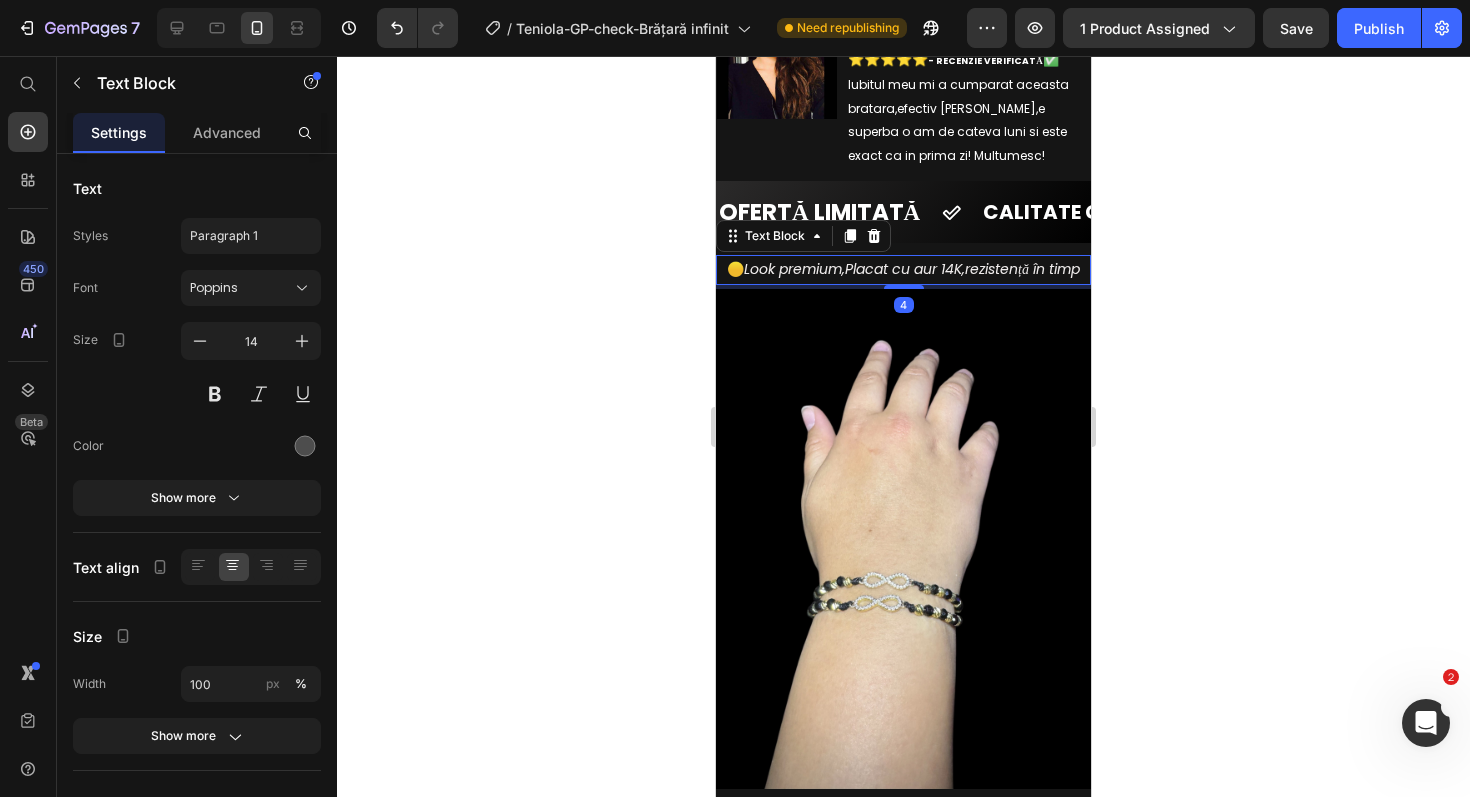 click on "Look premium,Placat cu aur 14K,rezistență în timp" at bounding box center [912, 269] 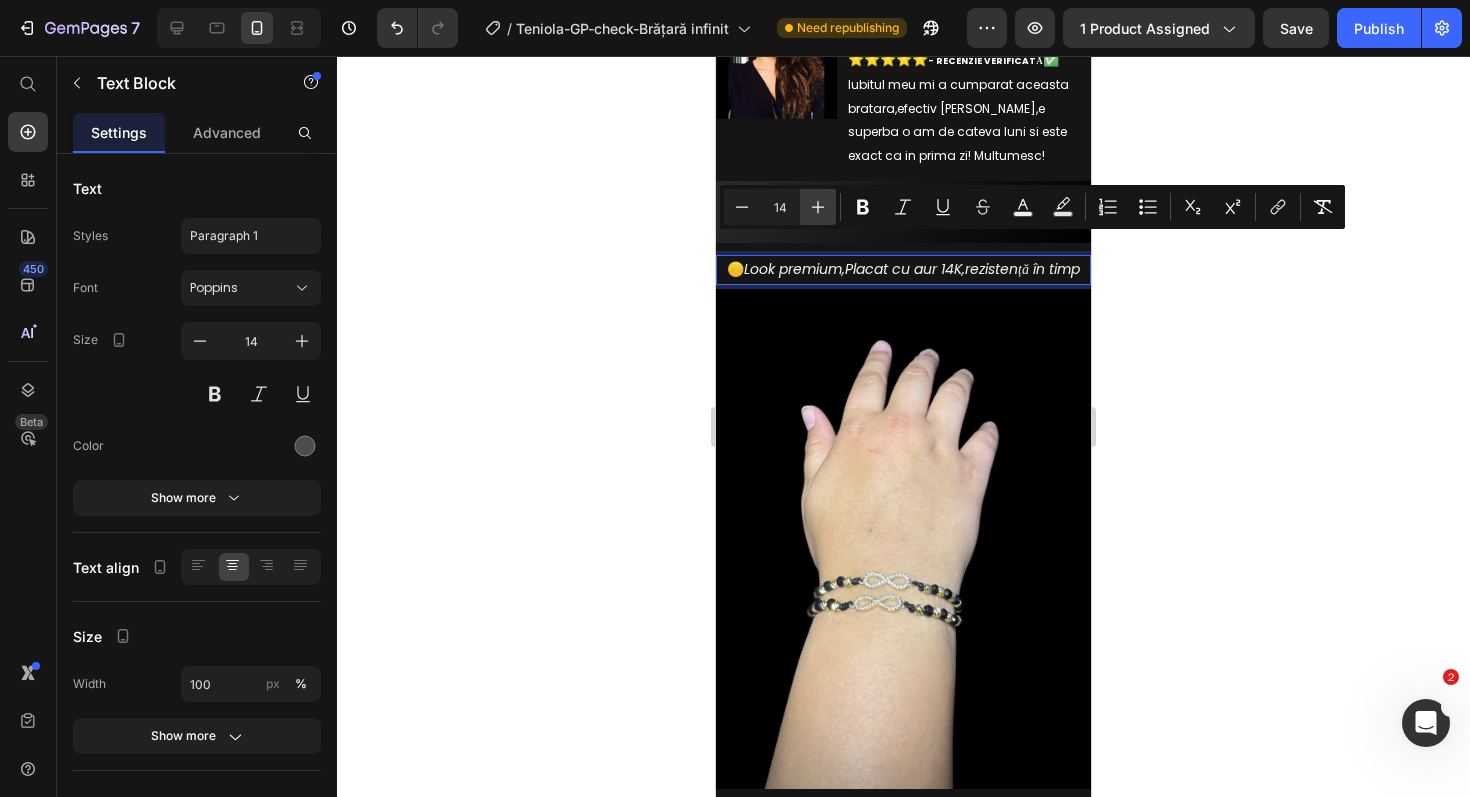 click on "Plus" at bounding box center (818, 207) 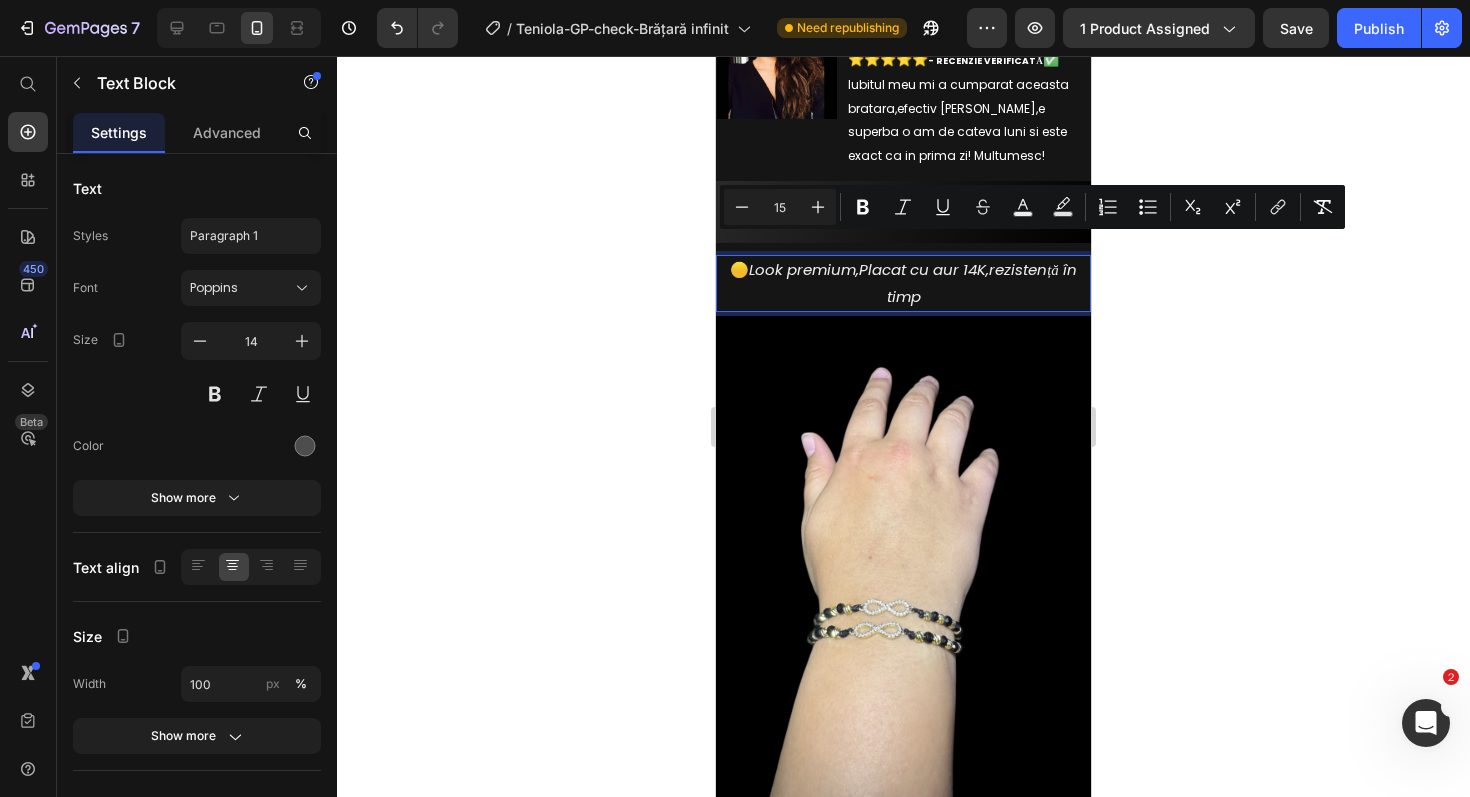 click on "Icon Icon Icon Icon Icon Icon List 2,500+ Clienți mulțumiți Text Block Row OFERTA ZILEI: CUMPERI 1 PRIMESTI 2  Text Block BRATARA DE LUX INFINIT GOLD&BLACK Text Block 99,00 lei Product Price 198,00 lei Product Price - 50% Discount Tag Row EasySell COD Form & Upsells EasySell COD OFERTA EXPIRA CURAND! Text Block 00 ORE 31 MIN 24 SEC Countdown Timer Image Image [PERSON_NAME], [GEOGRAPHIC_DATA] ⭐⭐⭐⭐⭐   - RECENZIE VERIFICATĂ  ✅ Iubitul meu mi a cumparat aceasta bratara,efectiv arata WOW,e superba o am de cateva luni si este exact ca in prima zi! Multumesc! Text Block Row OFERTĂ LIMITATĂ Text
CALITATE GARANTATĂ Text
OFERTĂ LIMITATĂ Text
CALITATE GARANTATĂ Text
Marquee 🟡   Look premium,Placat cu aur 14K,rezistență în timp Text Block   4 Image POTRIVITA ATAT PENTRU FEMEI CAT SI PENTRU BARBATI  O brățară cu un finisaj auriu intens, care prinde lumina în cel mai elegant mod.În centrul designului stau  pietrele negre semiprețioase," at bounding box center [903, 347] 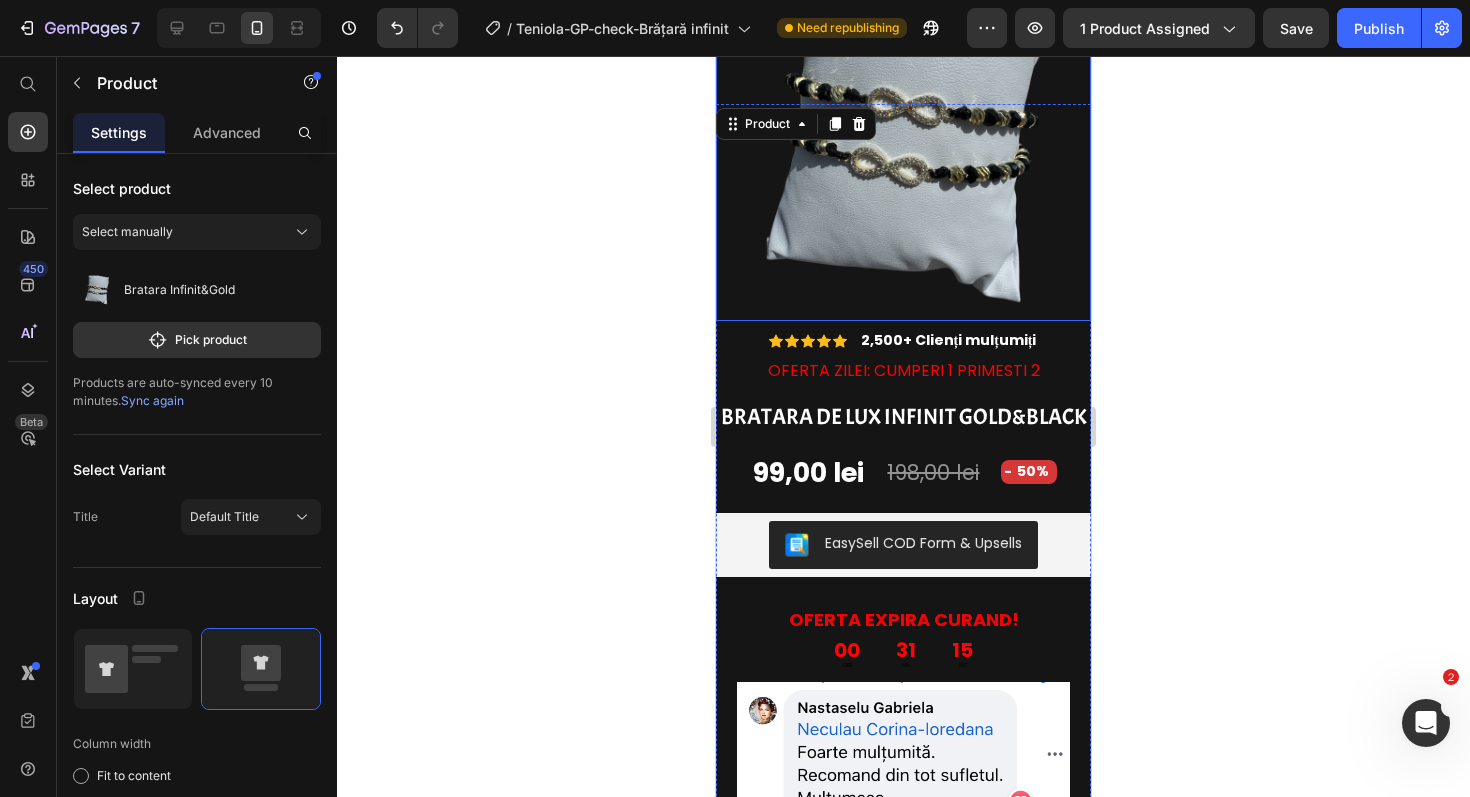 scroll, scrollTop: 95, scrollLeft: 0, axis: vertical 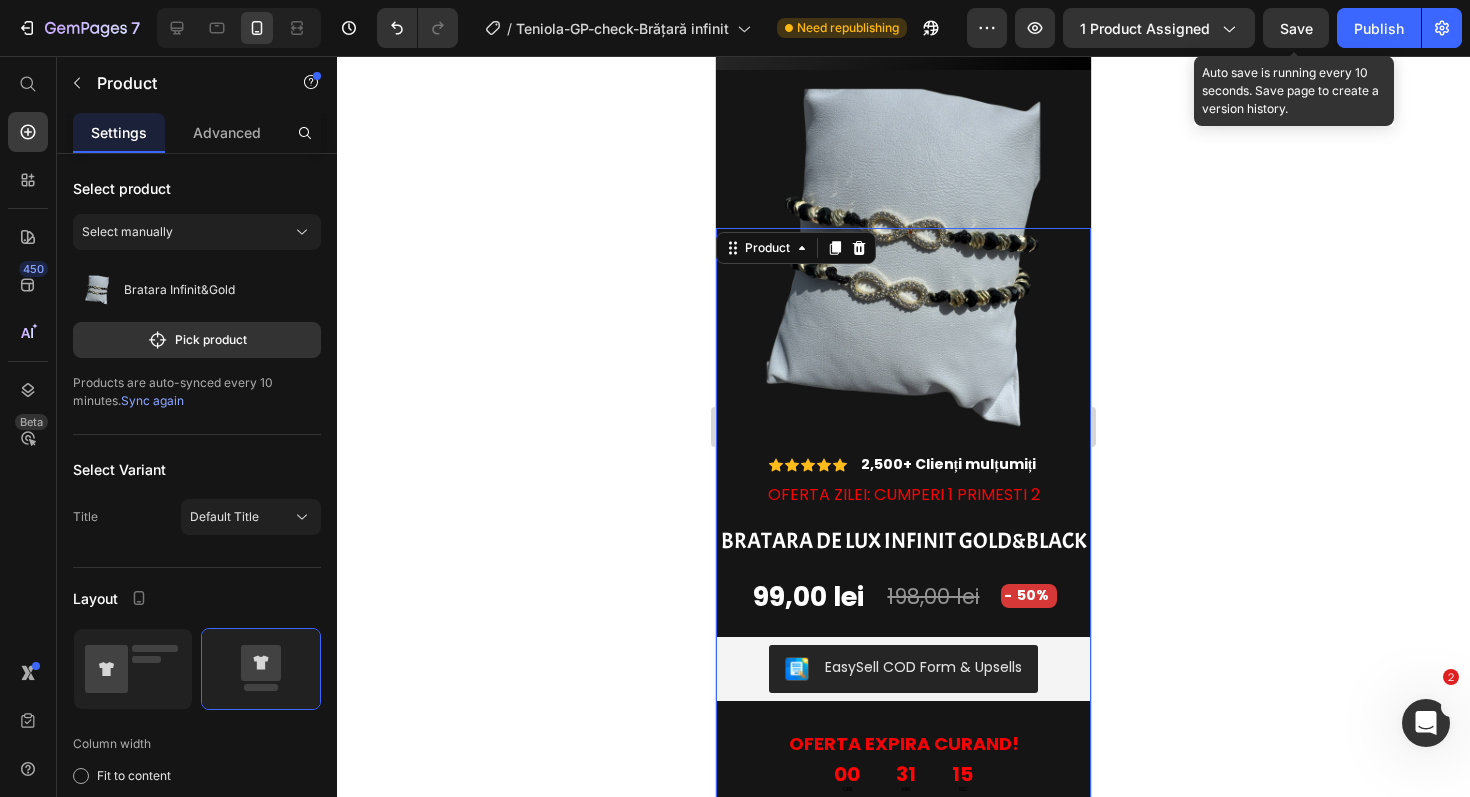 click on "Save" at bounding box center (1296, 28) 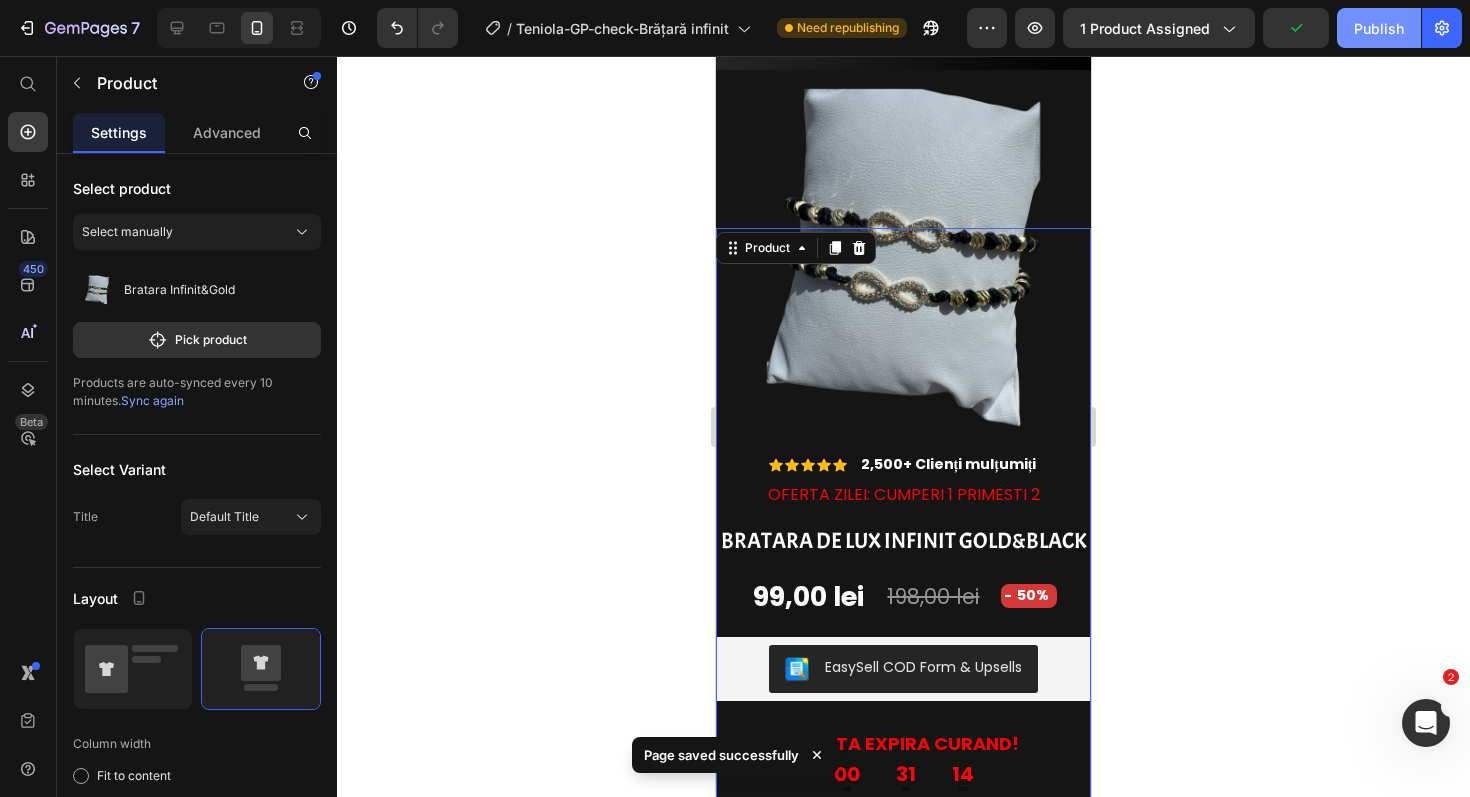 click on "Publish" at bounding box center (1379, 28) 